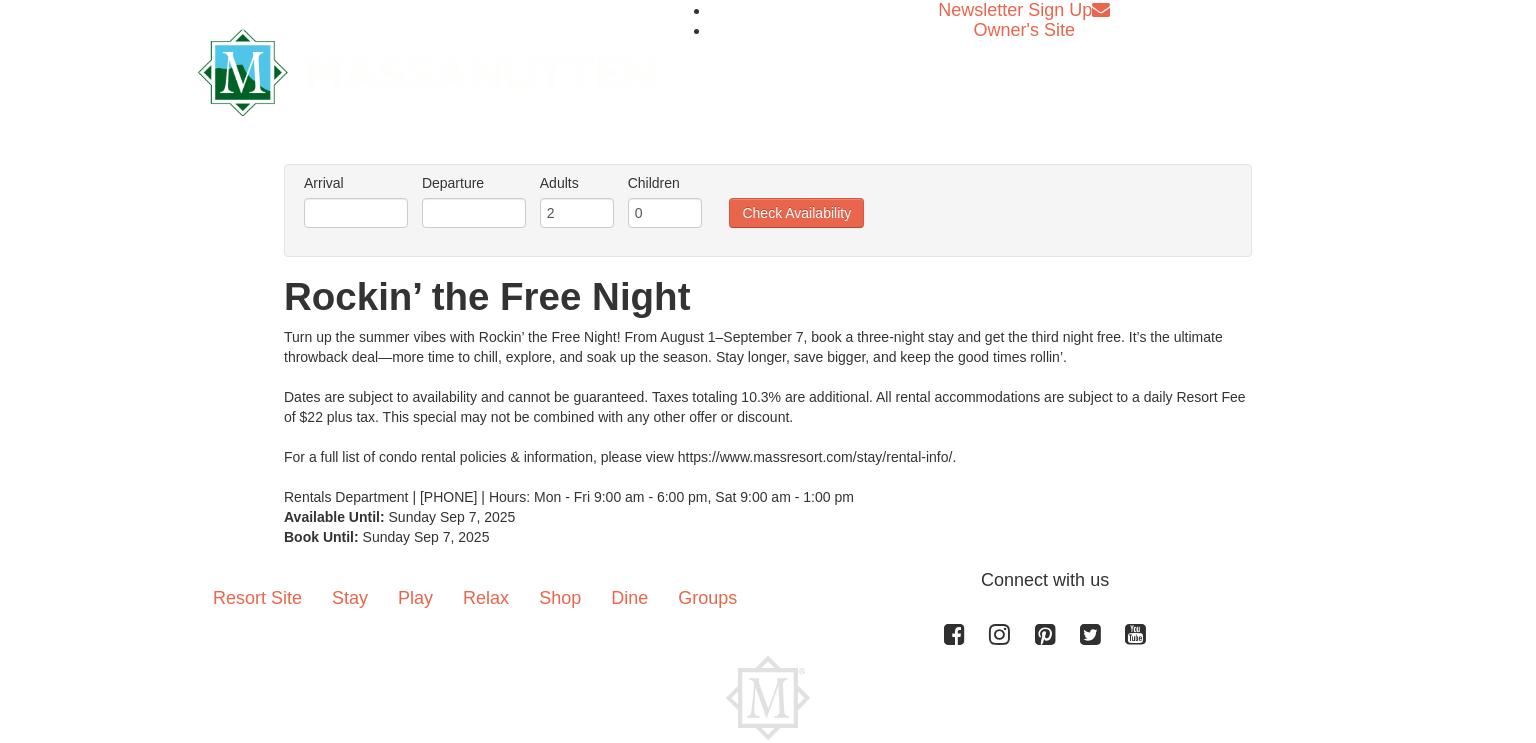 scroll, scrollTop: 0, scrollLeft: 0, axis: both 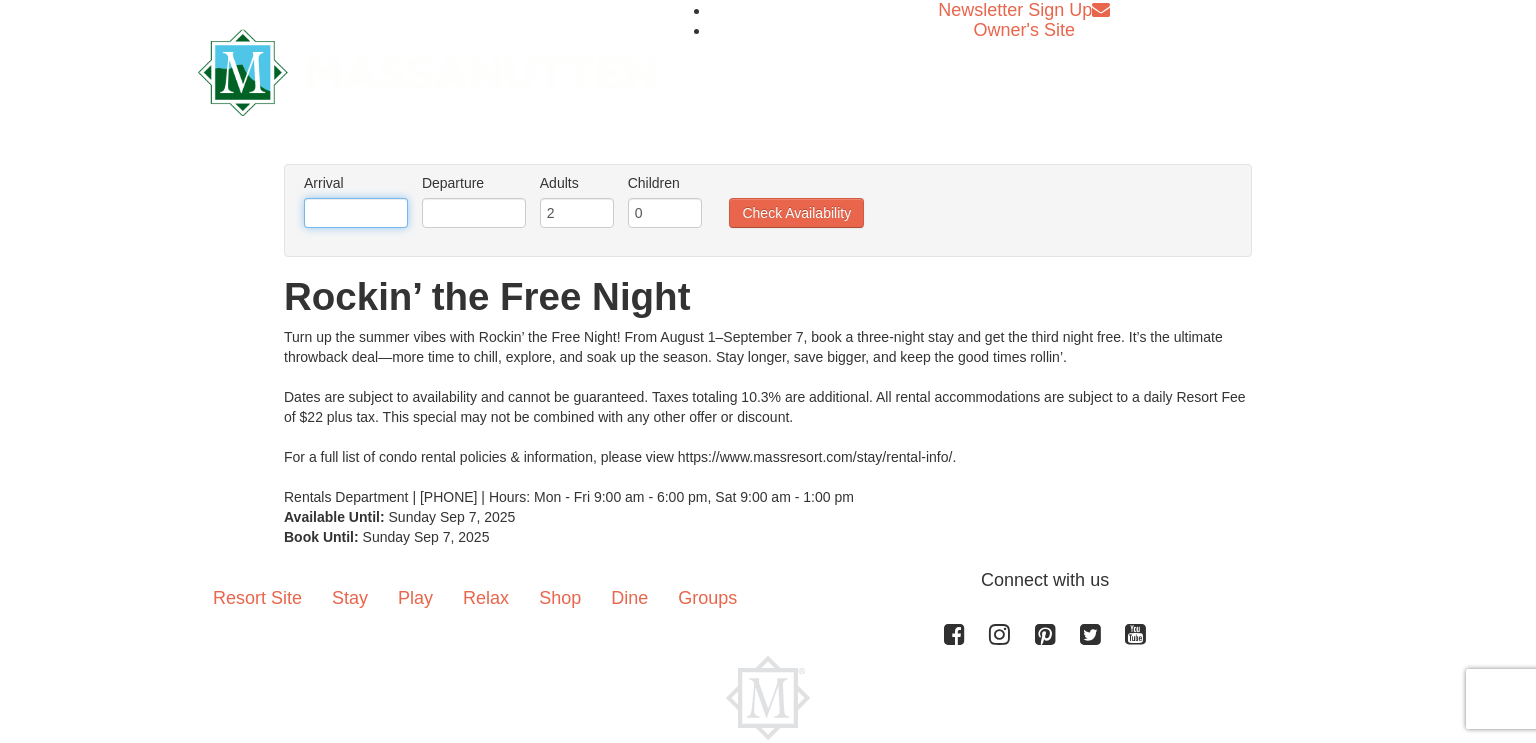 click at bounding box center (356, 213) 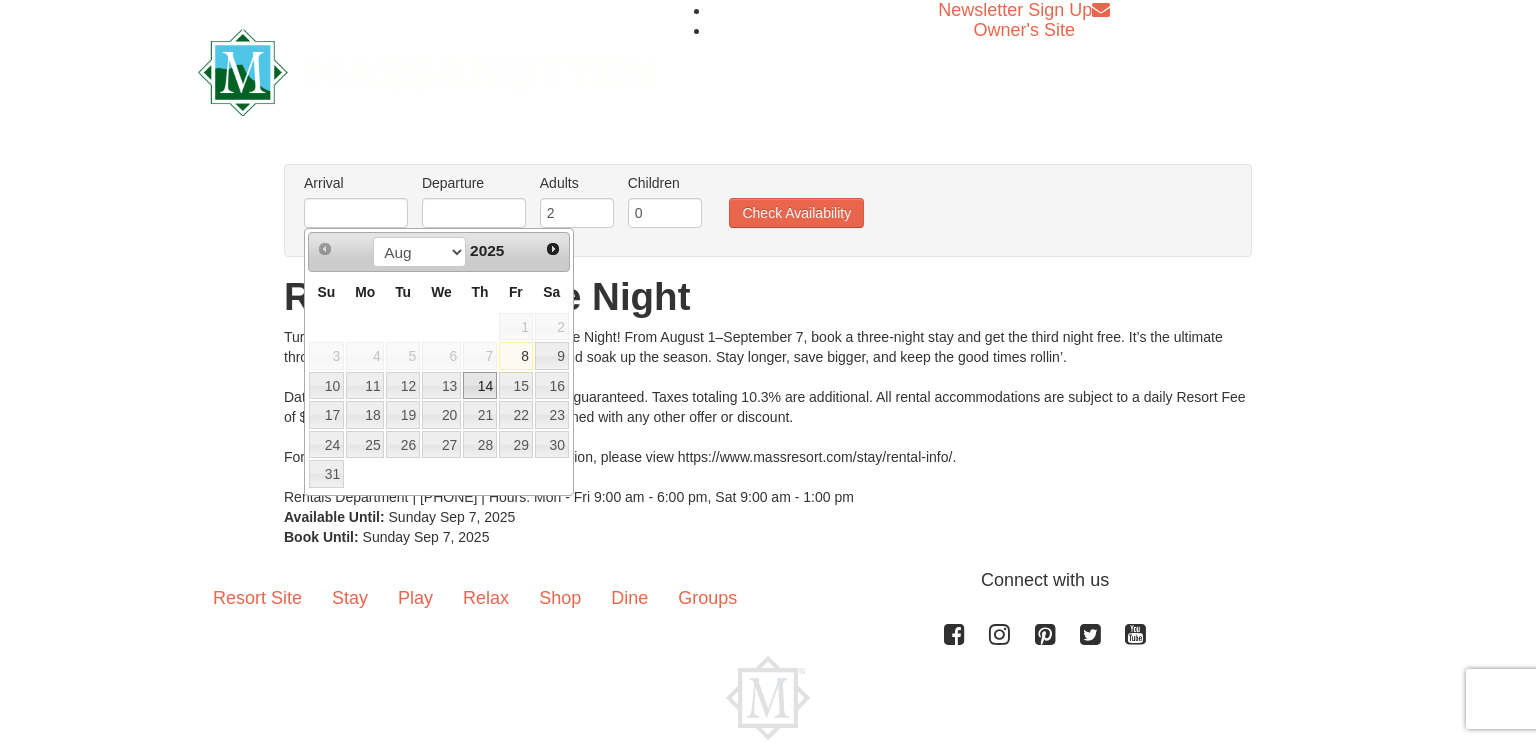 click on "14" at bounding box center (480, 386) 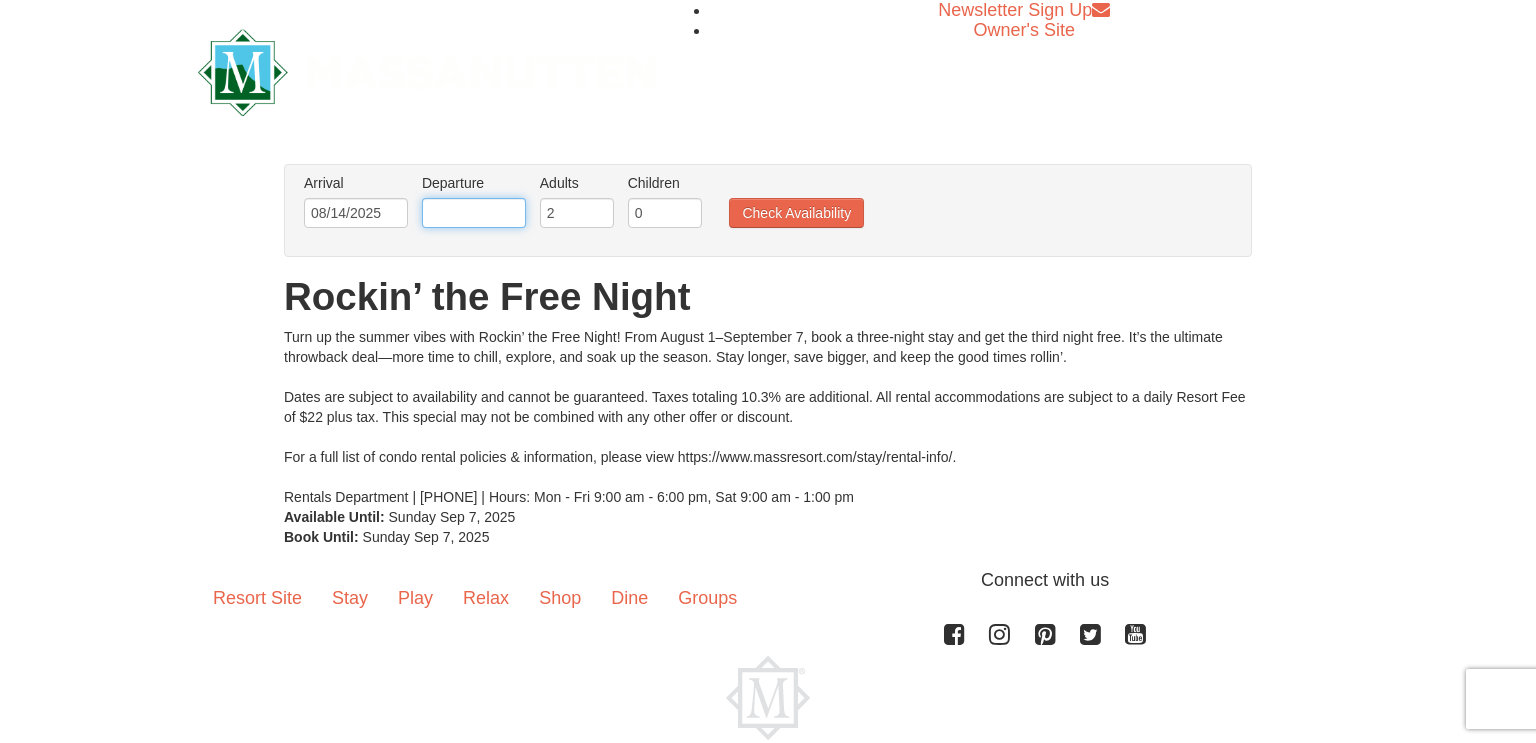 click at bounding box center [474, 213] 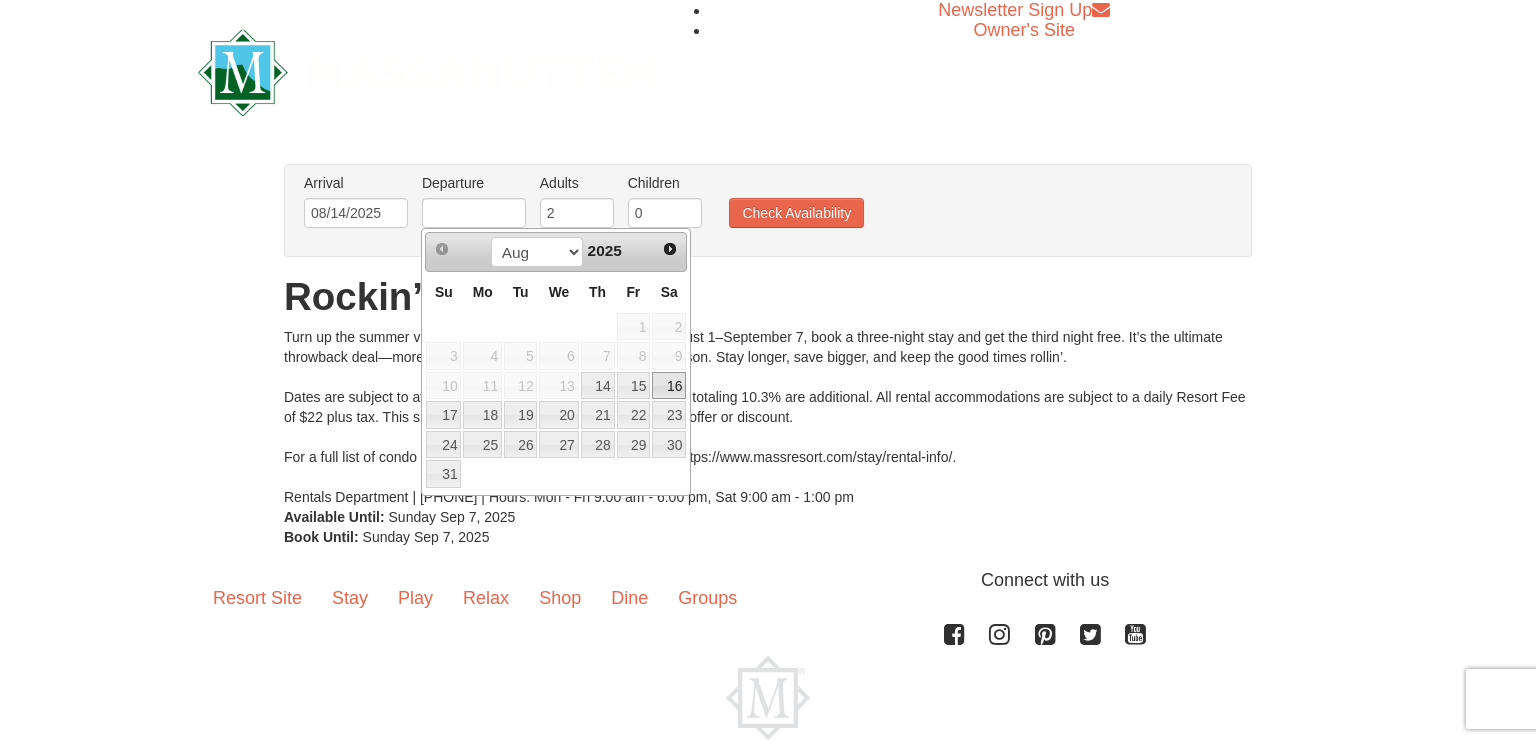 click on "16" at bounding box center [669, 386] 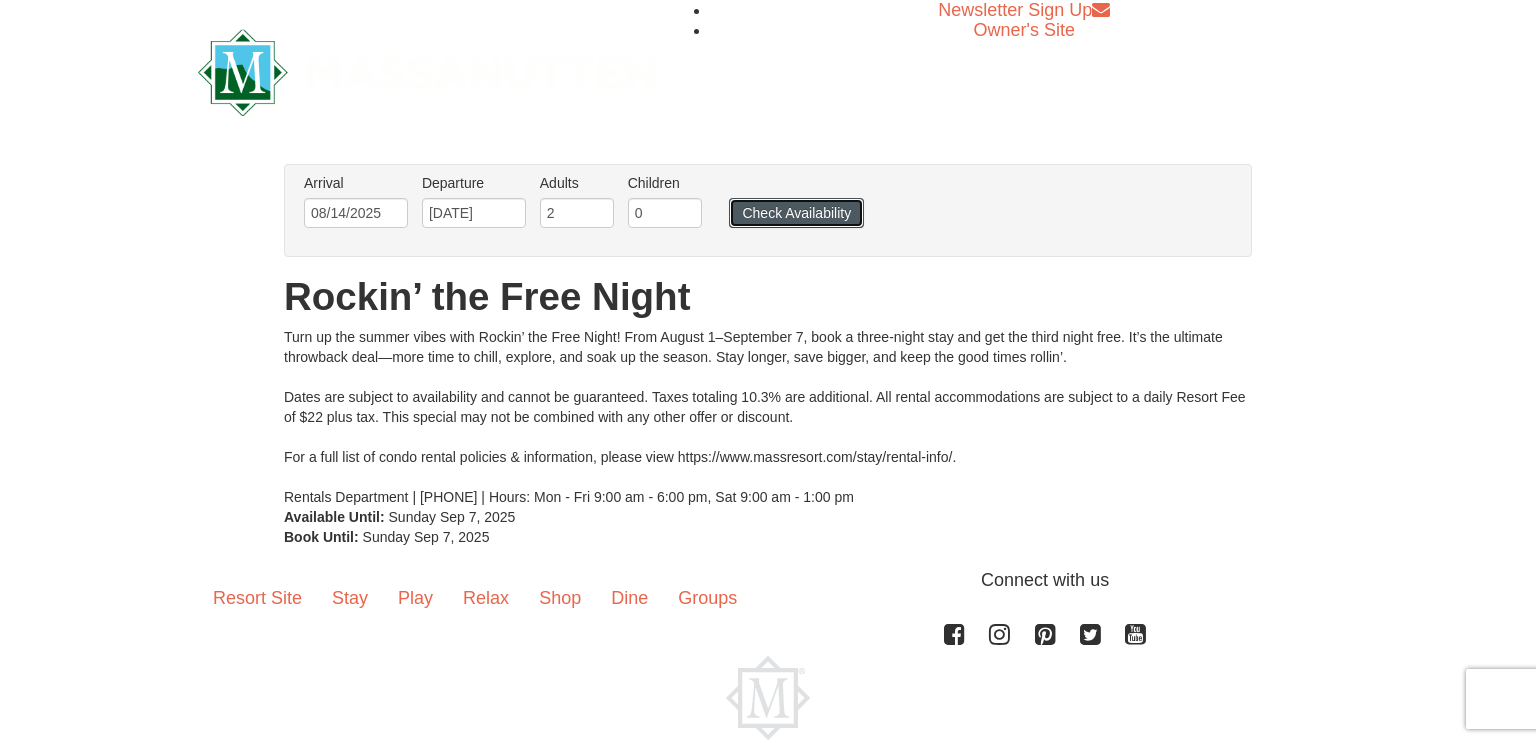 click on "Check Availability" at bounding box center (796, 213) 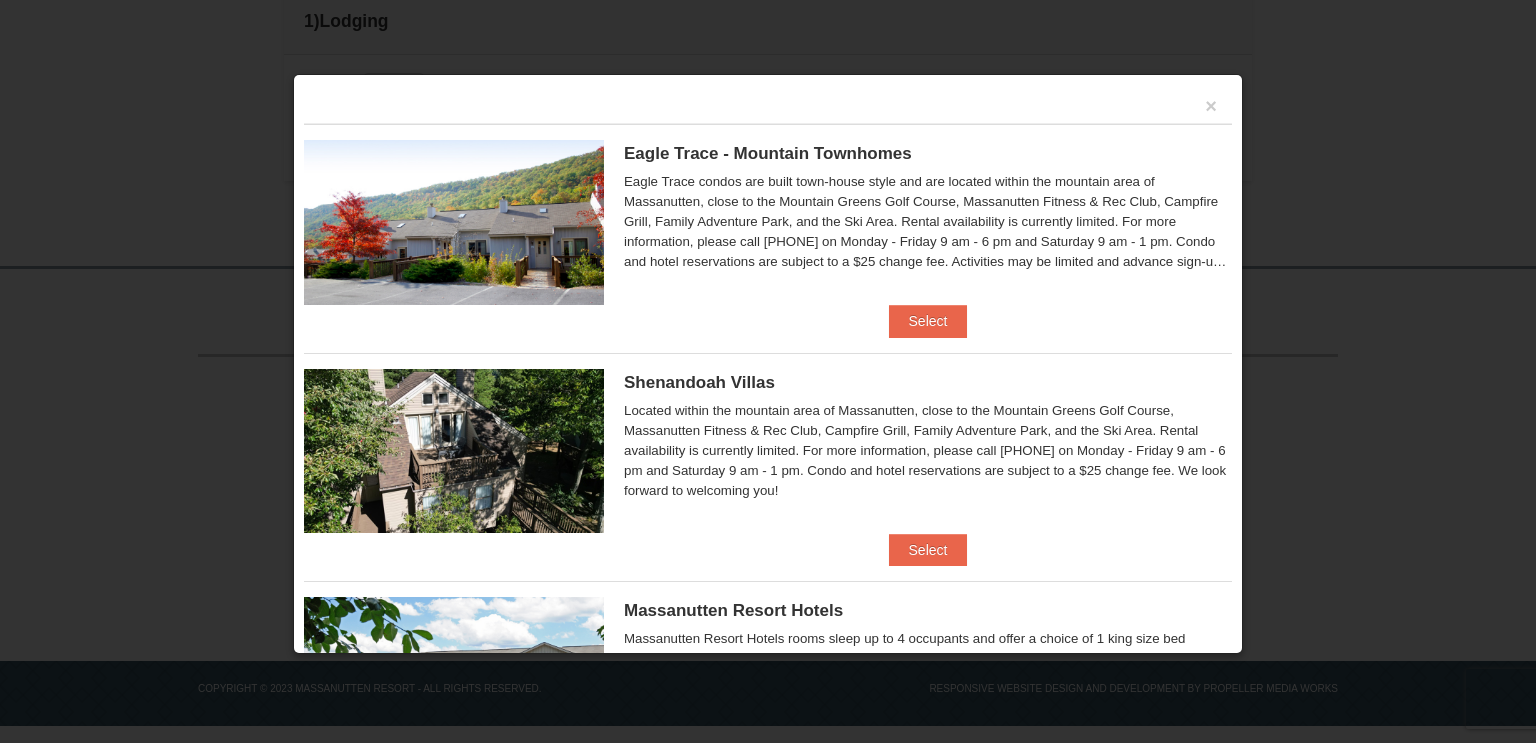 scroll, scrollTop: 543, scrollLeft: 0, axis: vertical 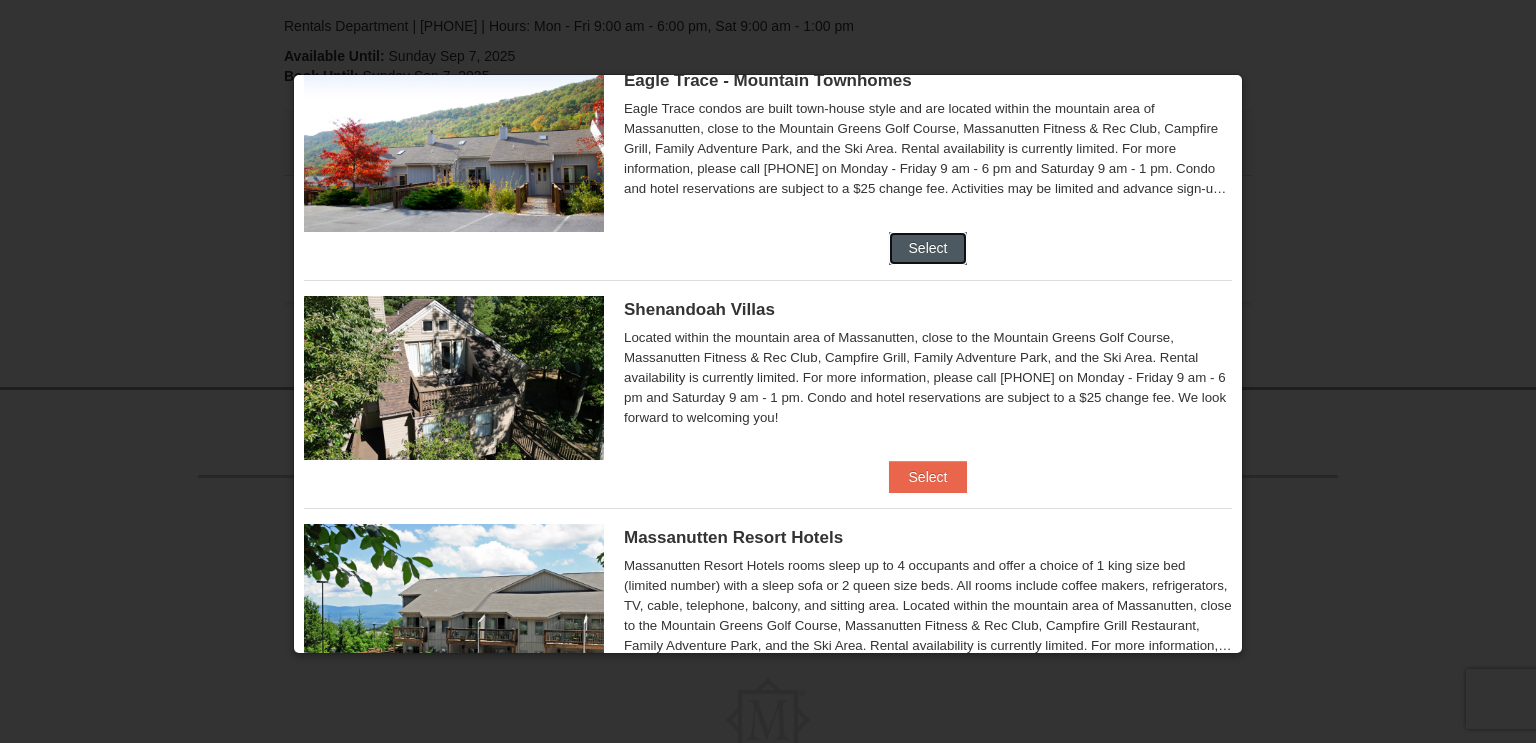 click on "Select" at bounding box center [928, 248] 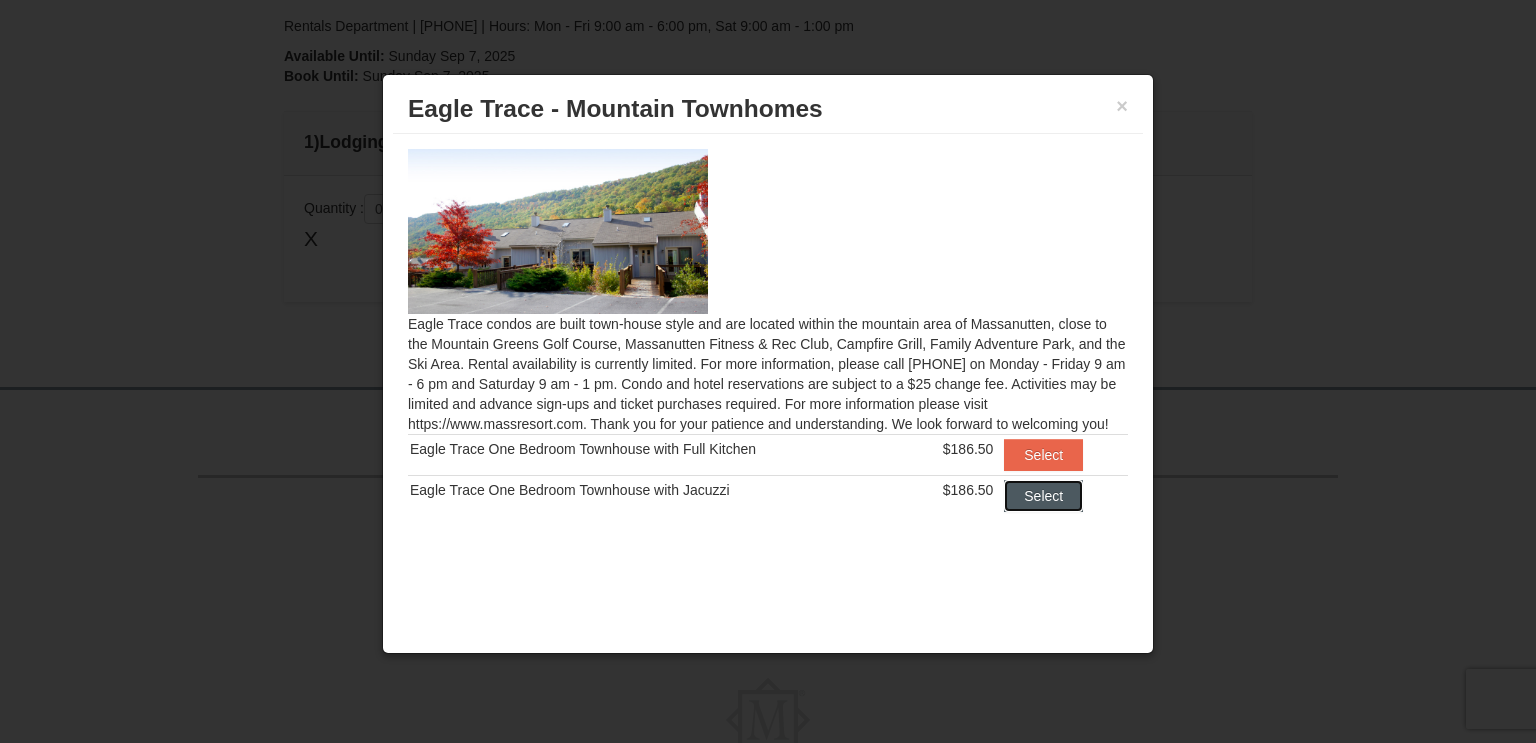 click on "Select" at bounding box center (1043, 496) 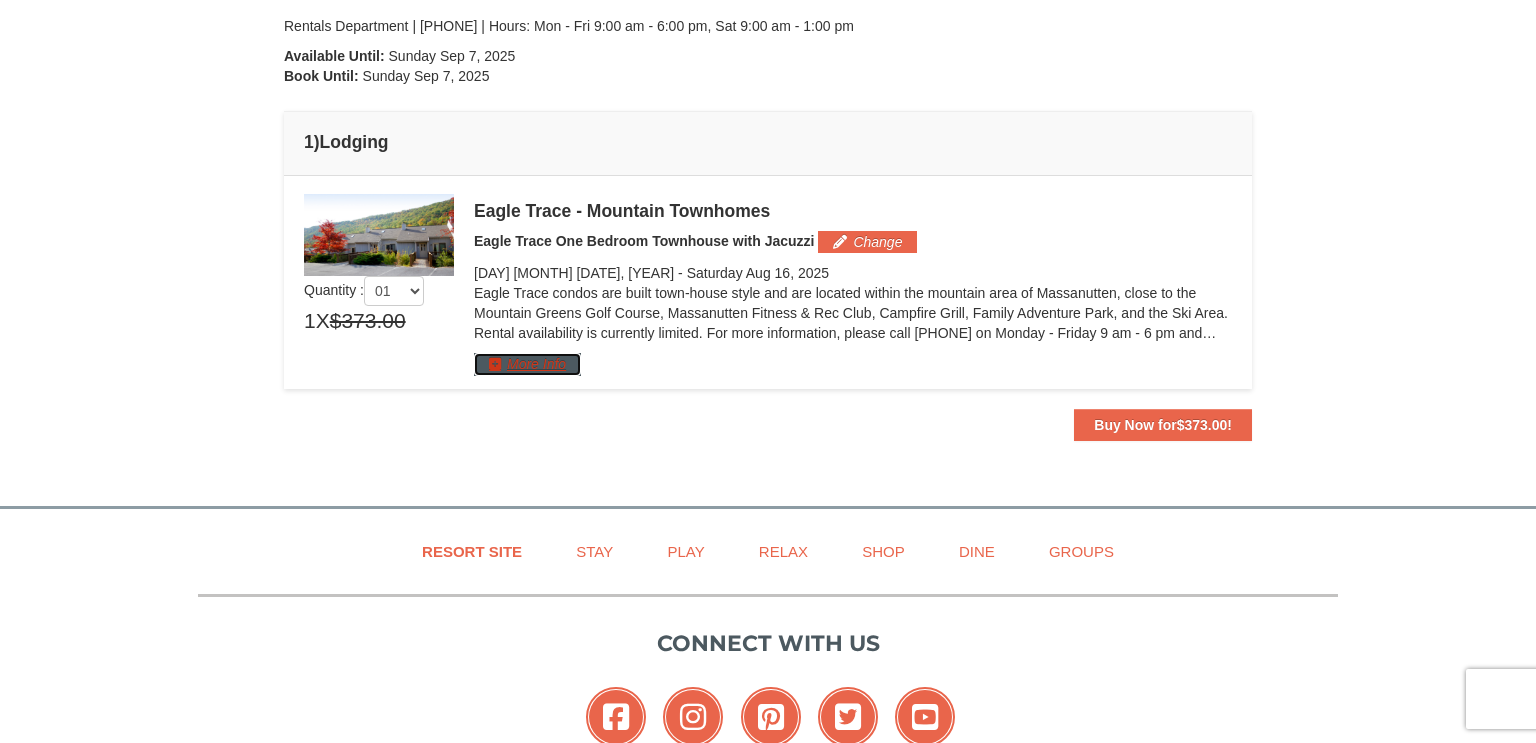 click on "More Info" at bounding box center (527, 364) 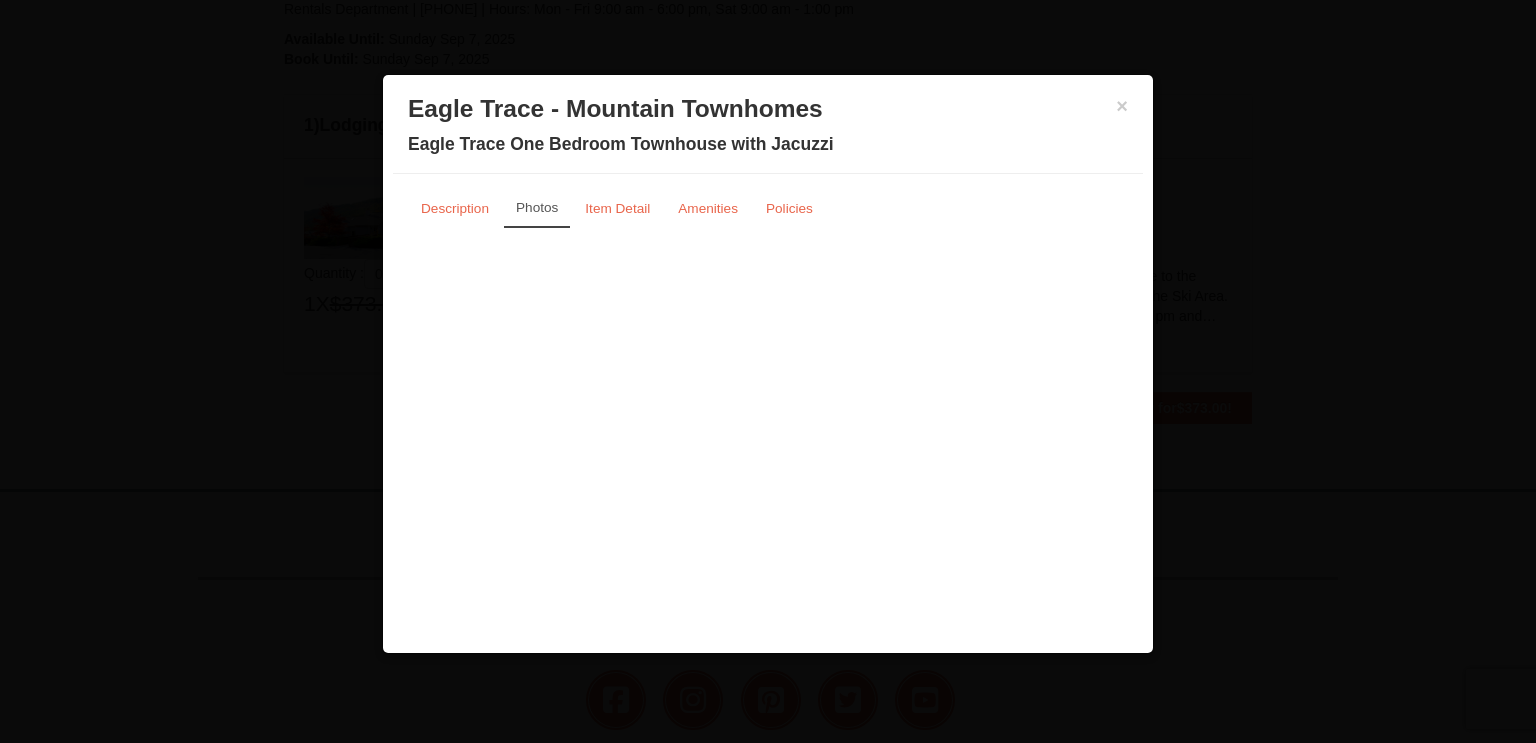 scroll, scrollTop: 476, scrollLeft: 0, axis: vertical 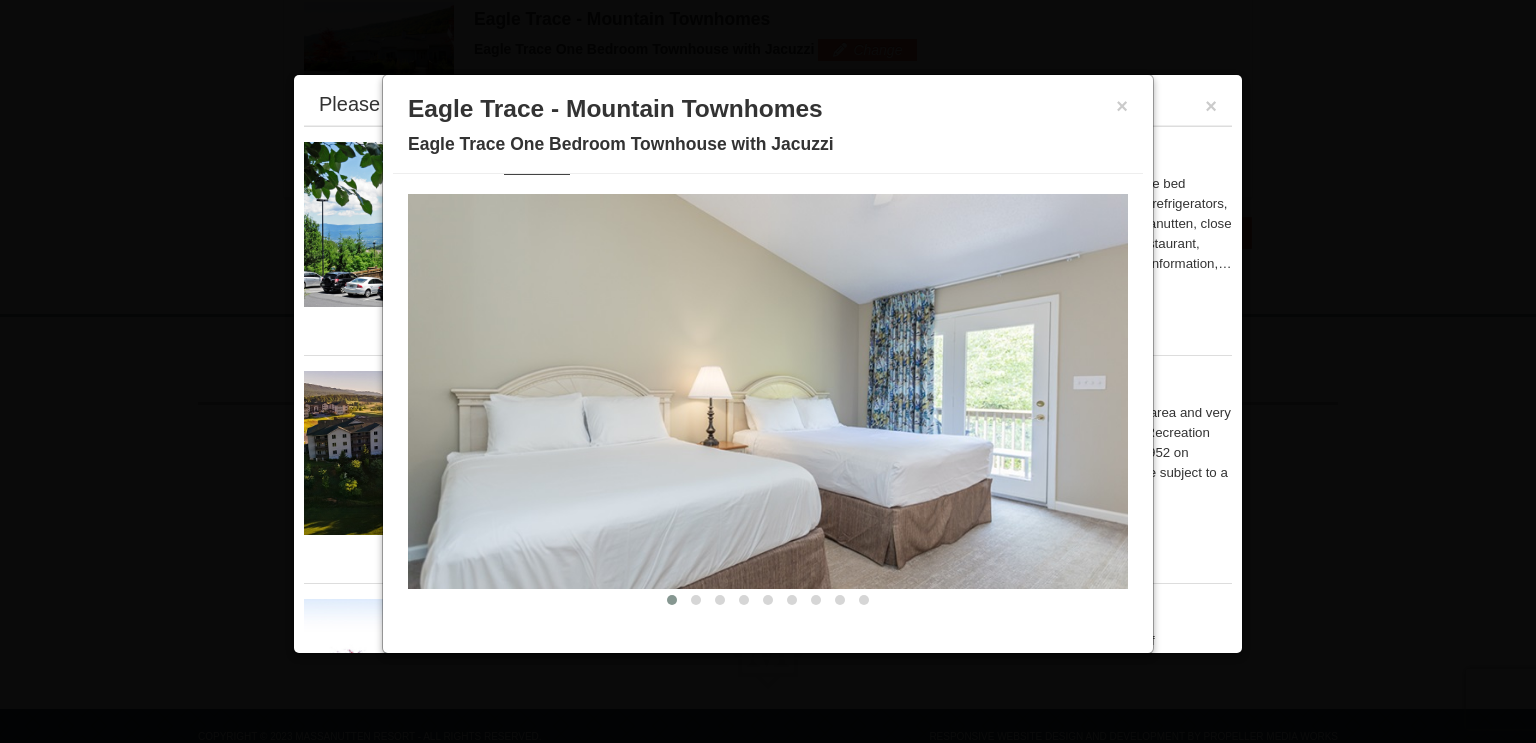 click at bounding box center [768, 391] 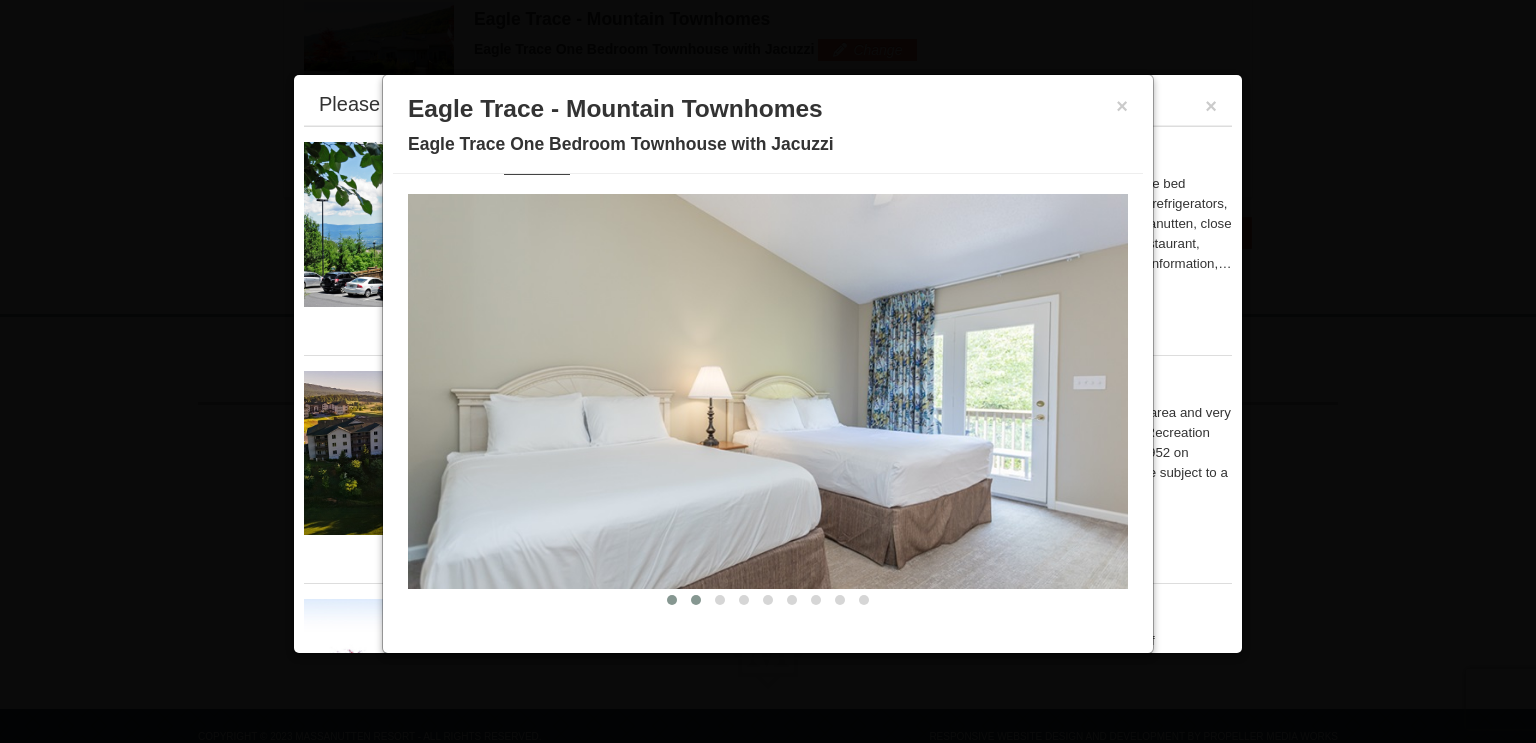 click at bounding box center (696, 600) 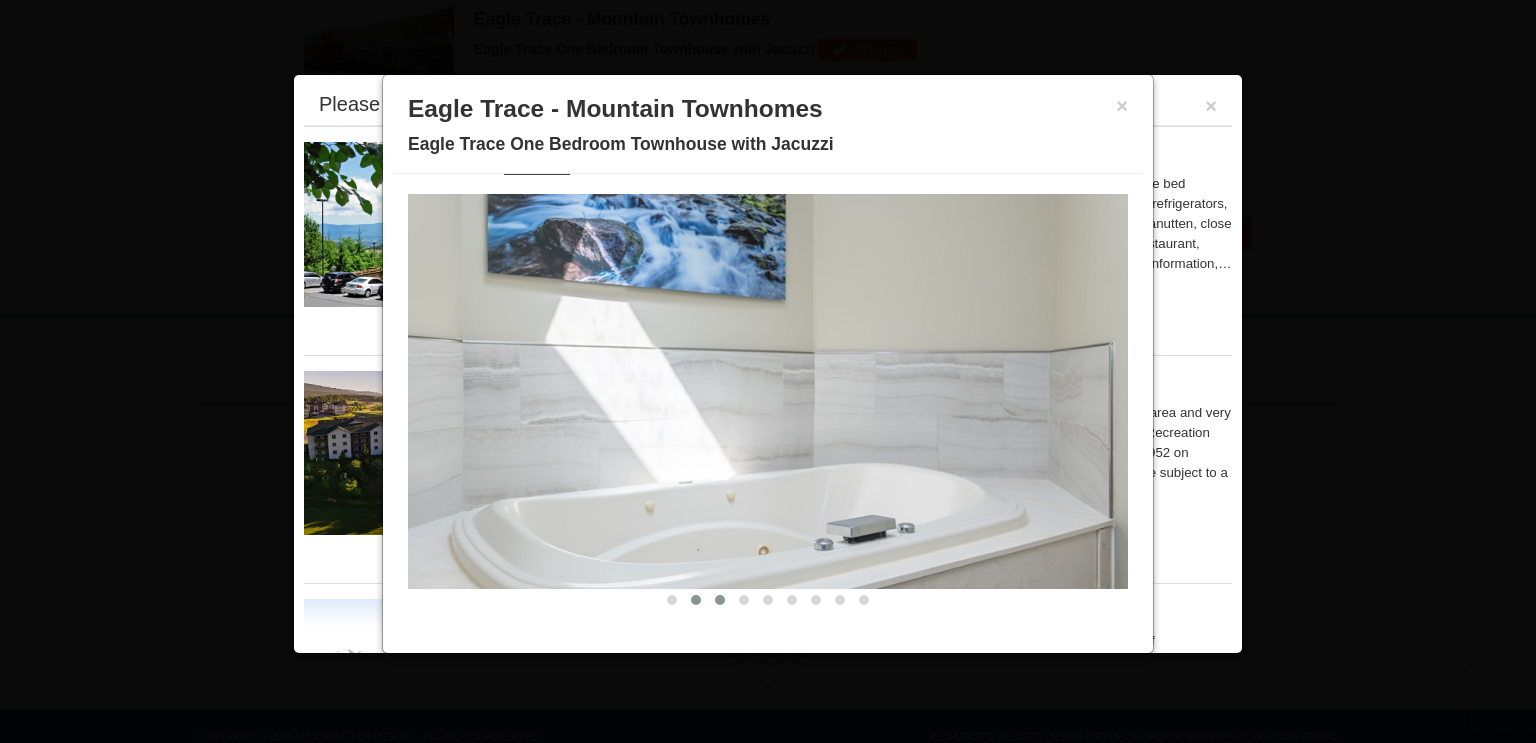 click at bounding box center (720, 600) 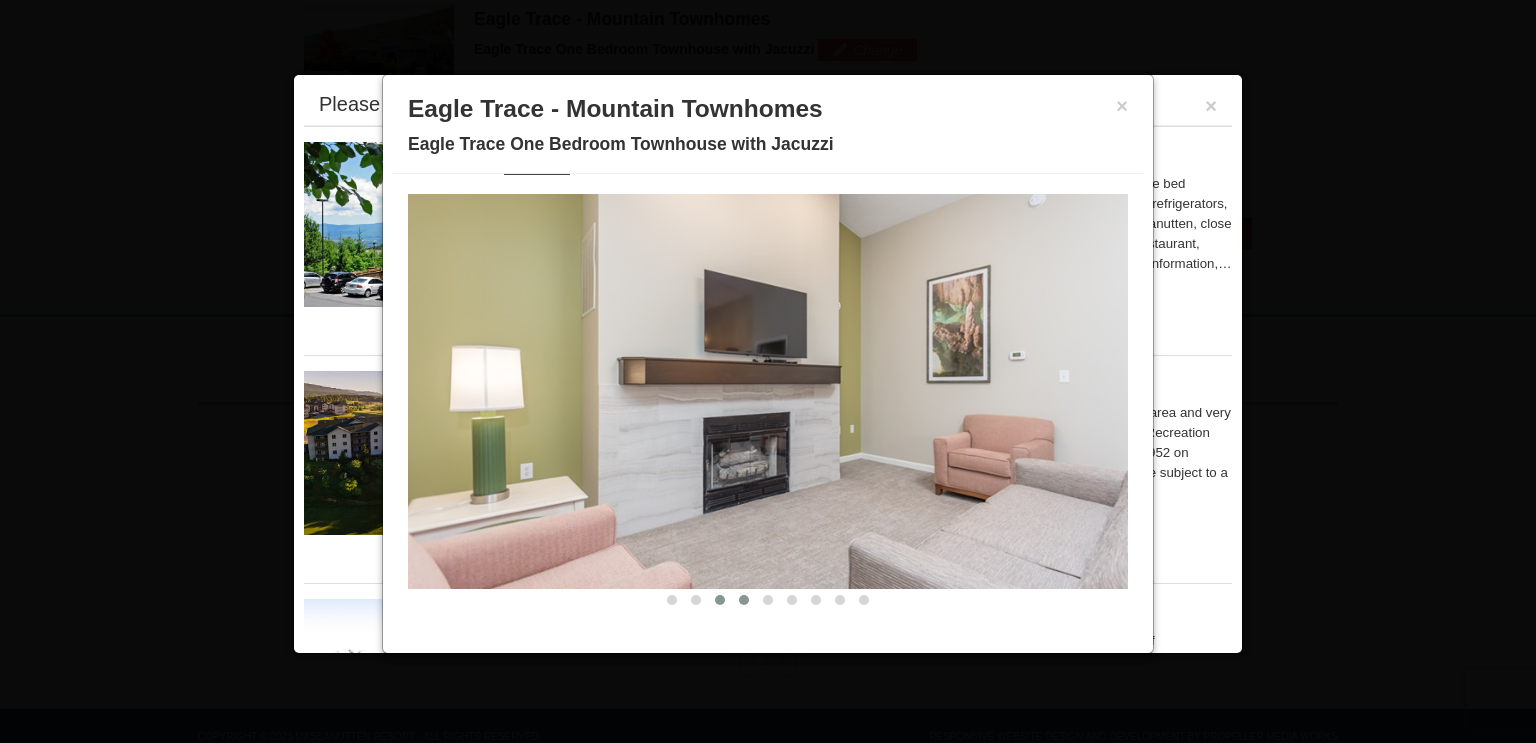 click at bounding box center (744, 600) 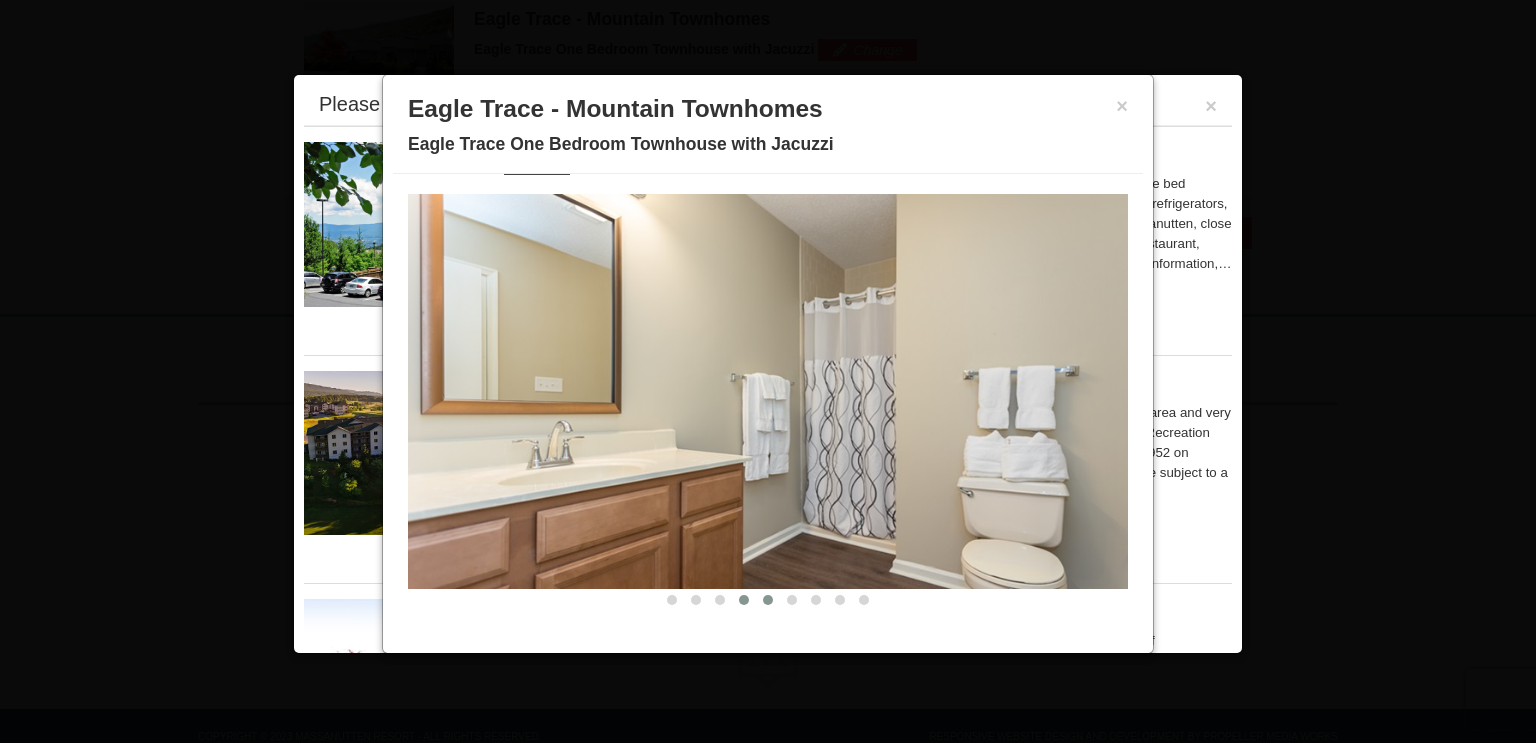 click at bounding box center [768, 600] 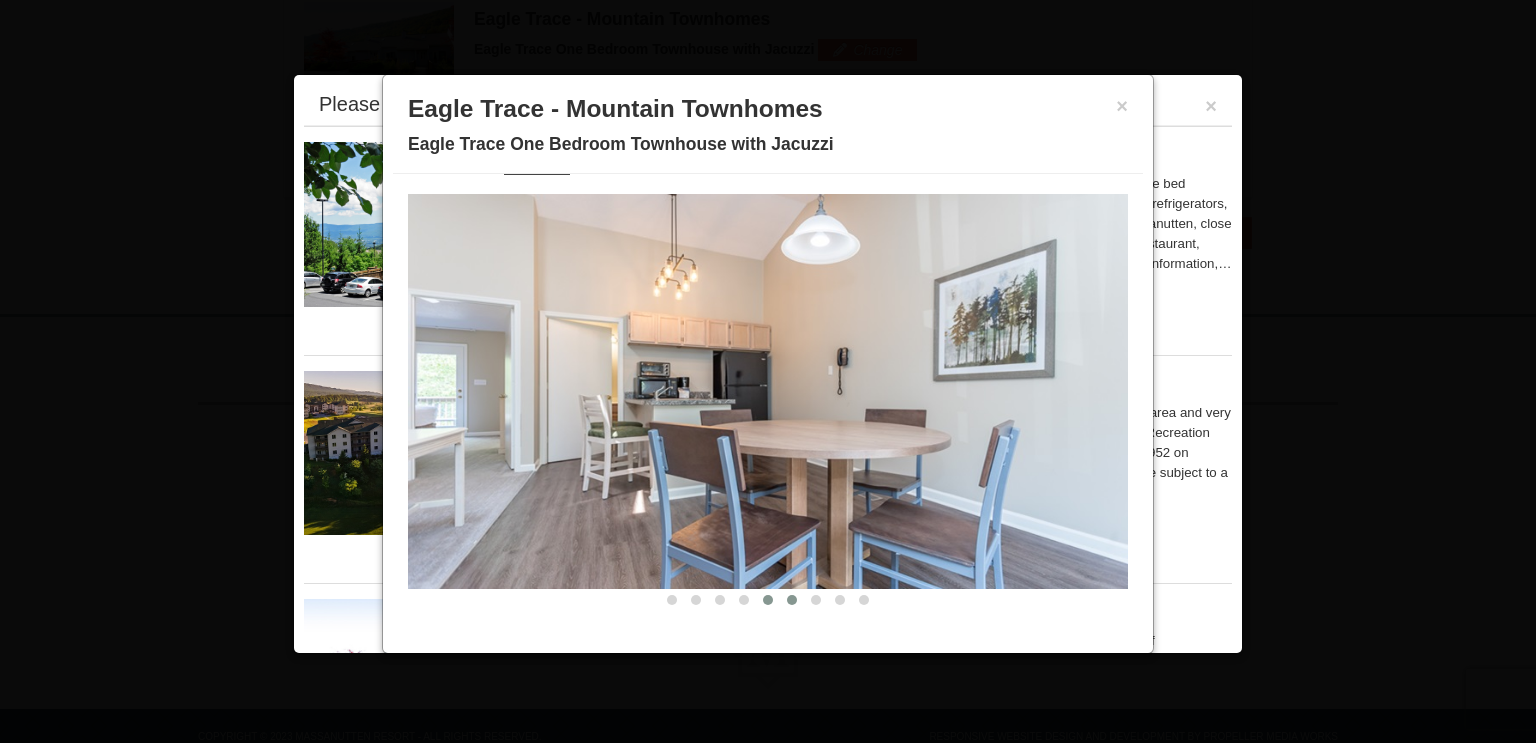 click at bounding box center [792, 600] 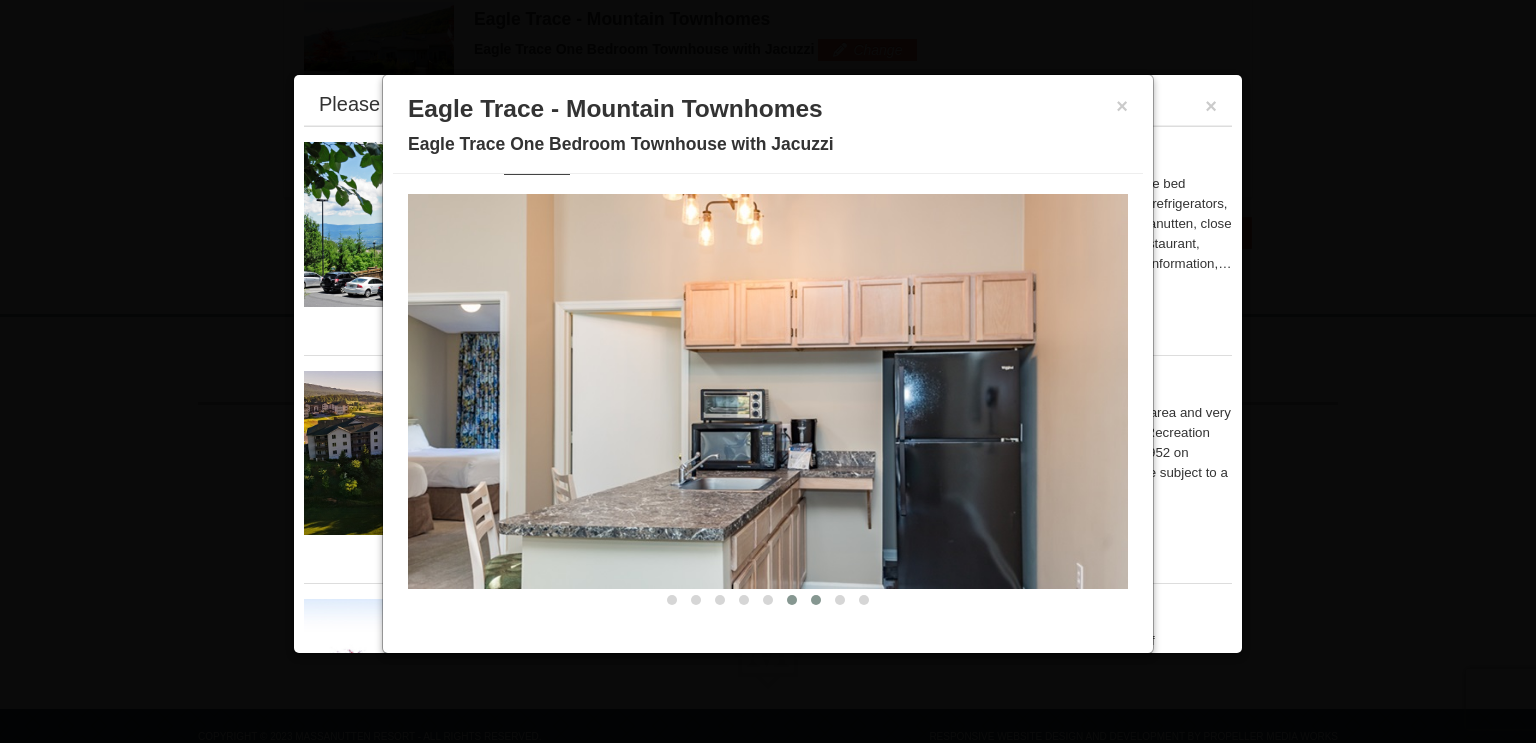 click at bounding box center (816, 600) 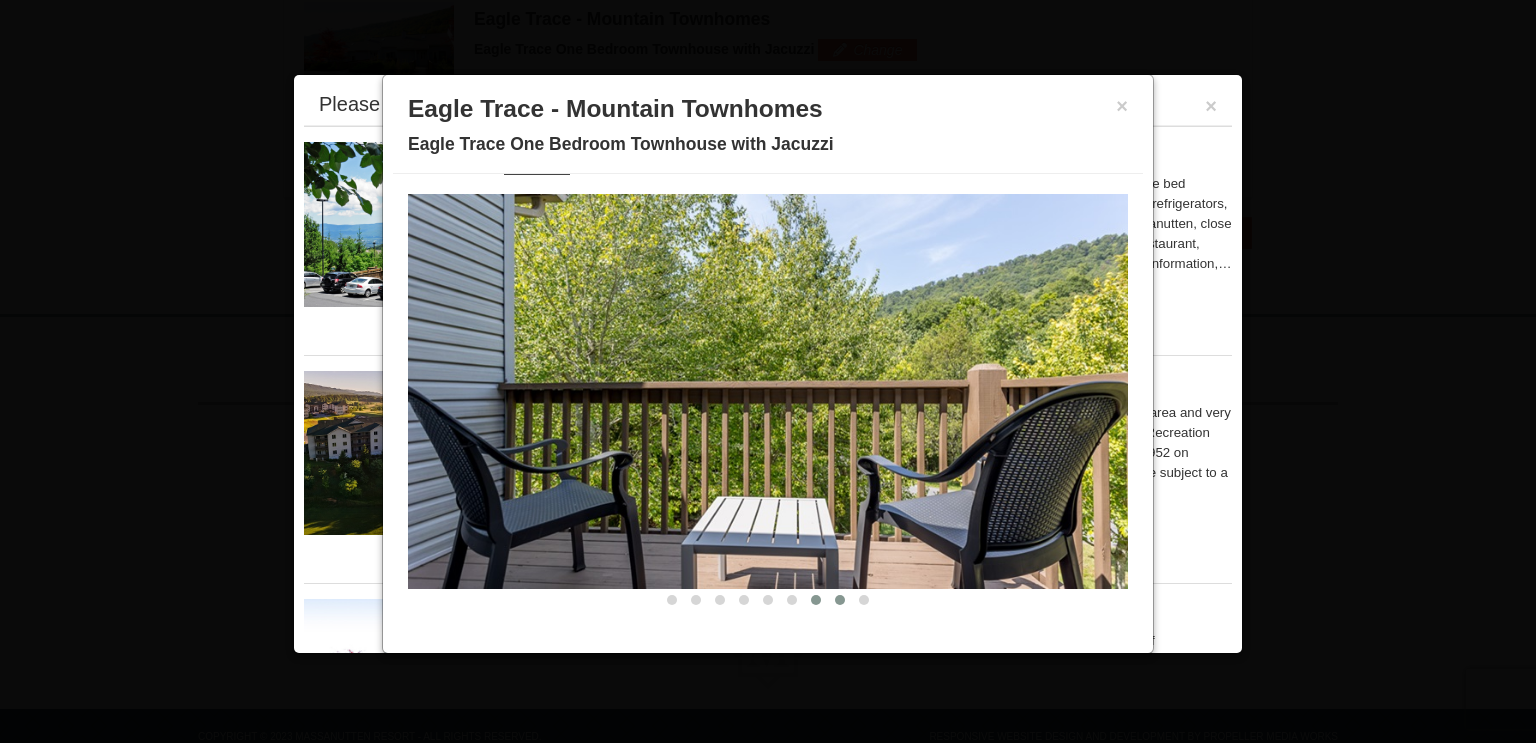 click at bounding box center (840, 600) 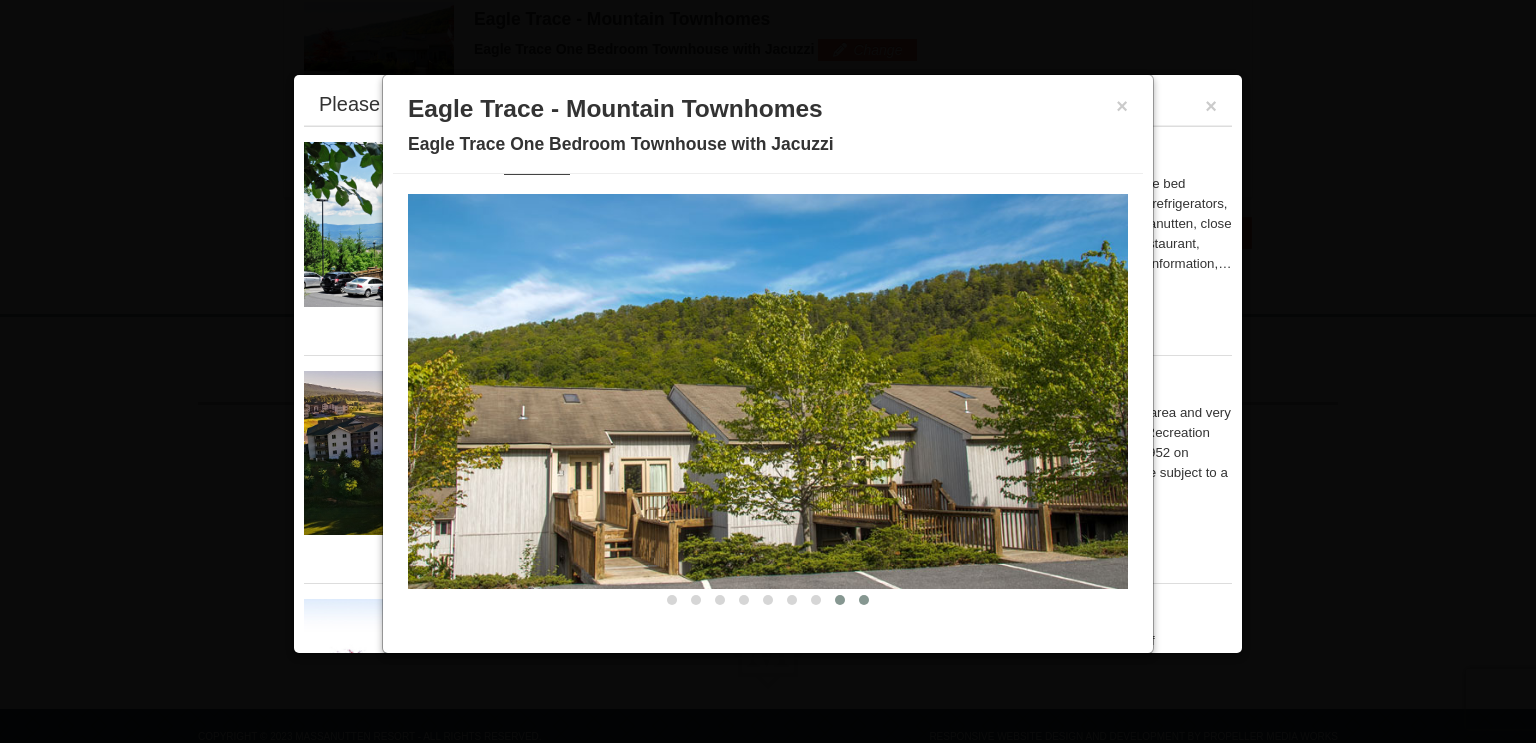 click at bounding box center [864, 600] 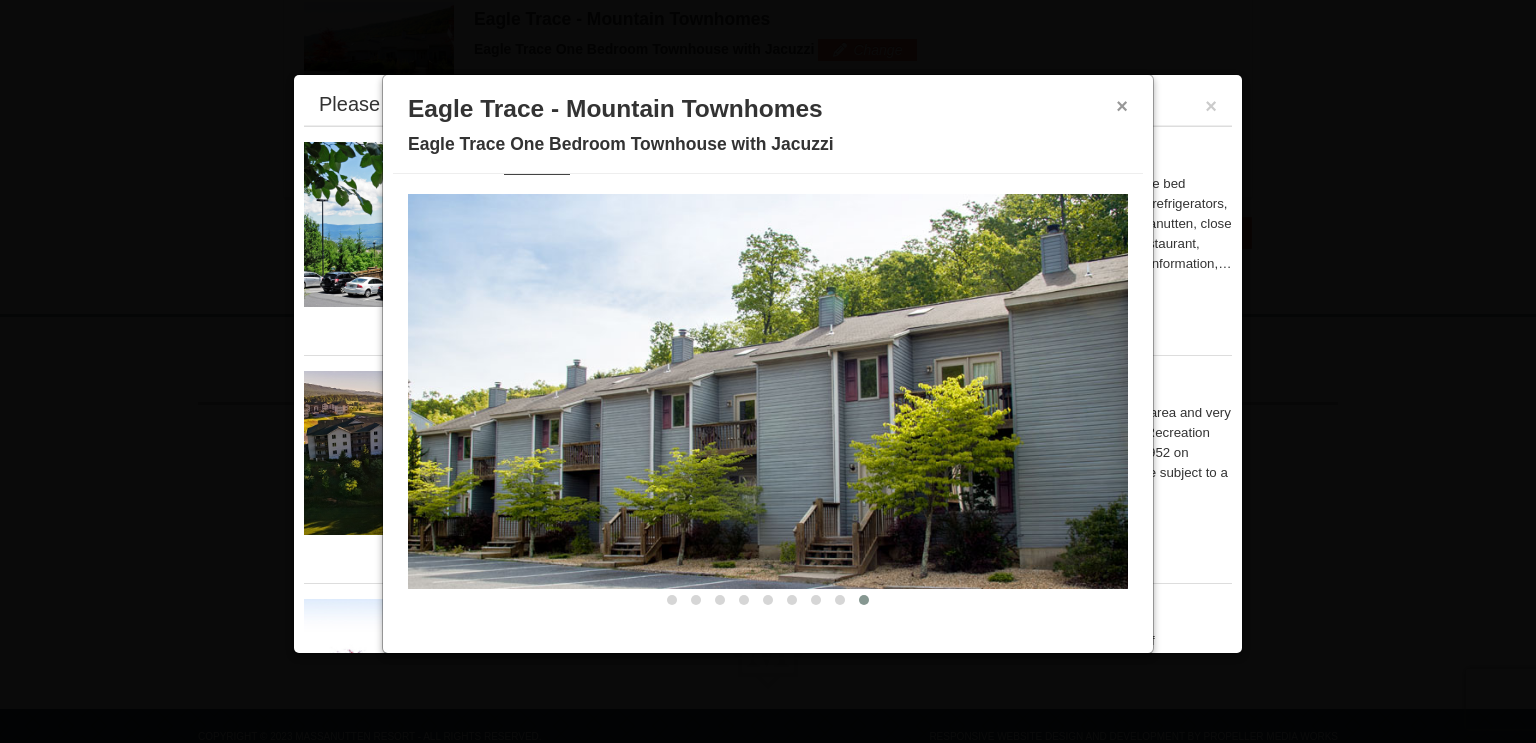 click on "×" at bounding box center [1122, 106] 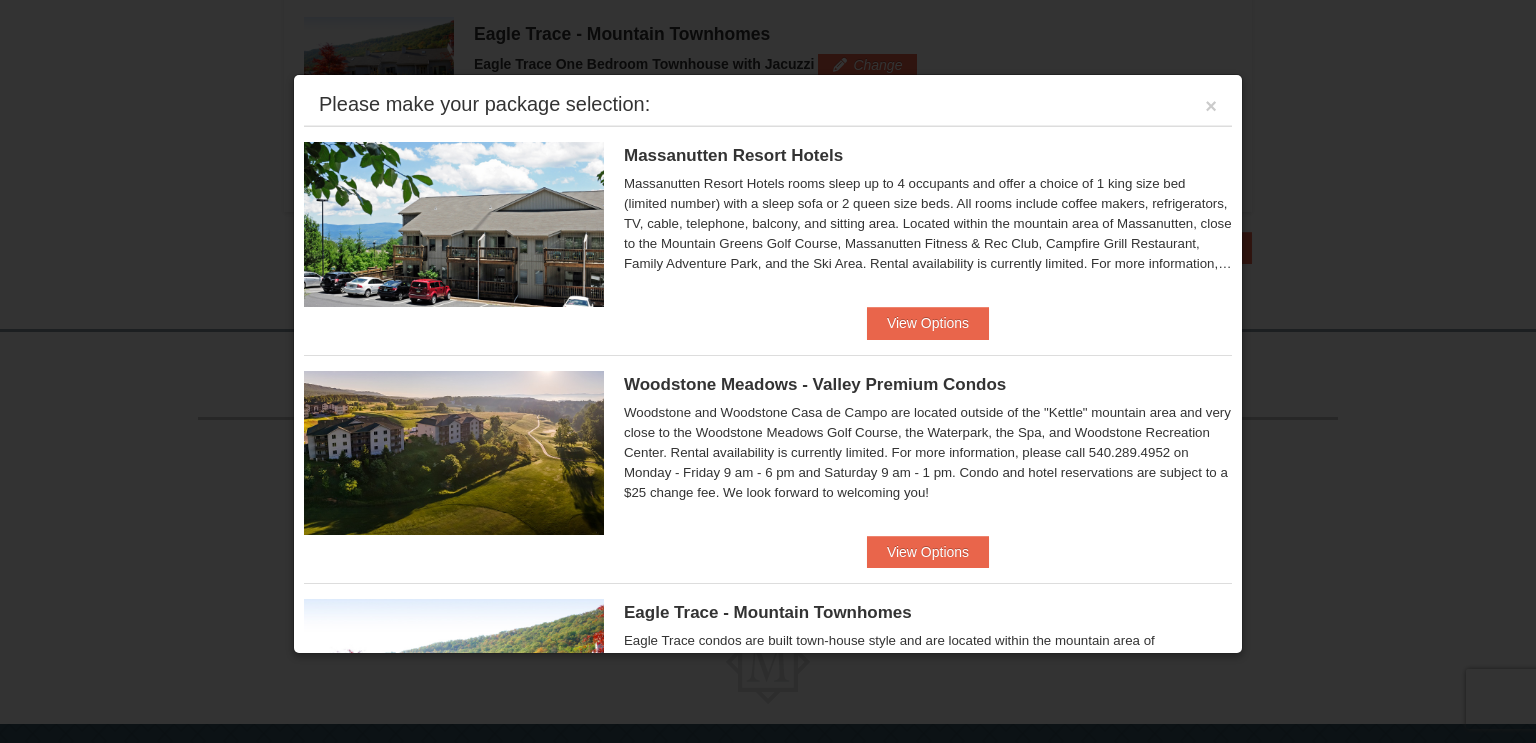 scroll, scrollTop: 604, scrollLeft: 0, axis: vertical 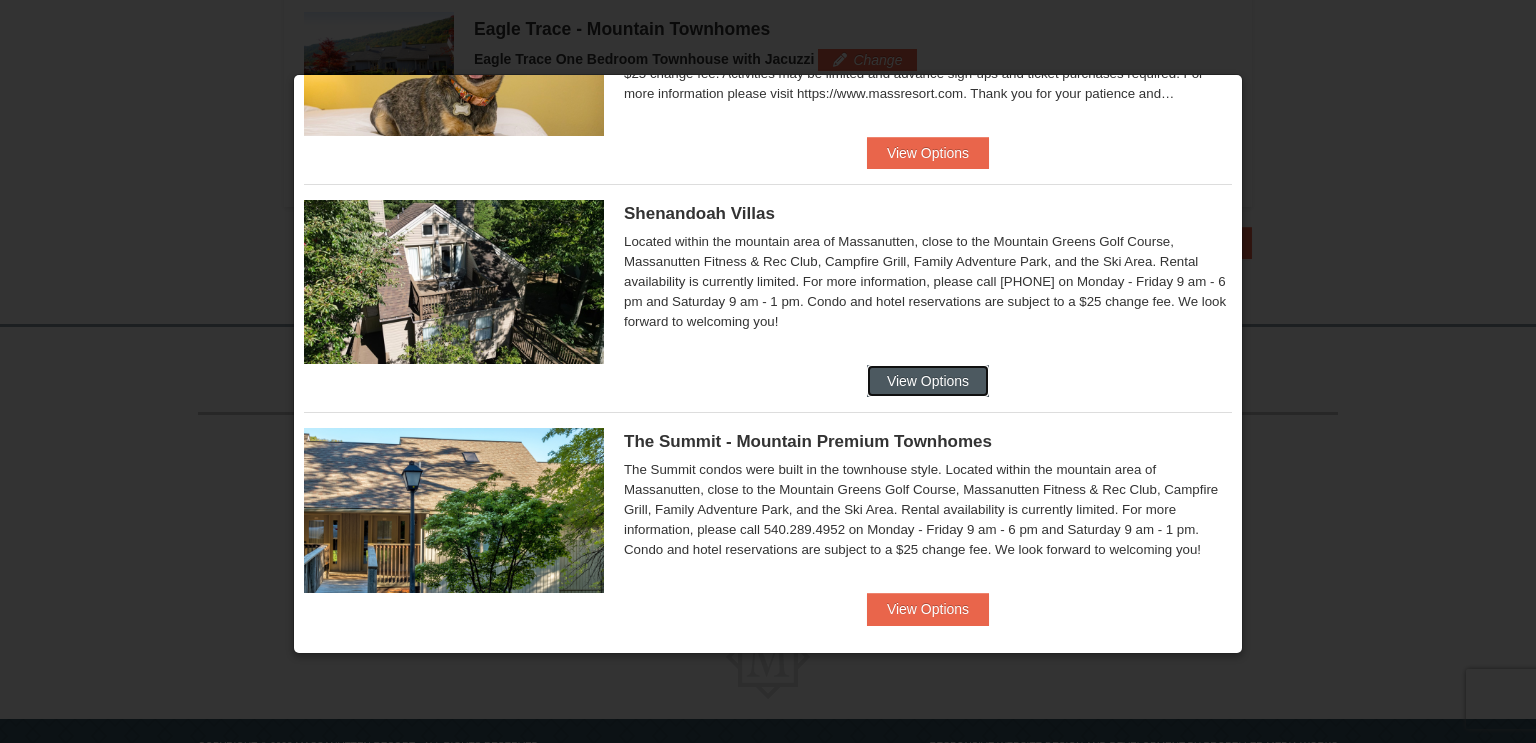 click on "View Options" at bounding box center [928, 381] 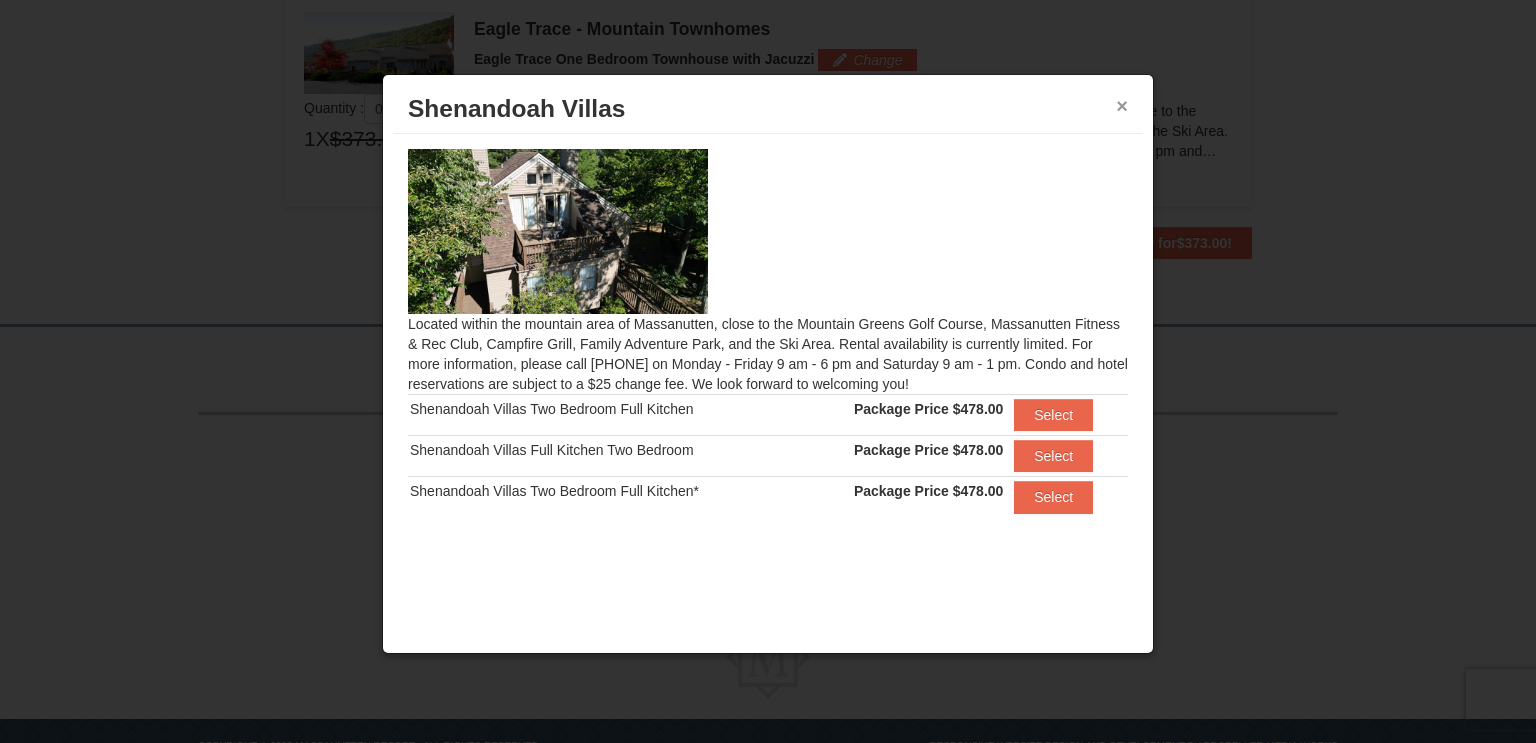 click on "×" at bounding box center [1122, 106] 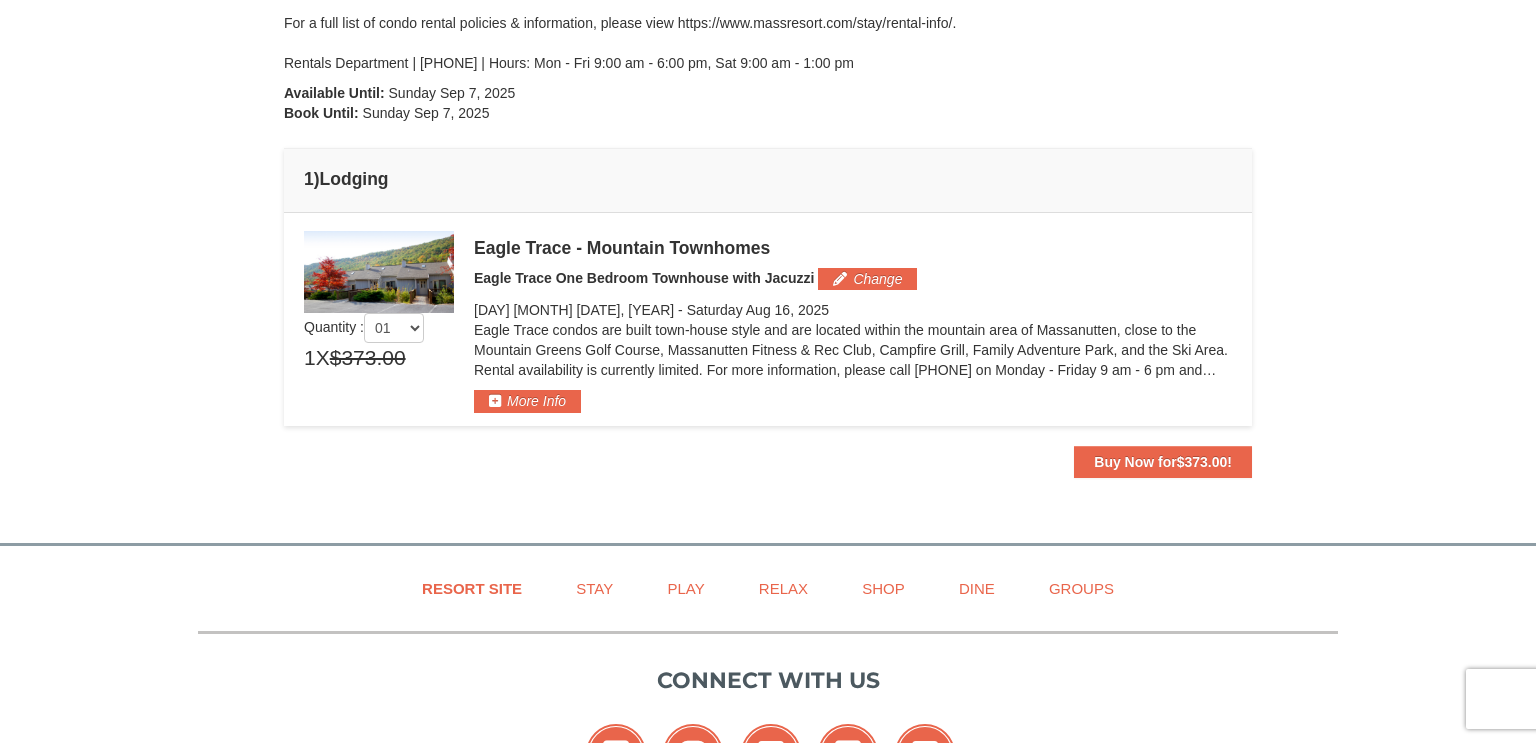 scroll, scrollTop: 395, scrollLeft: 0, axis: vertical 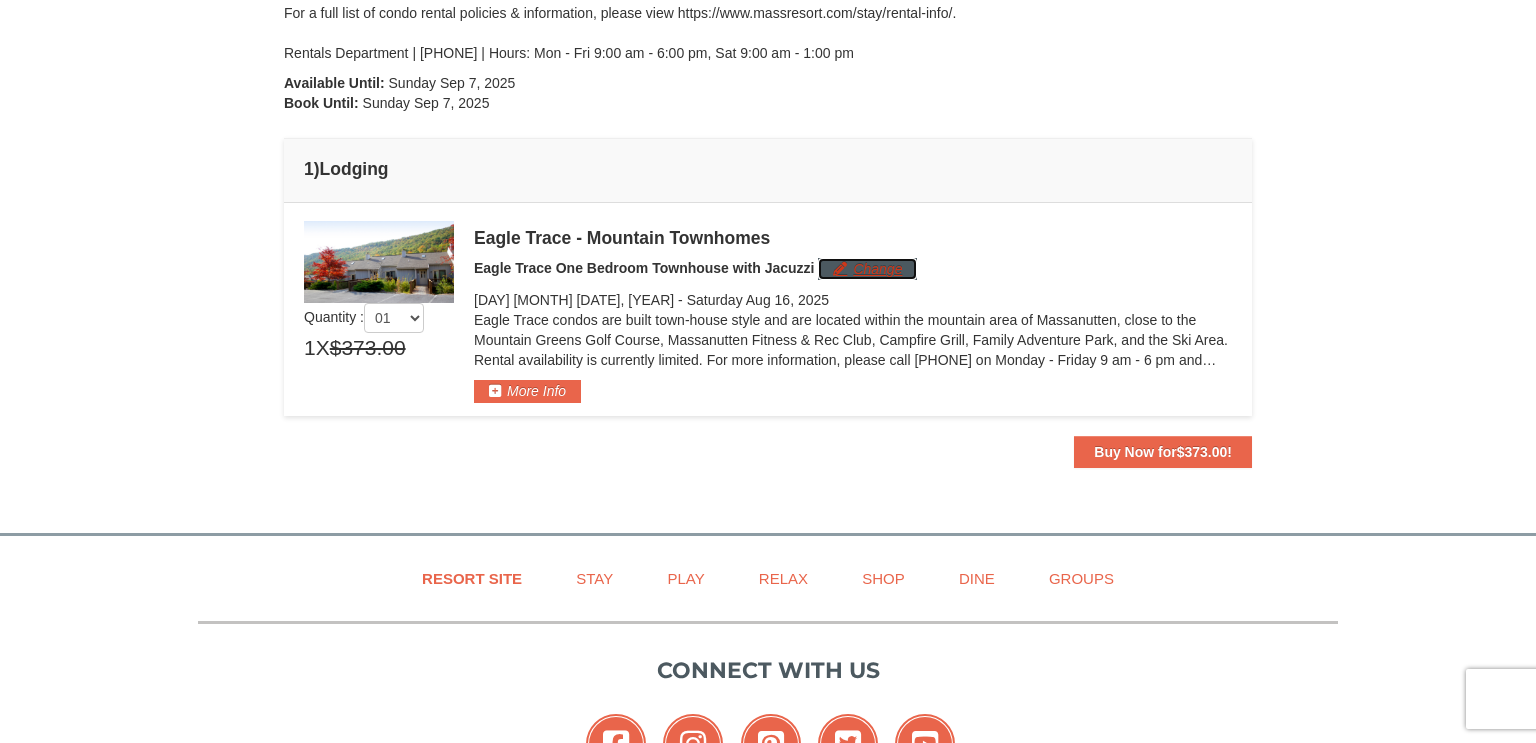 click on "Change" at bounding box center (867, 269) 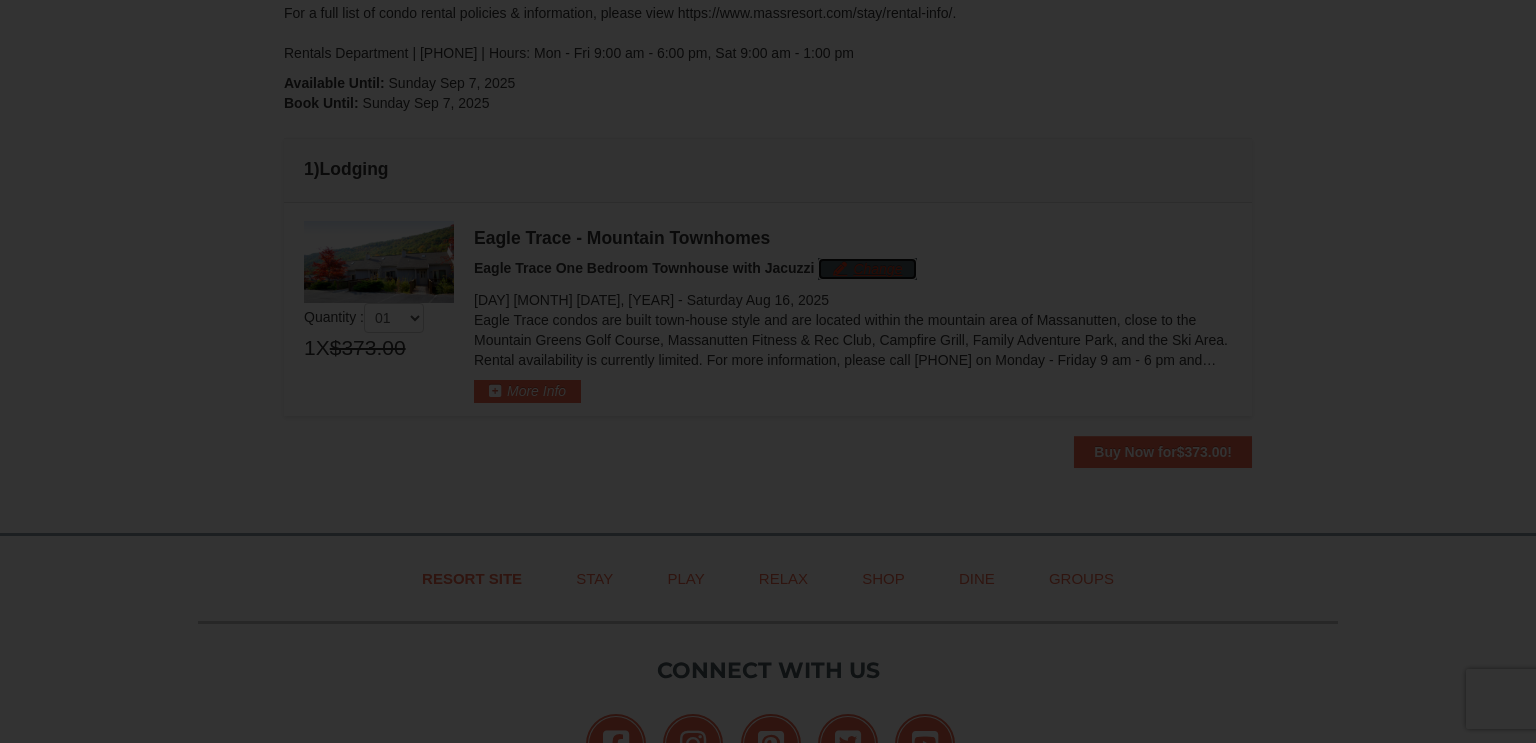 scroll, scrollTop: 456, scrollLeft: 0, axis: vertical 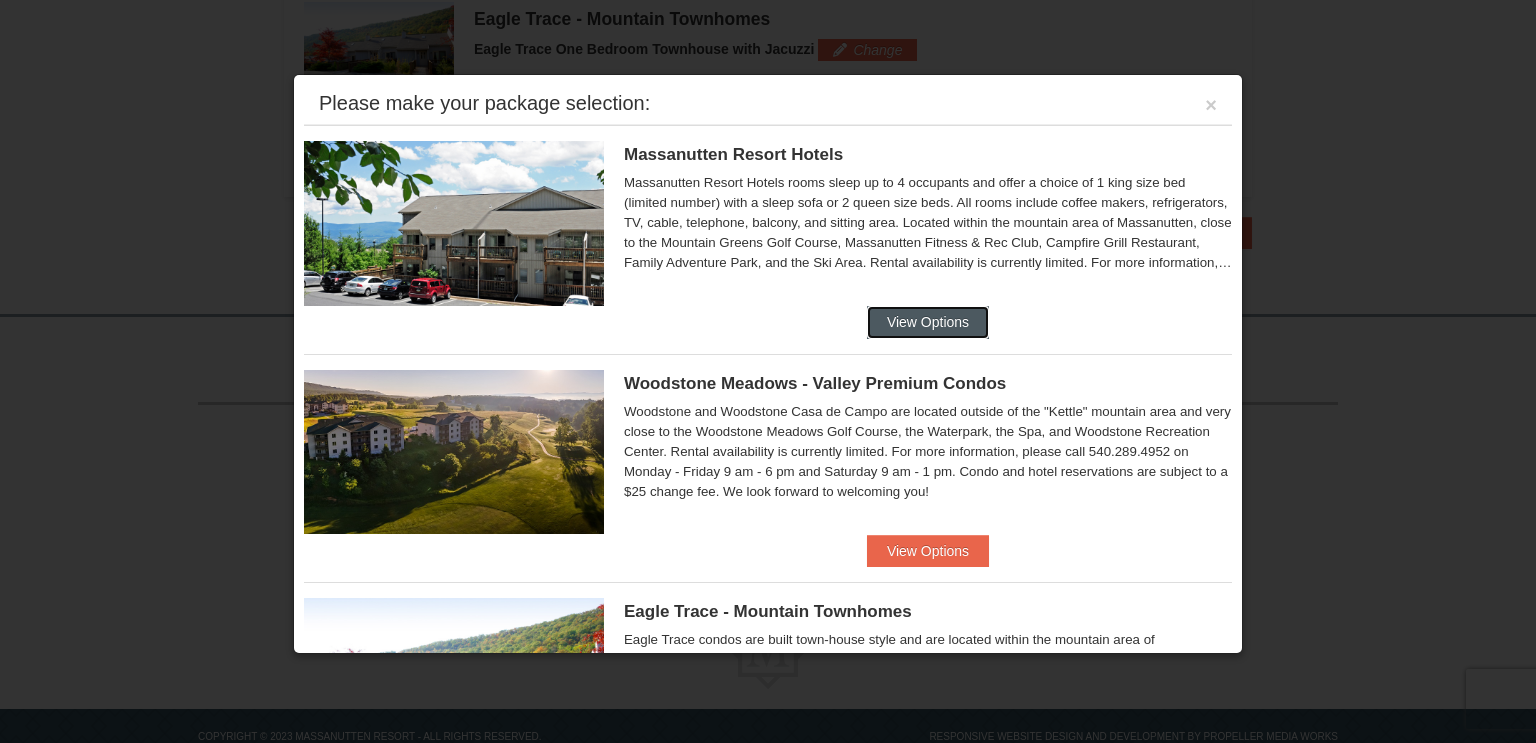 click on "View Options" at bounding box center (928, 322) 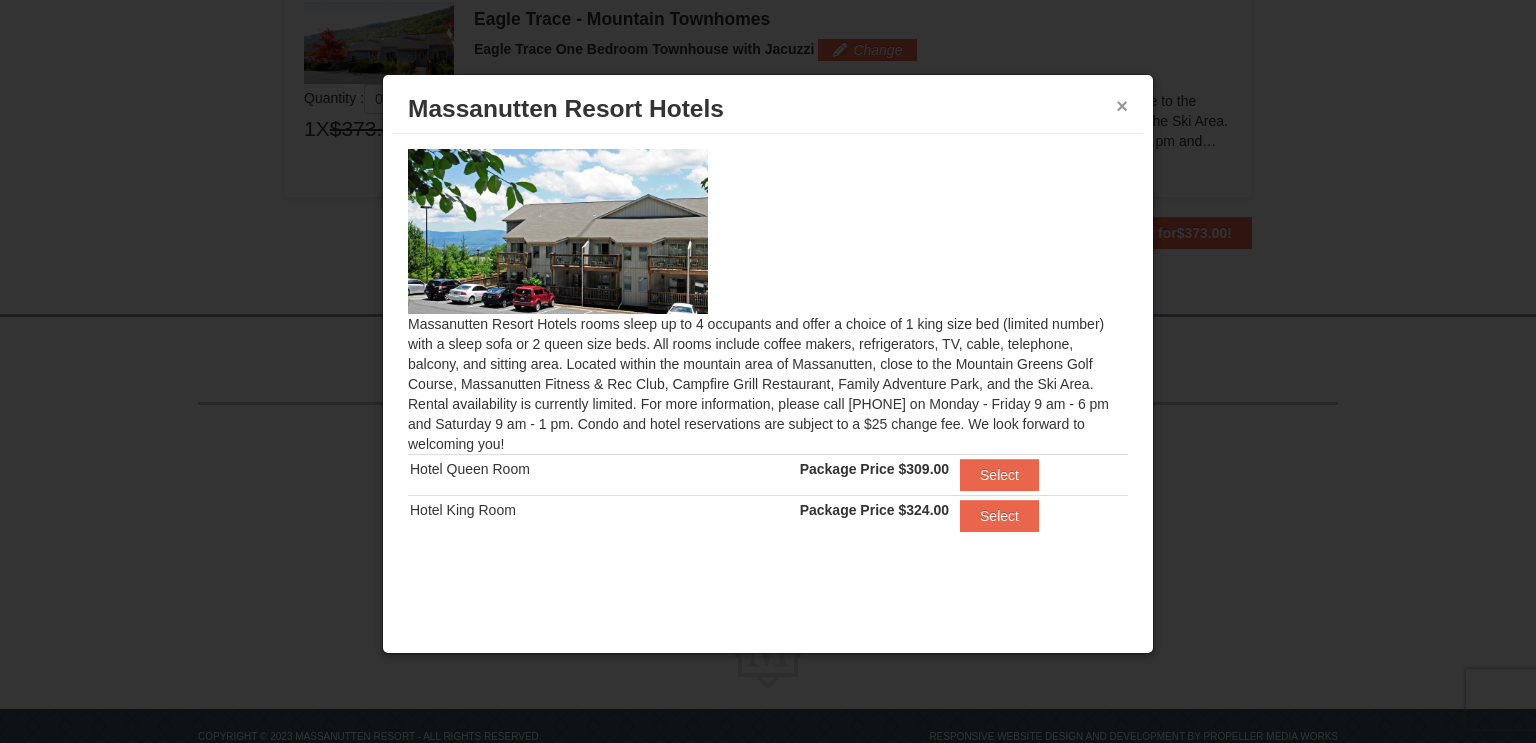 click on "×" at bounding box center [1122, 106] 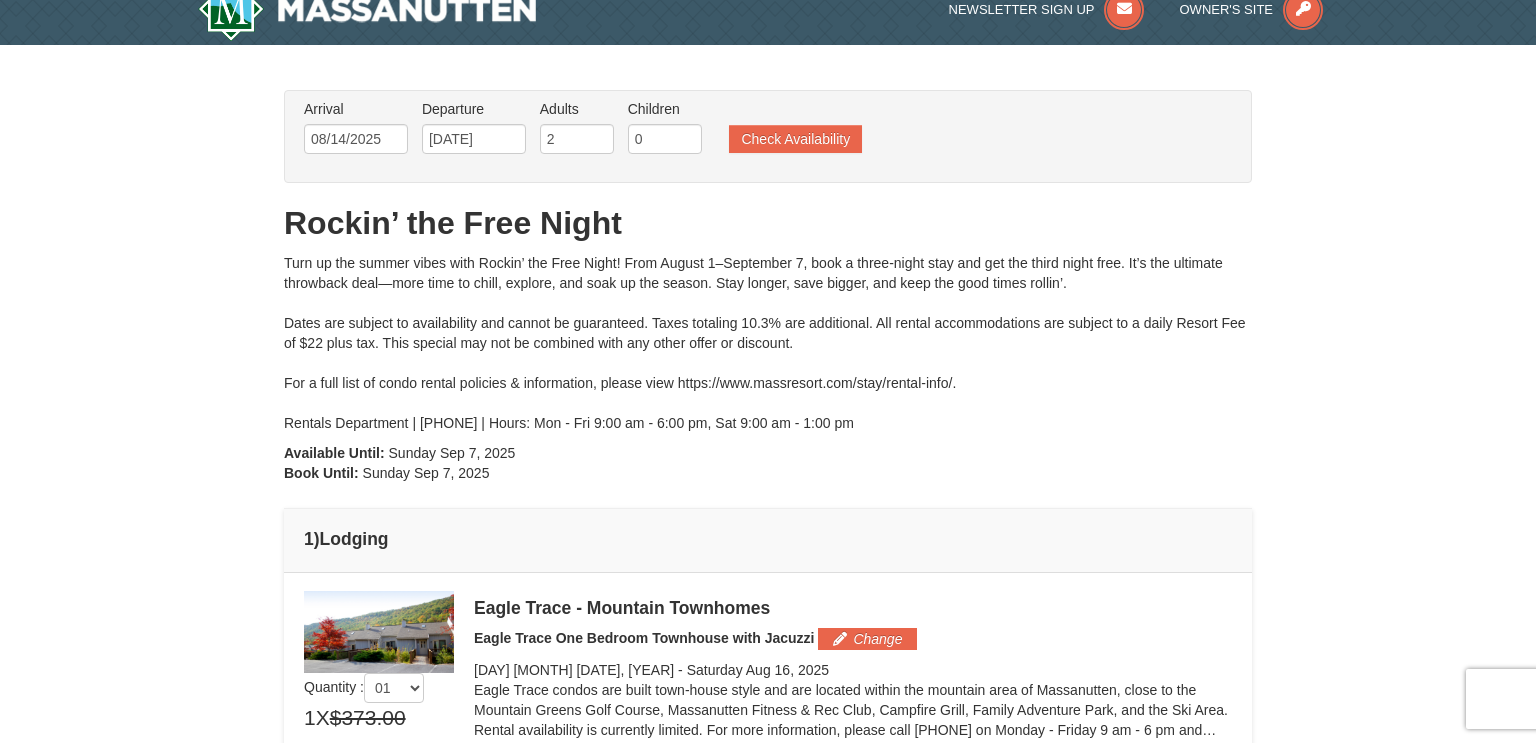 scroll, scrollTop: 0, scrollLeft: 0, axis: both 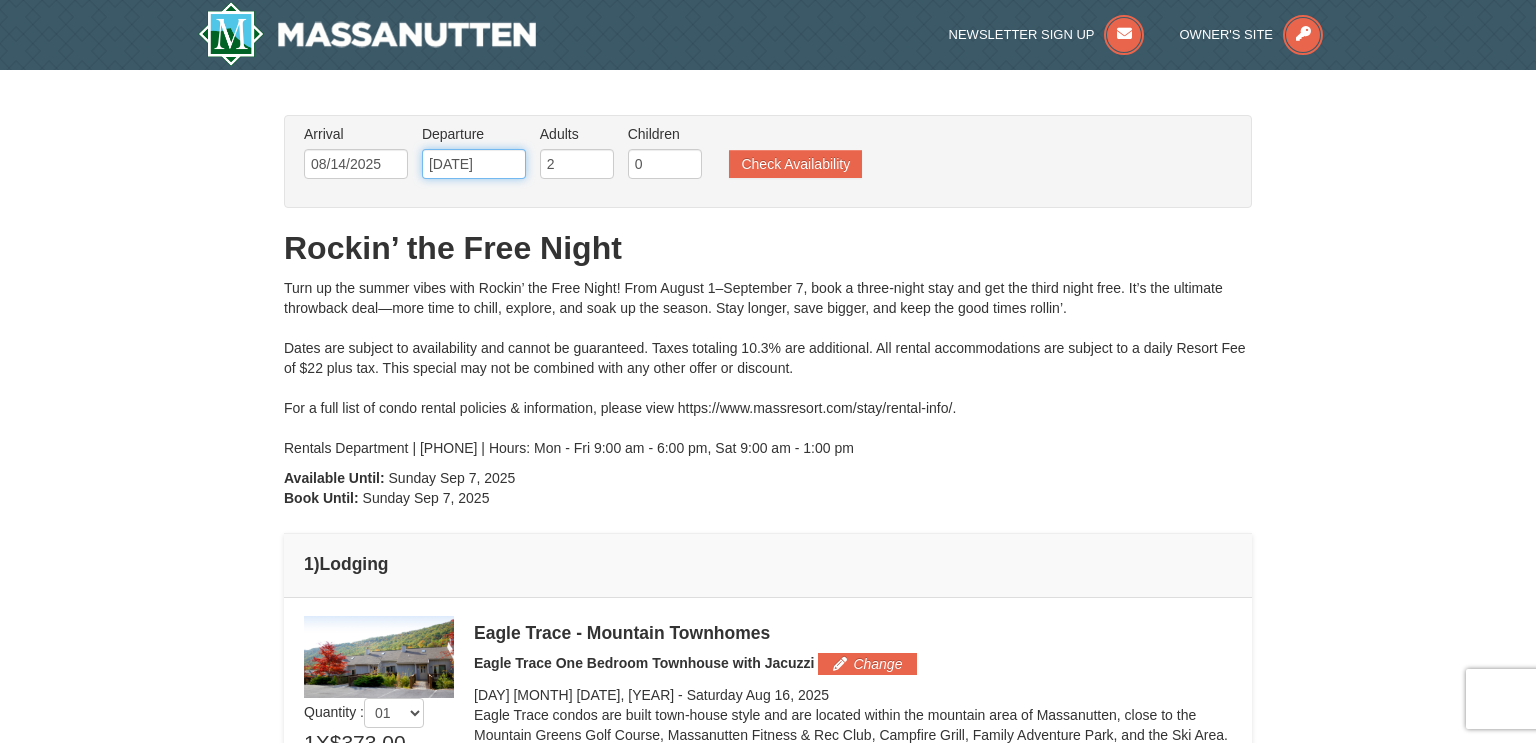 click on "08/16/2025" at bounding box center [474, 164] 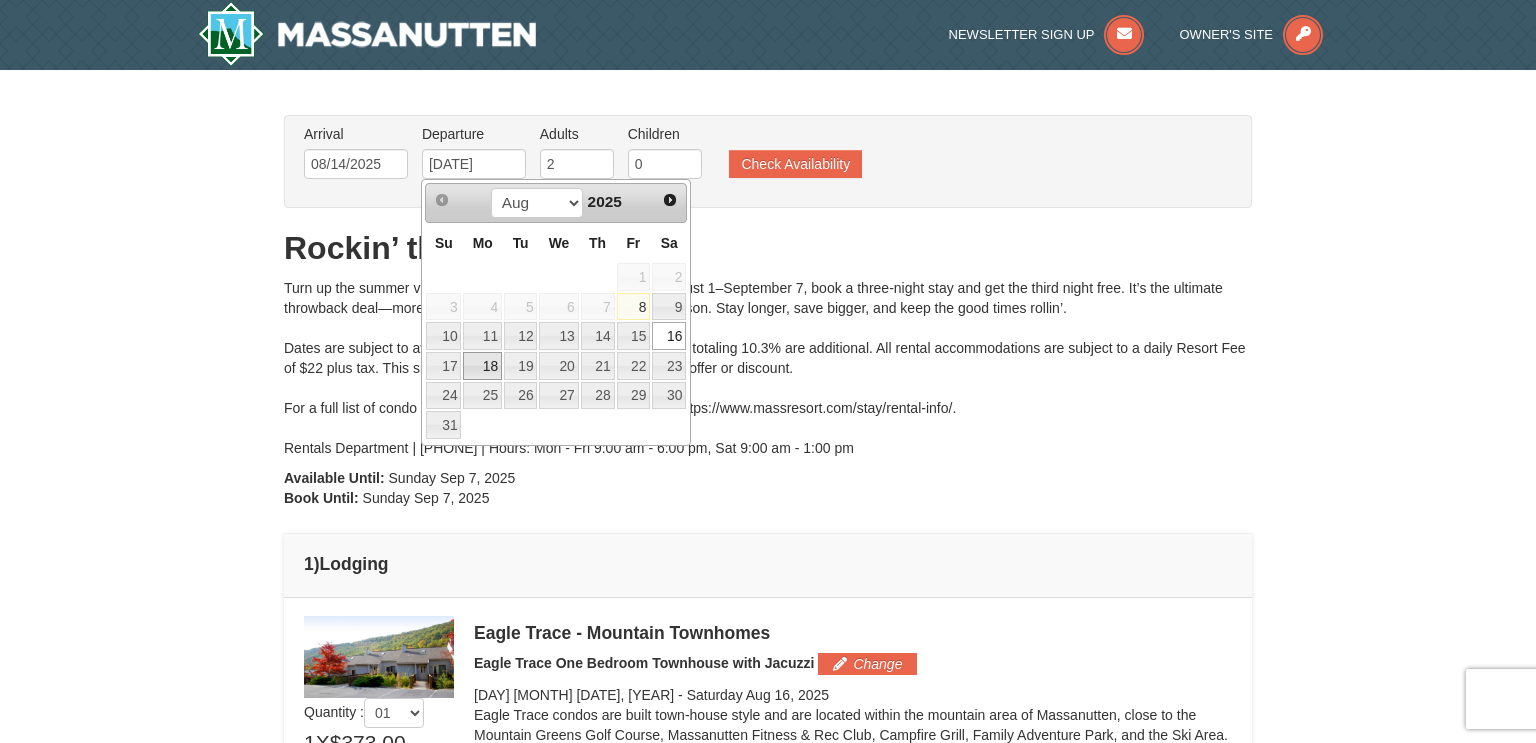 click on "18" at bounding box center (482, 366) 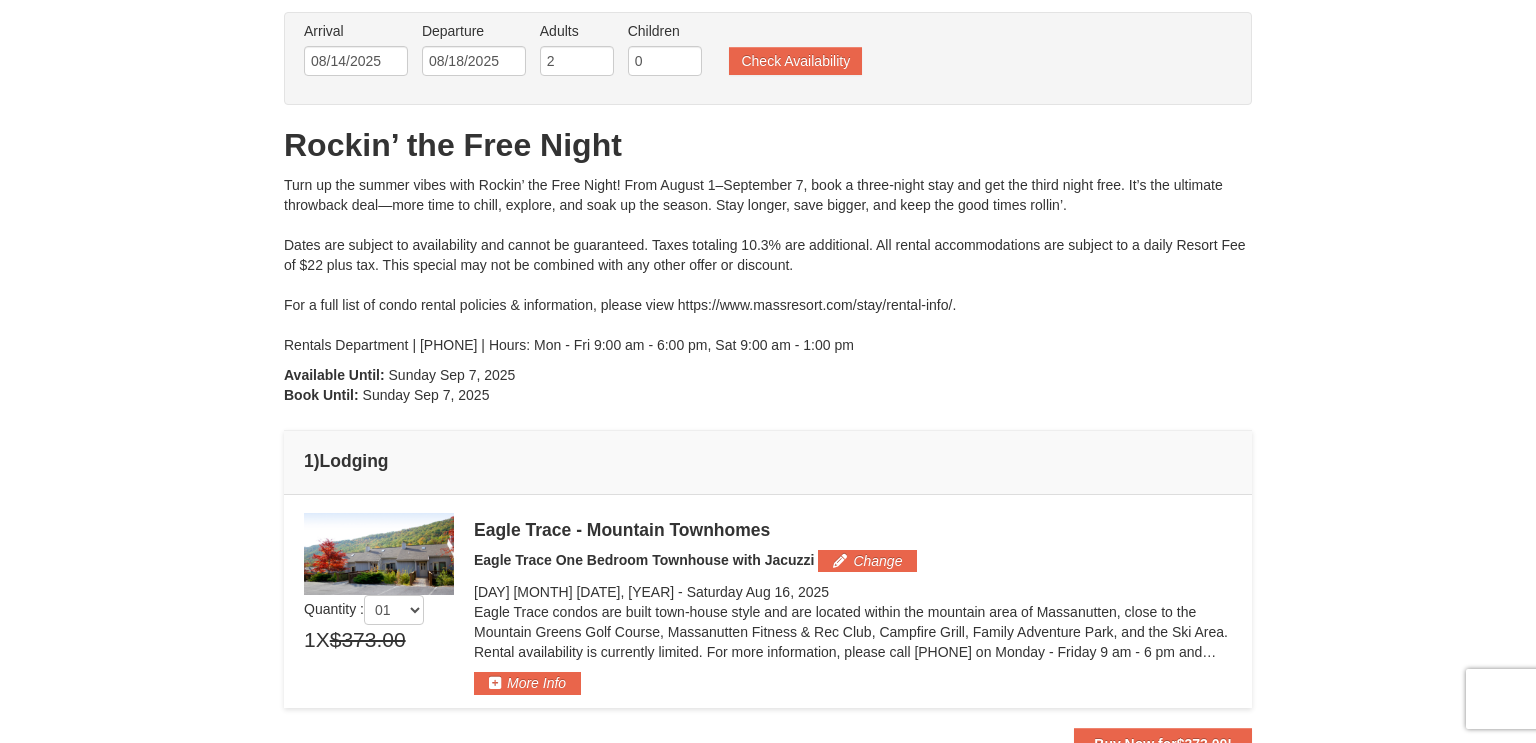 scroll, scrollTop: 97, scrollLeft: 0, axis: vertical 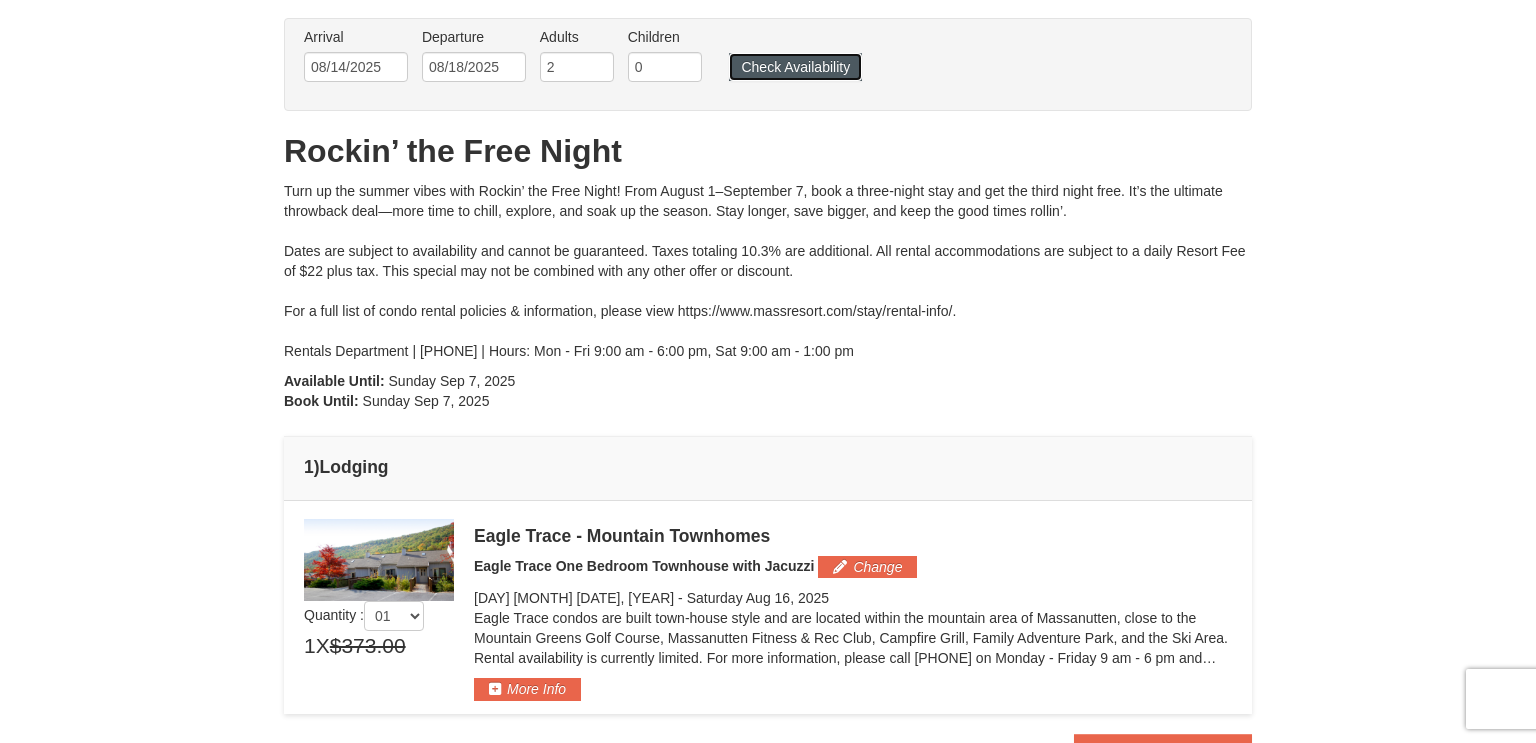 click on "Check Availability" at bounding box center [795, 67] 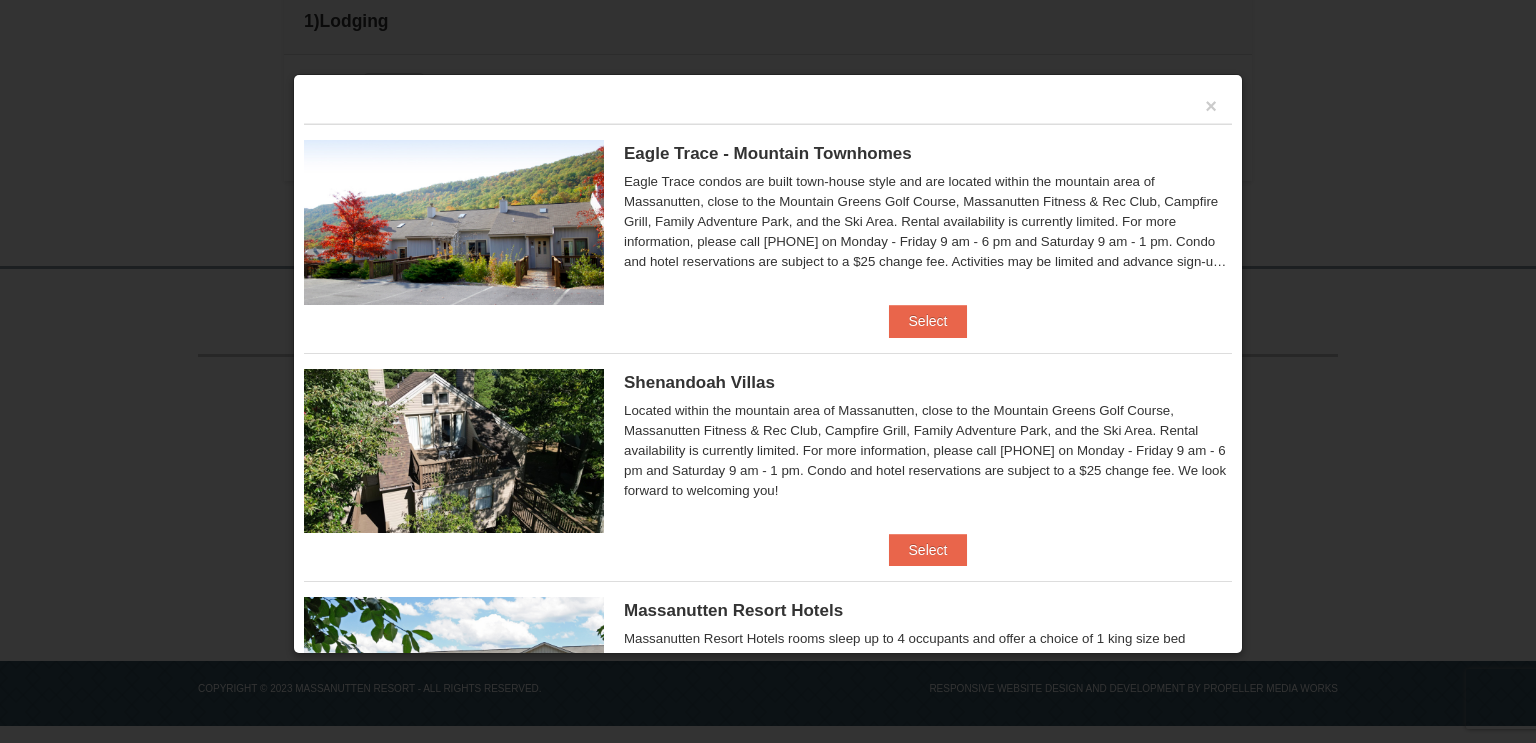 scroll, scrollTop: 543, scrollLeft: 0, axis: vertical 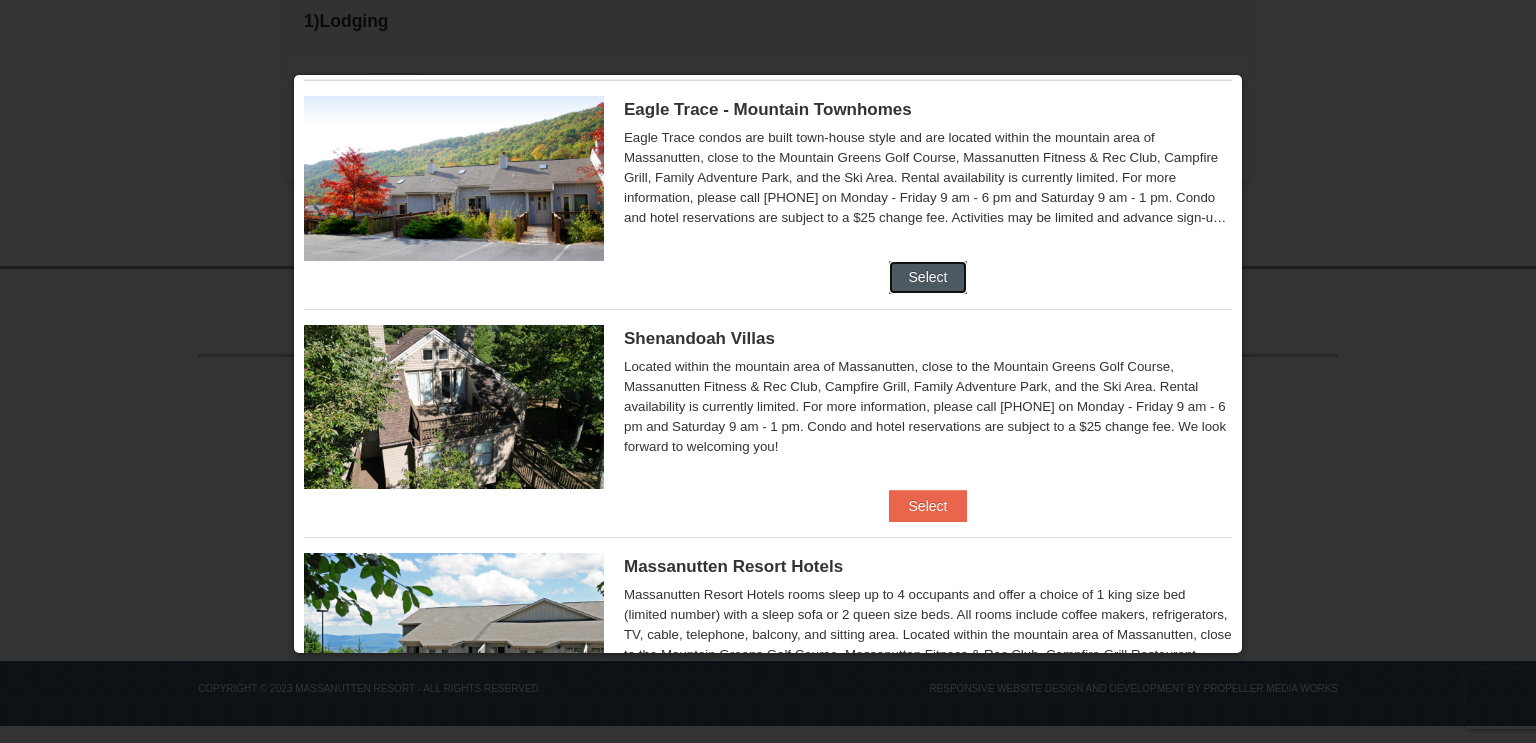 click on "Select" at bounding box center [928, 277] 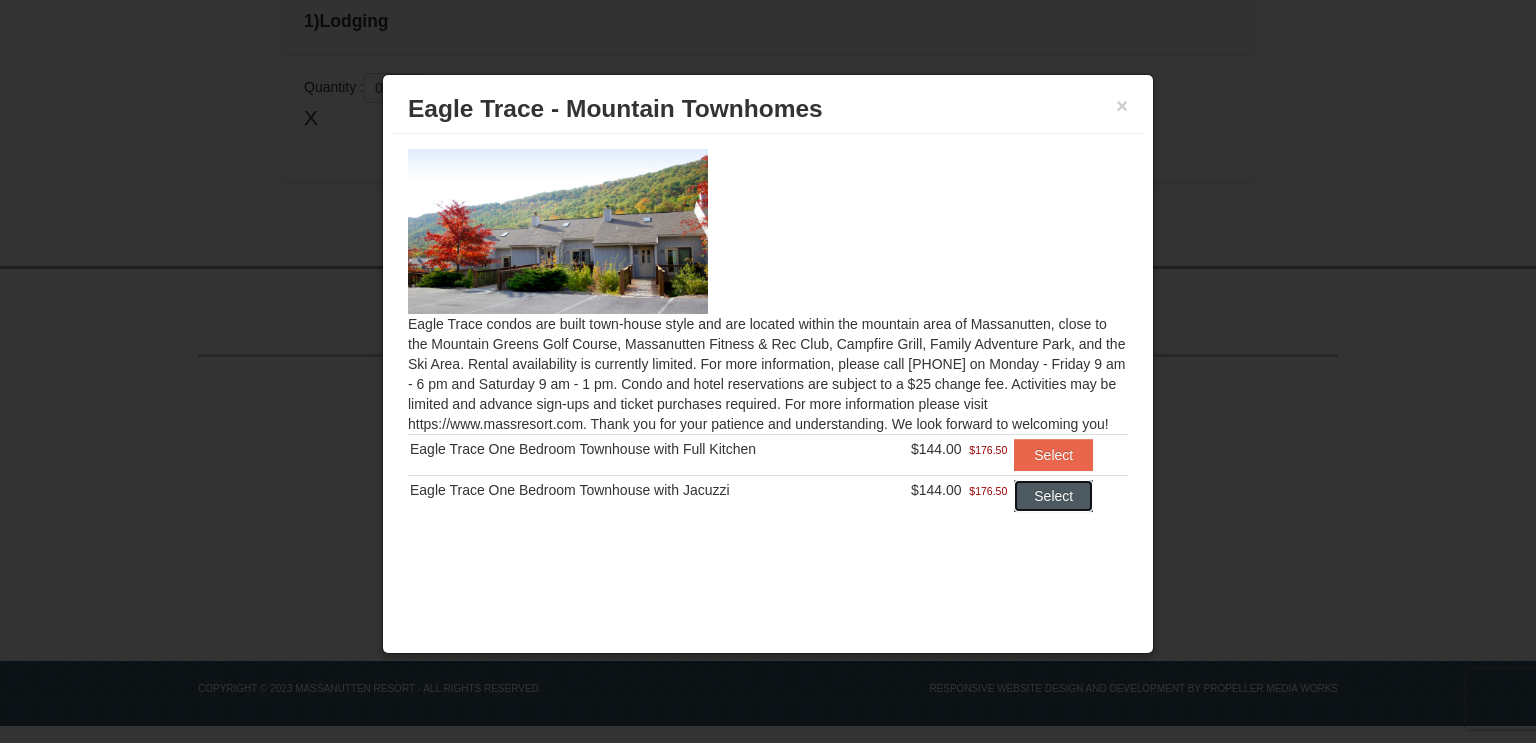 click on "Select" at bounding box center [1053, 496] 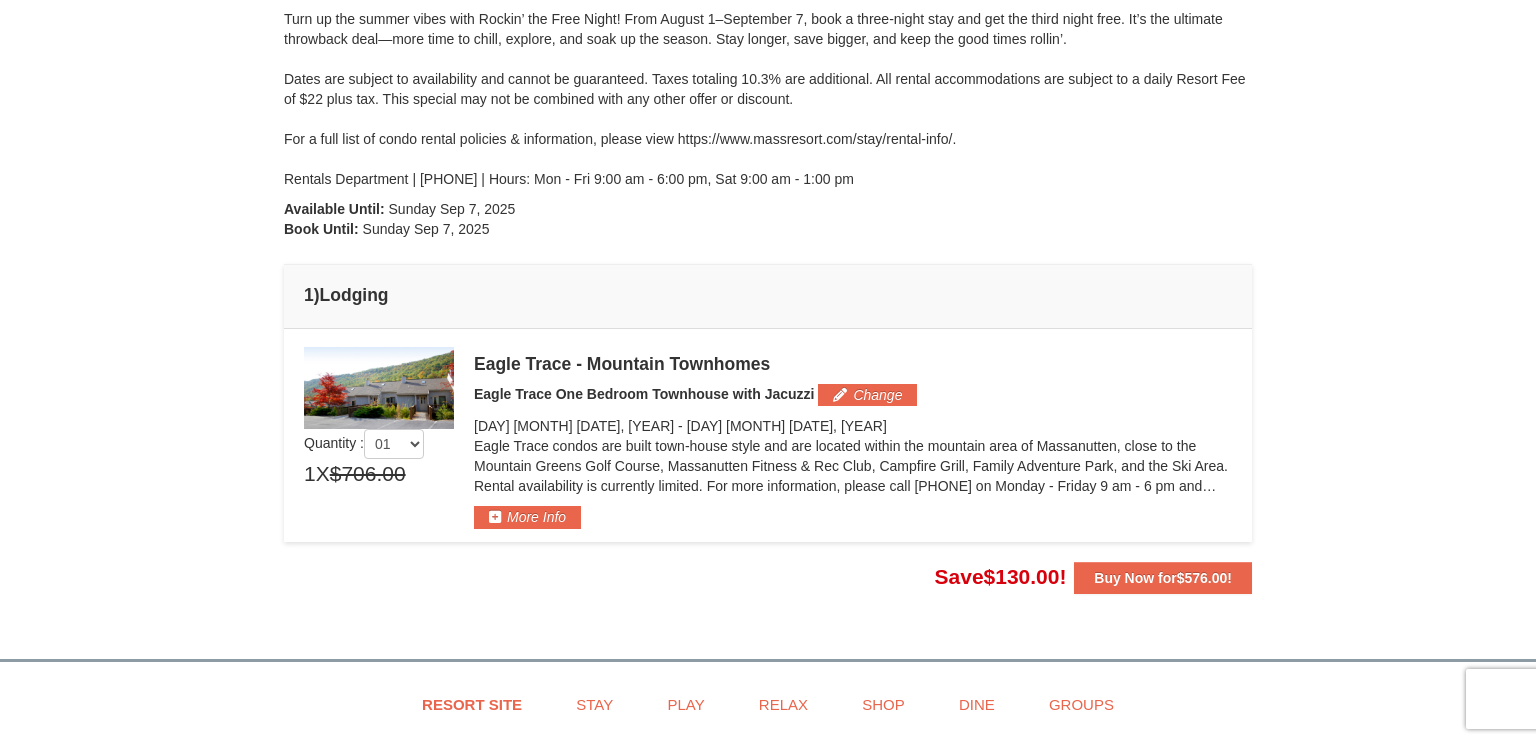 scroll, scrollTop: 272, scrollLeft: 0, axis: vertical 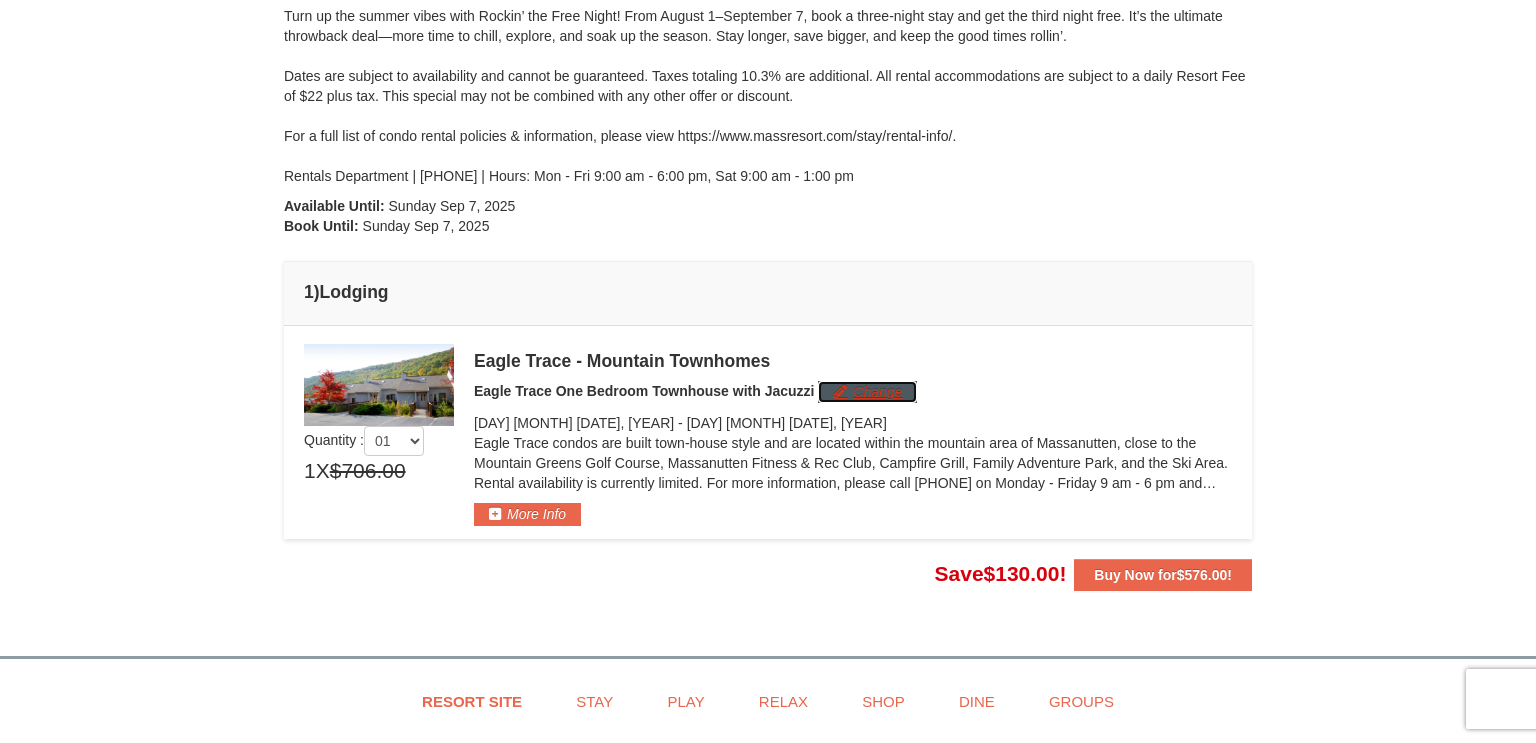 click on "Change" at bounding box center (867, 392) 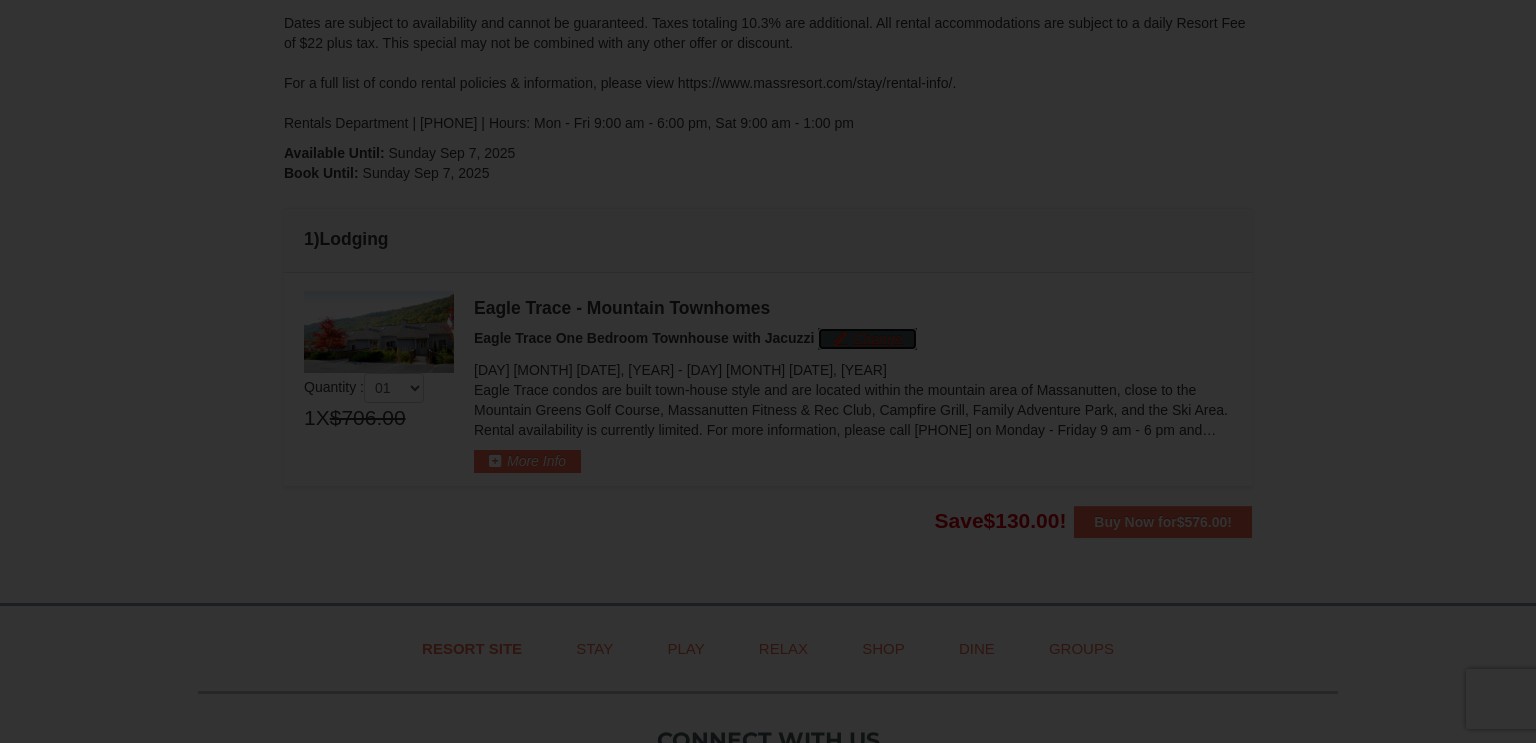 scroll, scrollTop: 362, scrollLeft: 0, axis: vertical 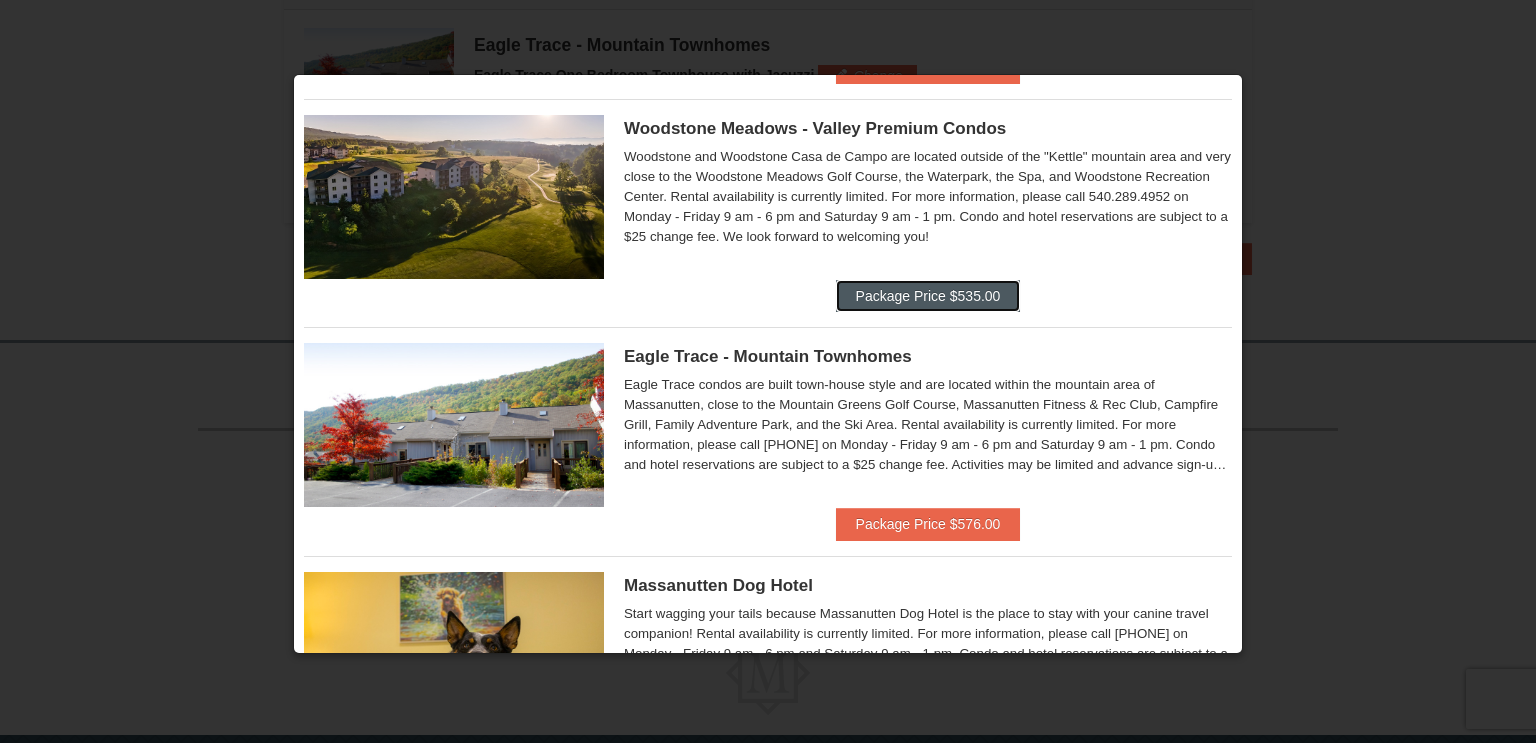 click on "Package Price $535.00" at bounding box center (928, 296) 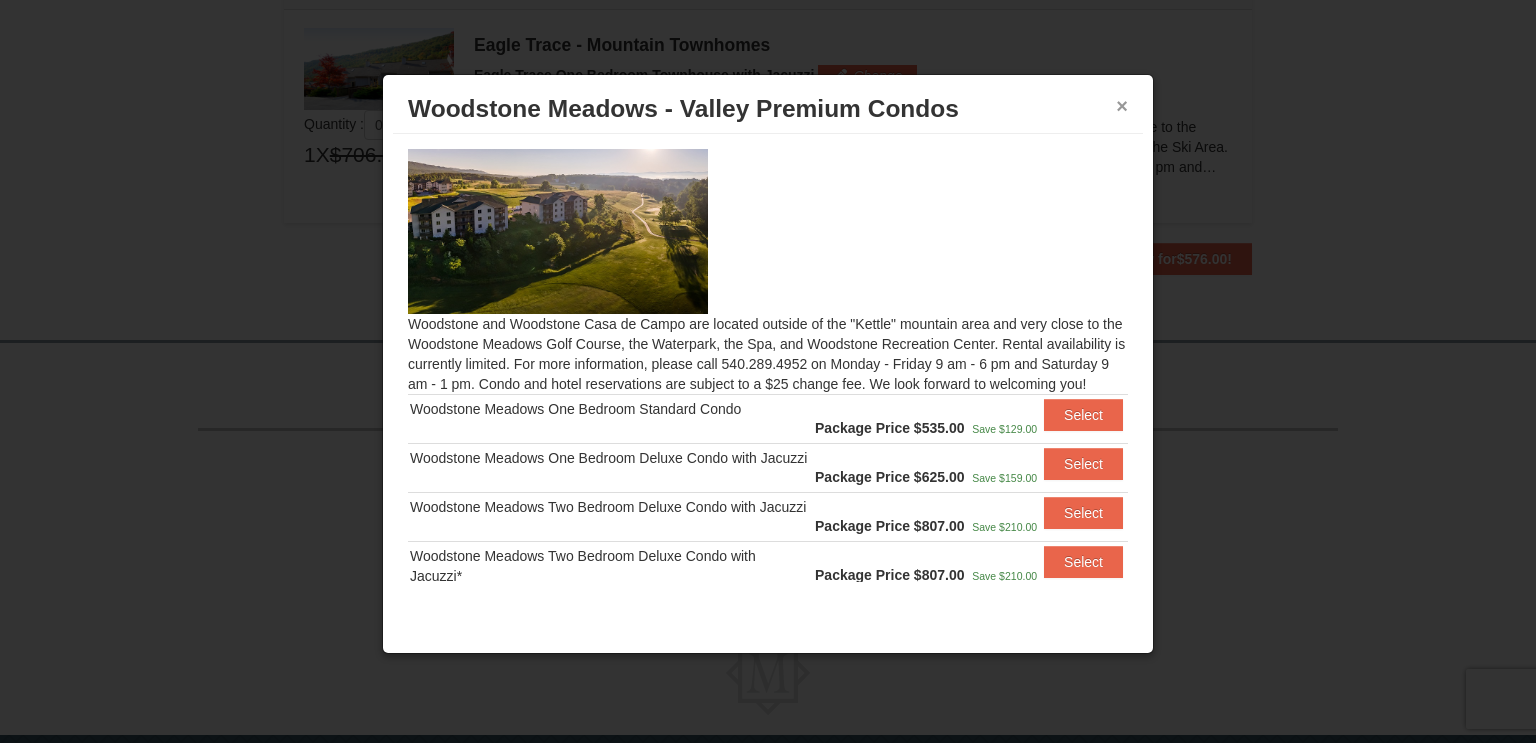 click on "×" at bounding box center (1122, 106) 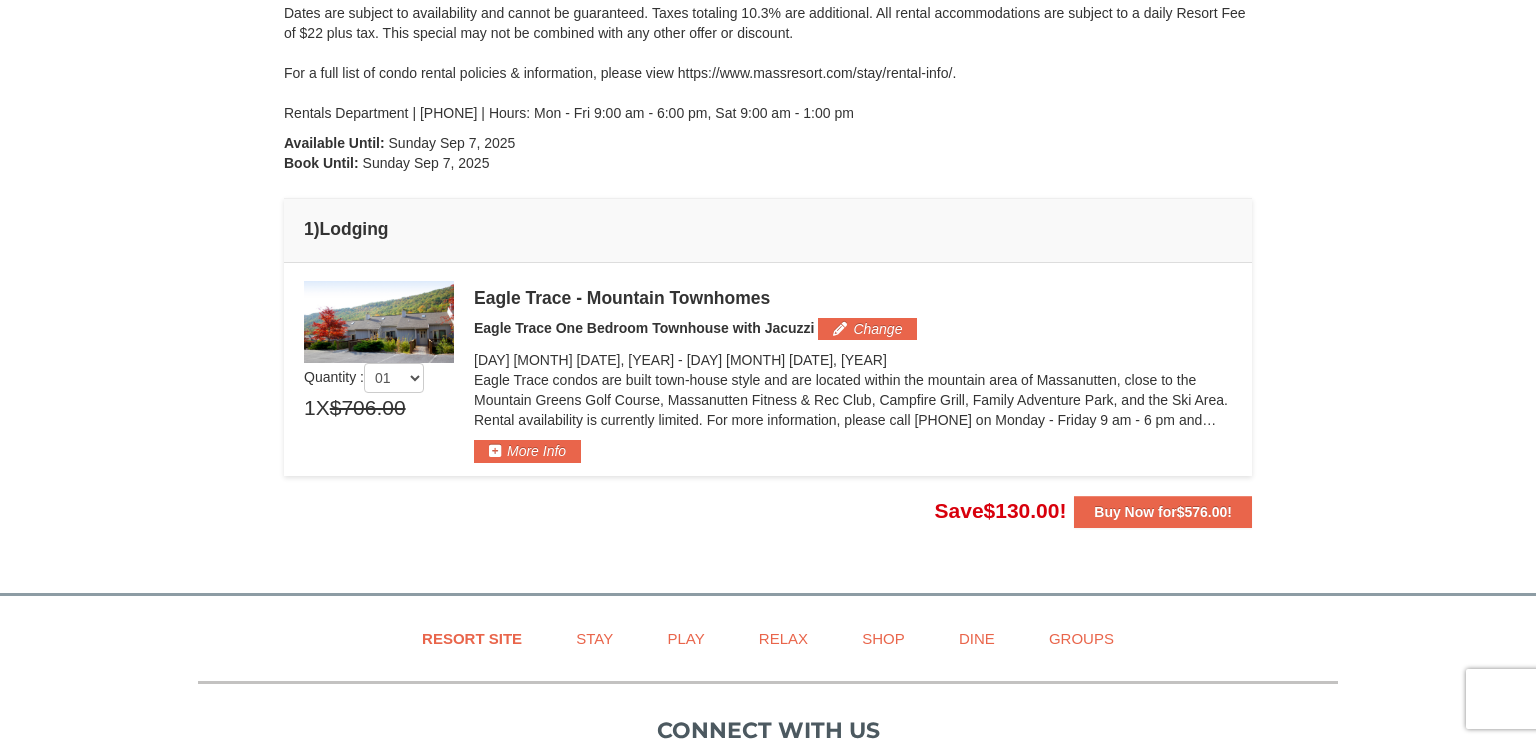 scroll, scrollTop: 330, scrollLeft: 0, axis: vertical 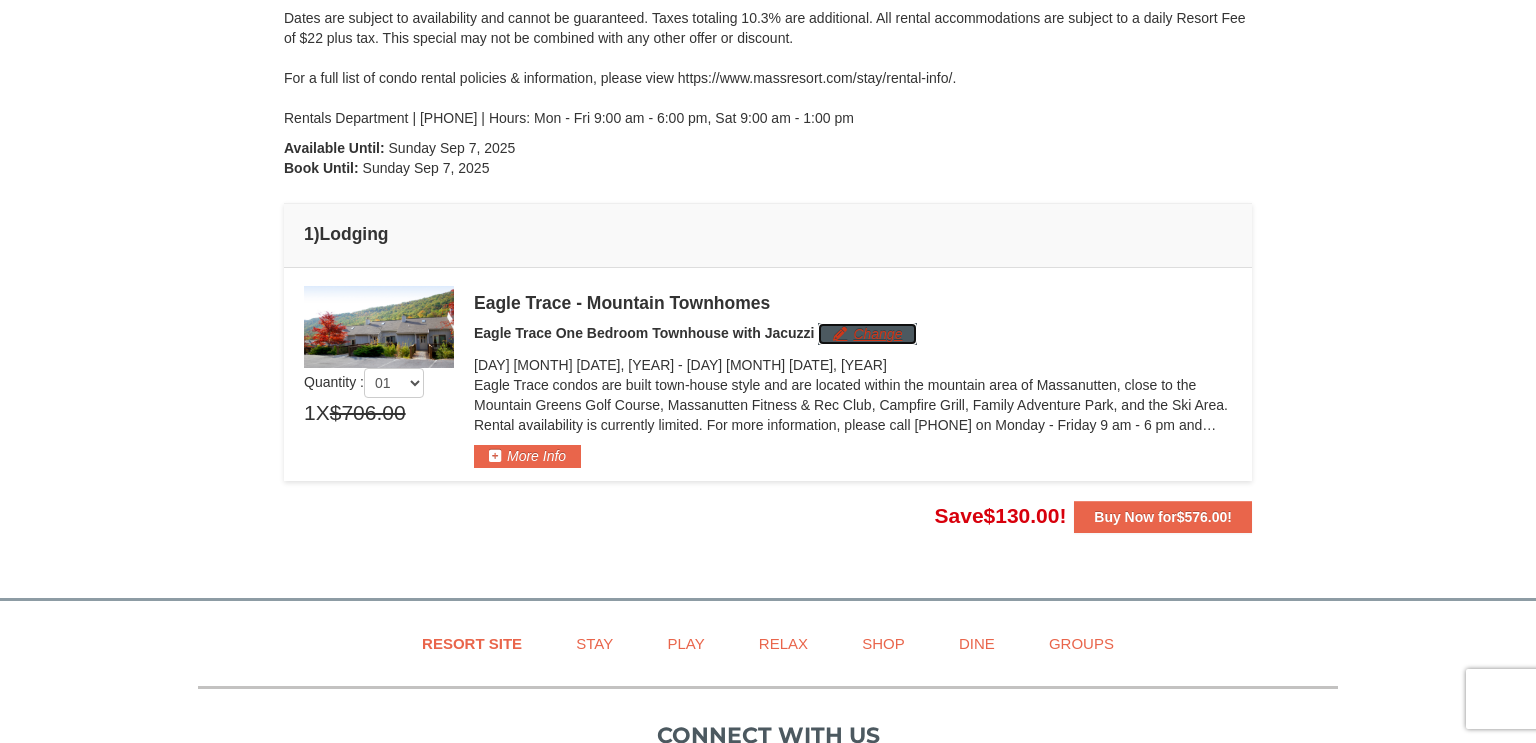 click on "Change" at bounding box center (867, 334) 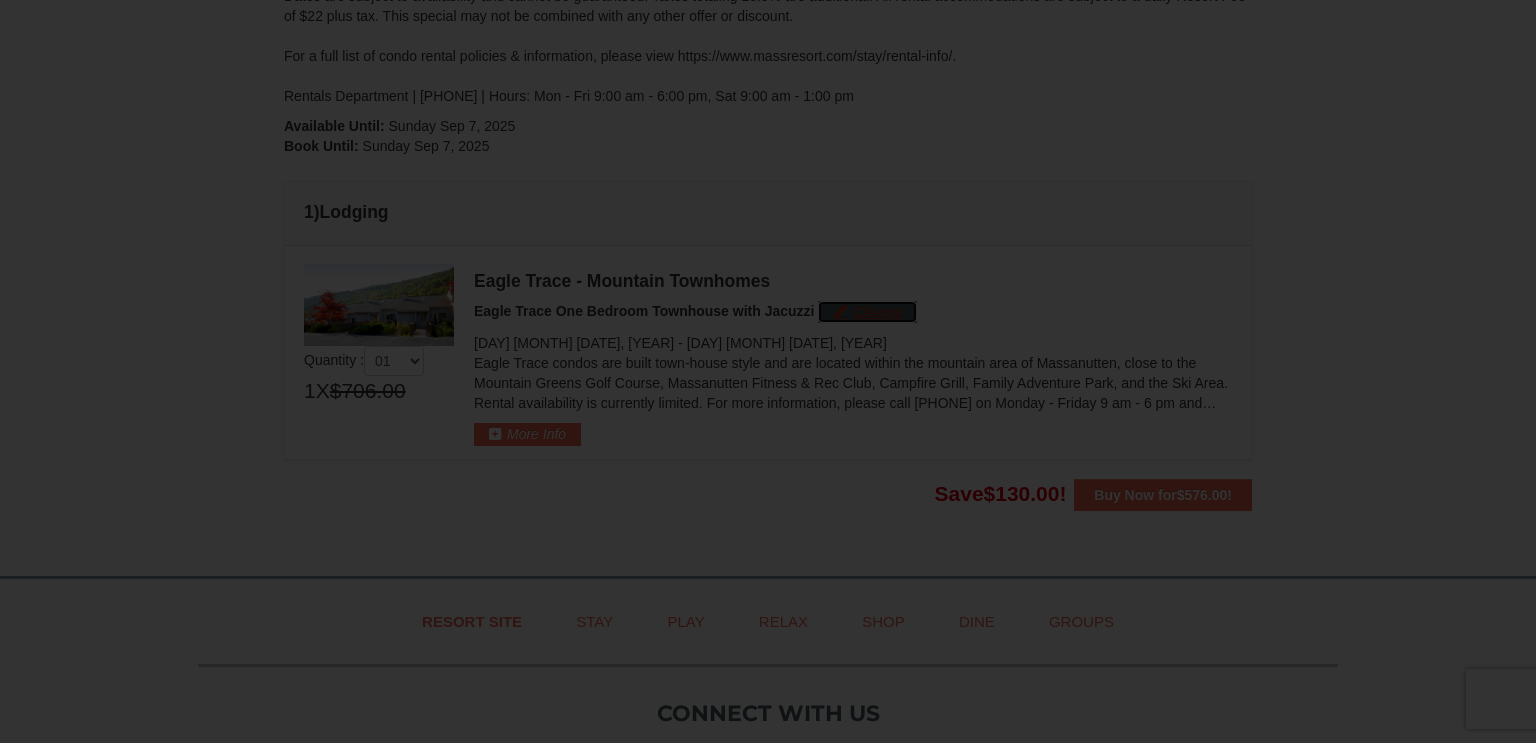 scroll, scrollTop: 397, scrollLeft: 0, axis: vertical 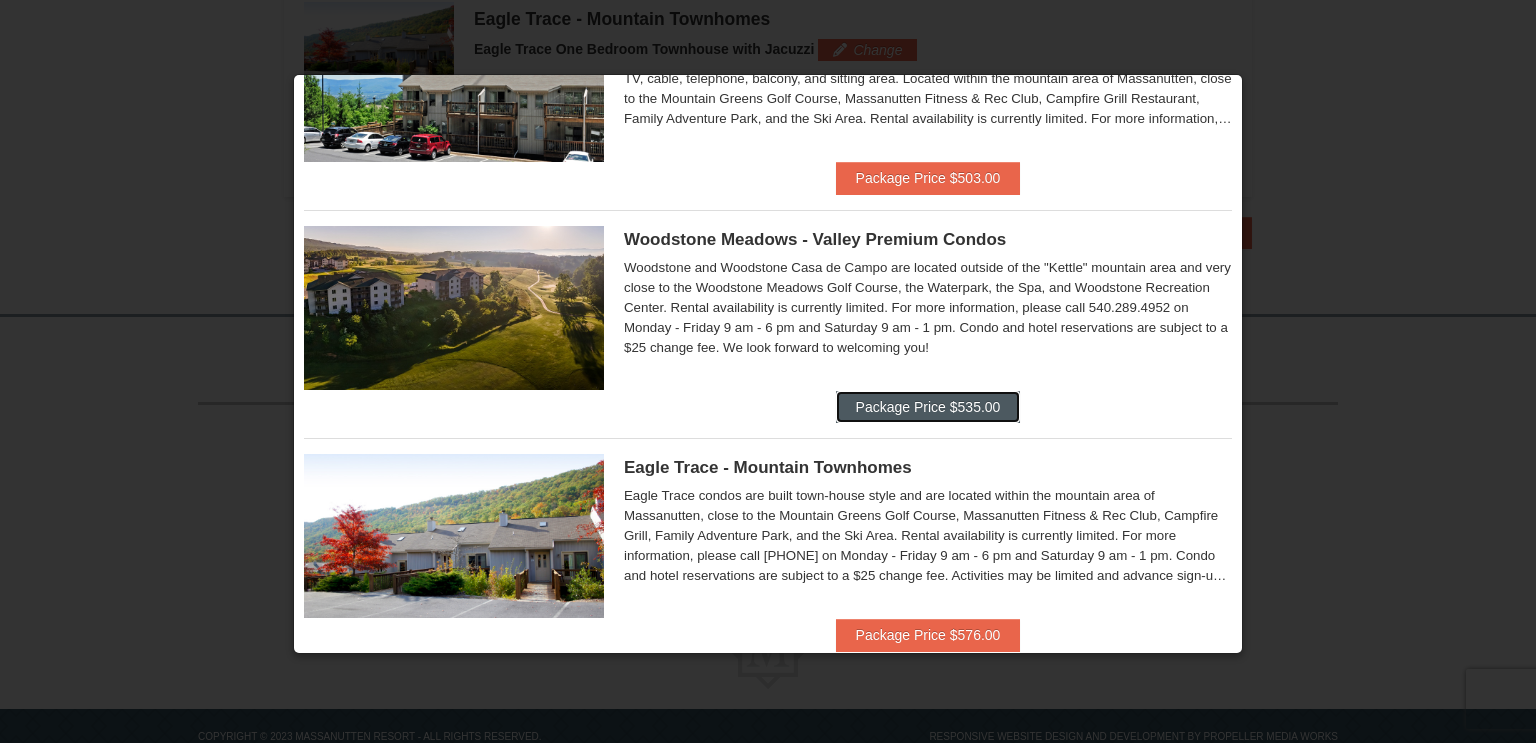 click on "Package Price $535.00" at bounding box center (928, 407) 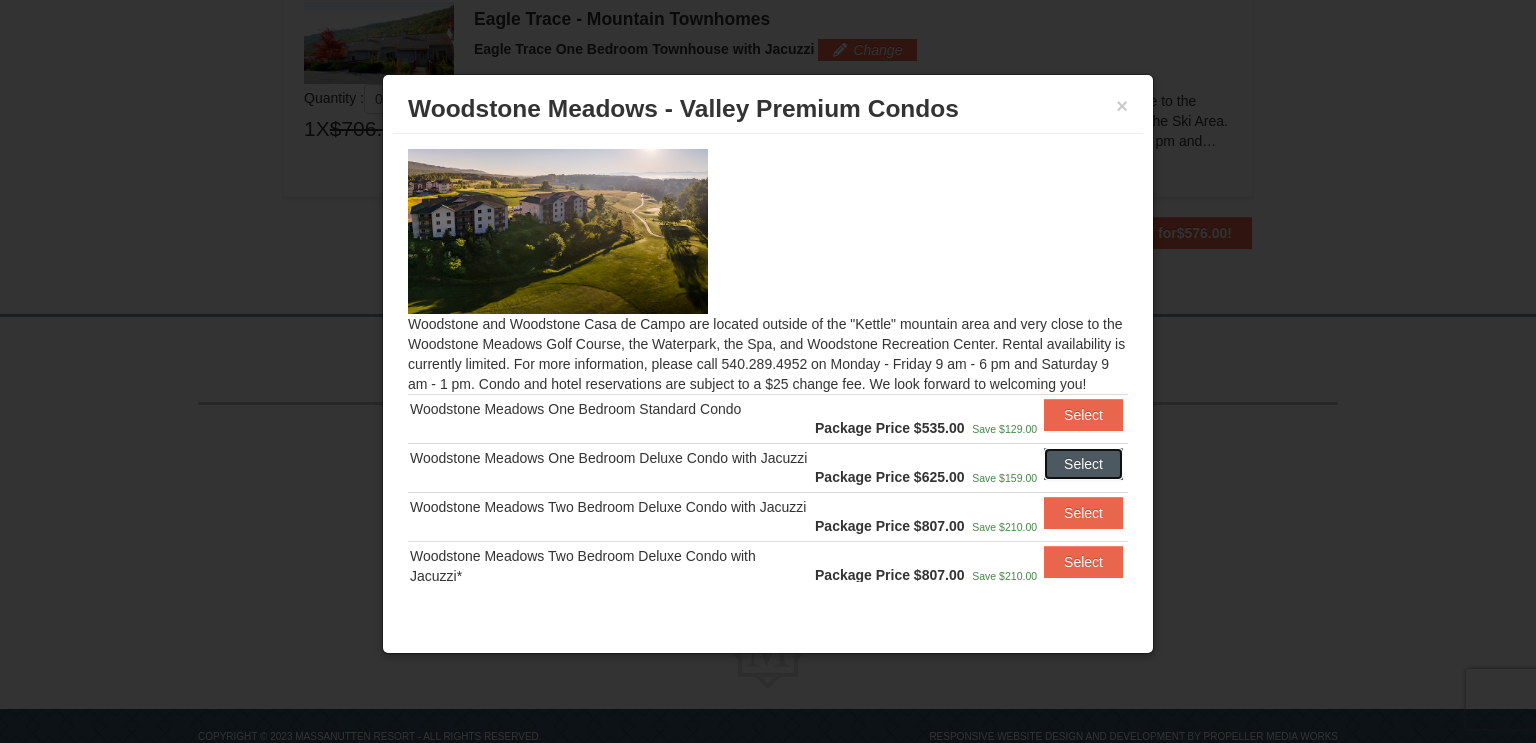 click on "Select" at bounding box center [1083, 464] 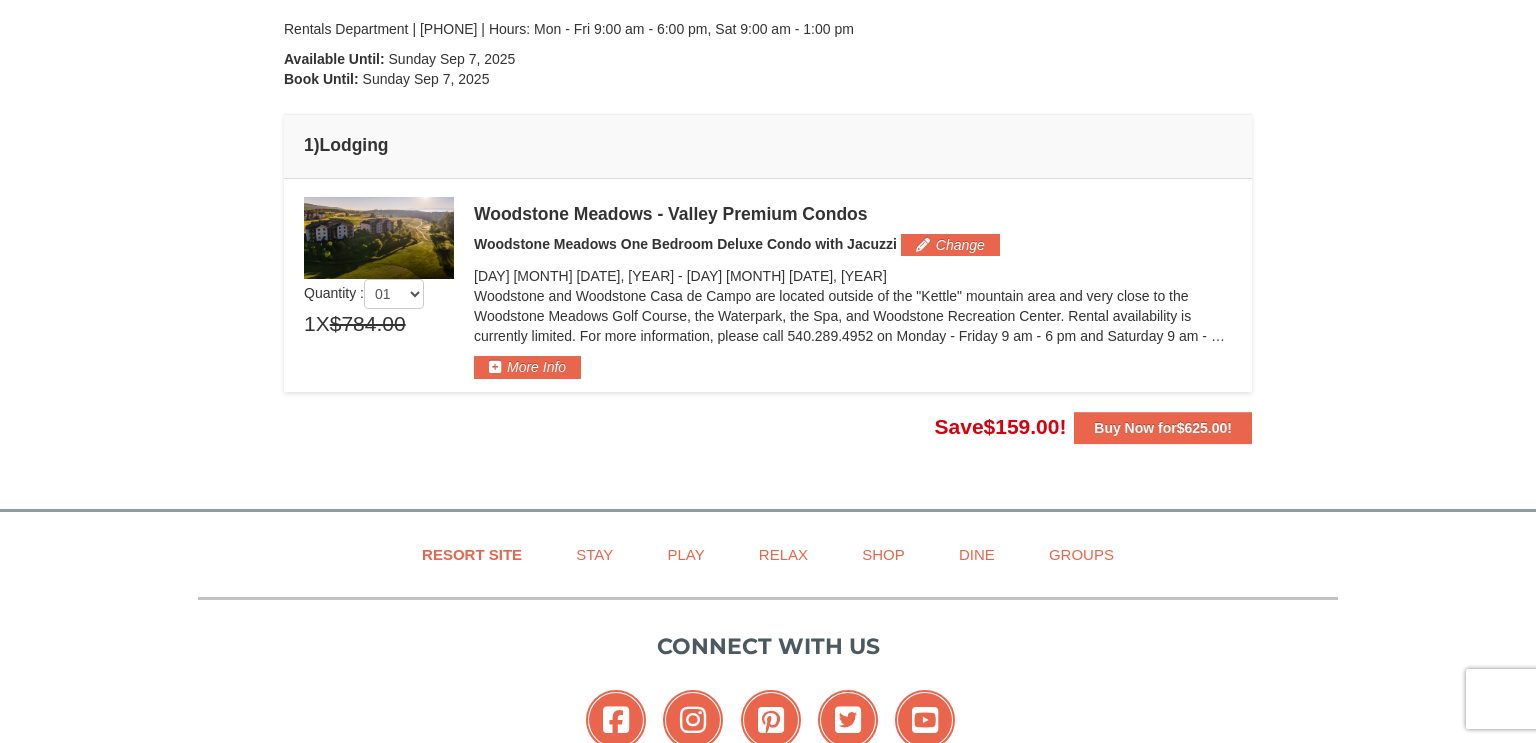 scroll, scrollTop: 417, scrollLeft: 0, axis: vertical 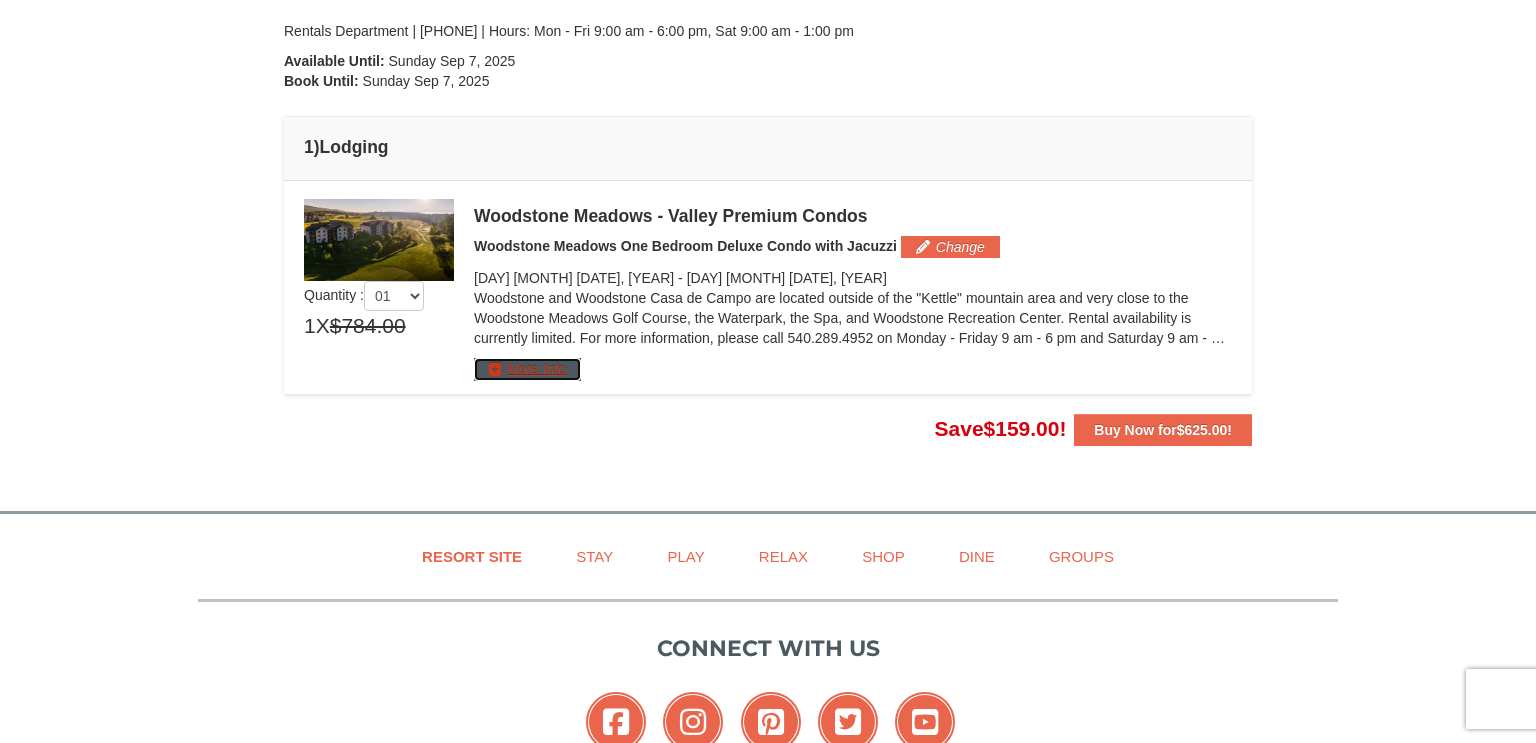 click on "More Info" at bounding box center [527, 369] 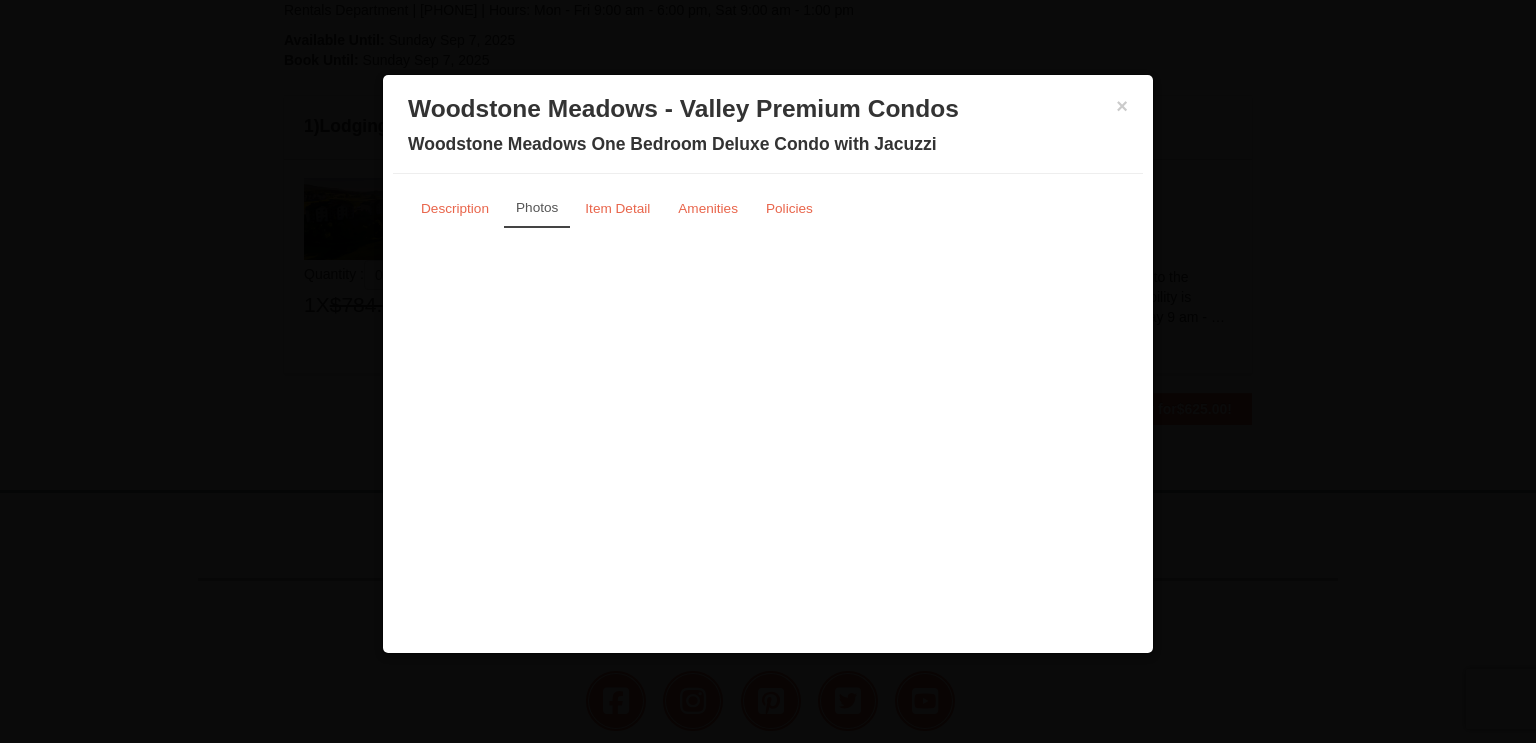 scroll, scrollTop: 473, scrollLeft: 0, axis: vertical 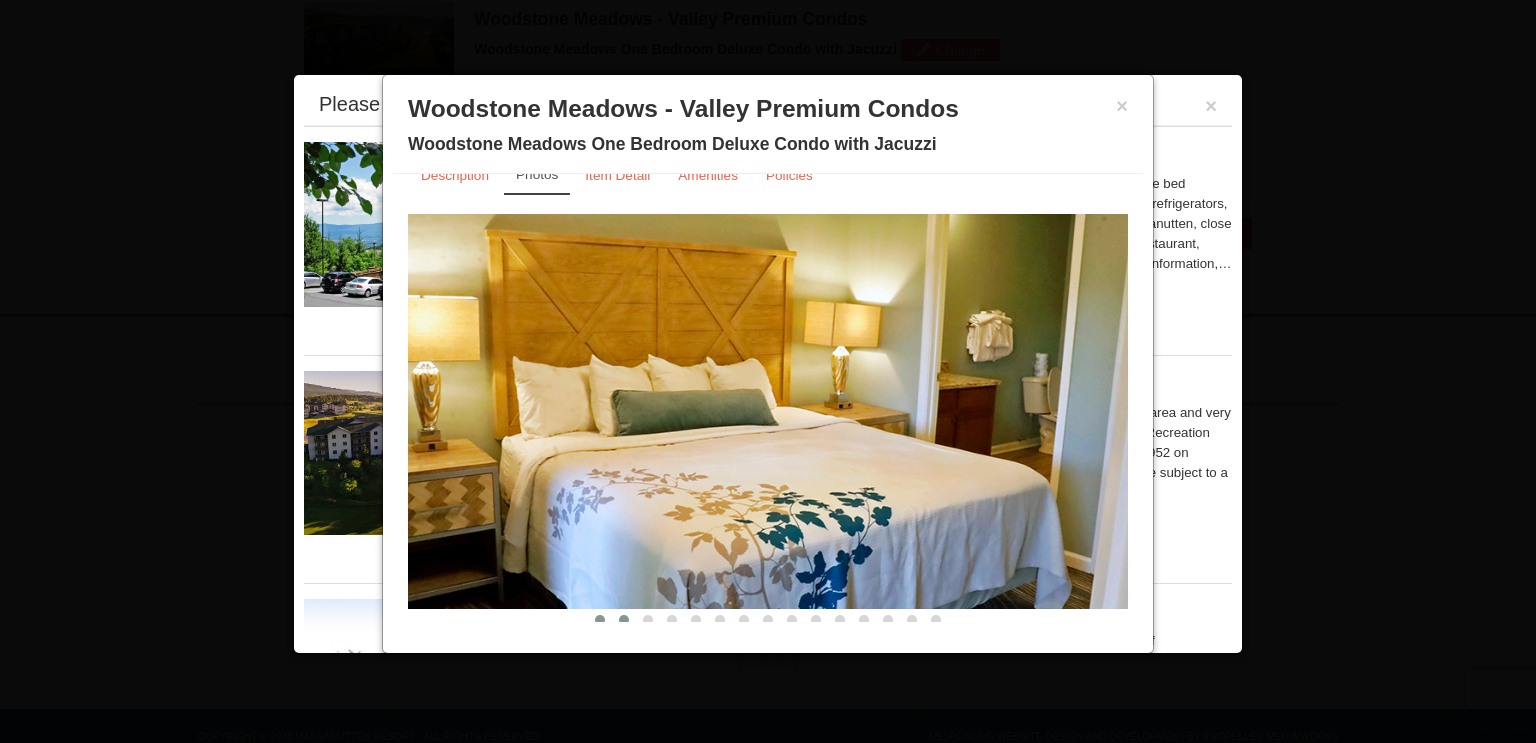 click at bounding box center (624, 620) 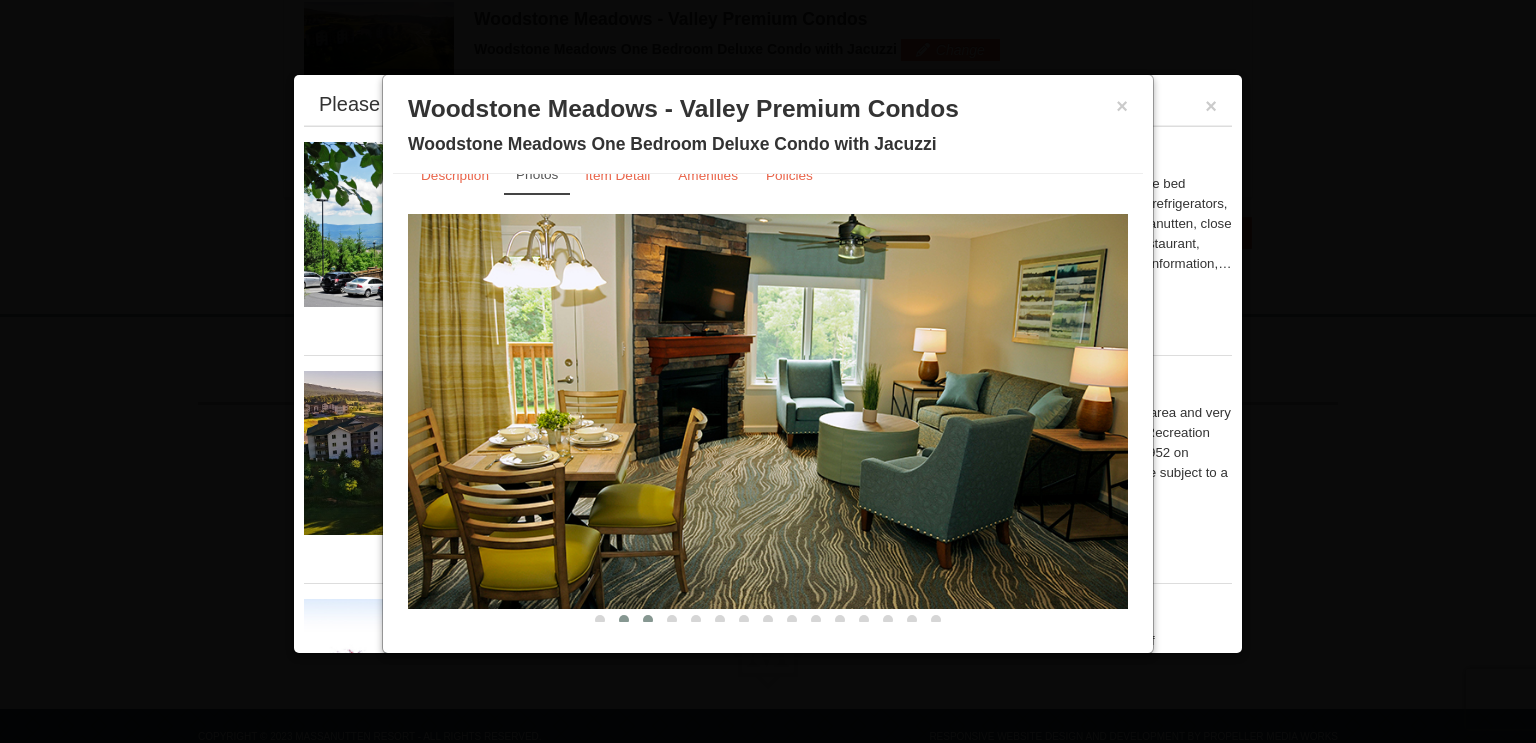 click at bounding box center (648, 620) 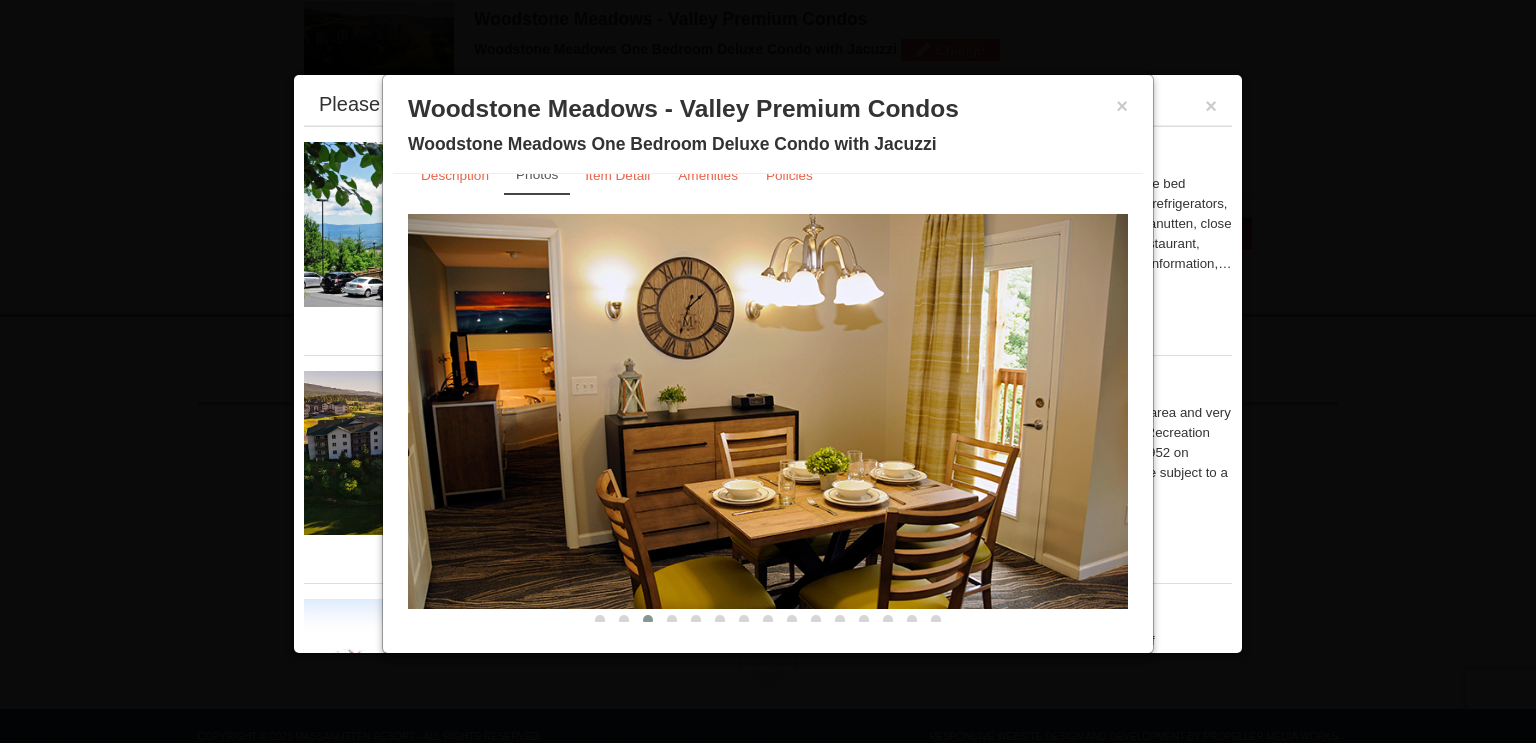 click at bounding box center [648, 620] 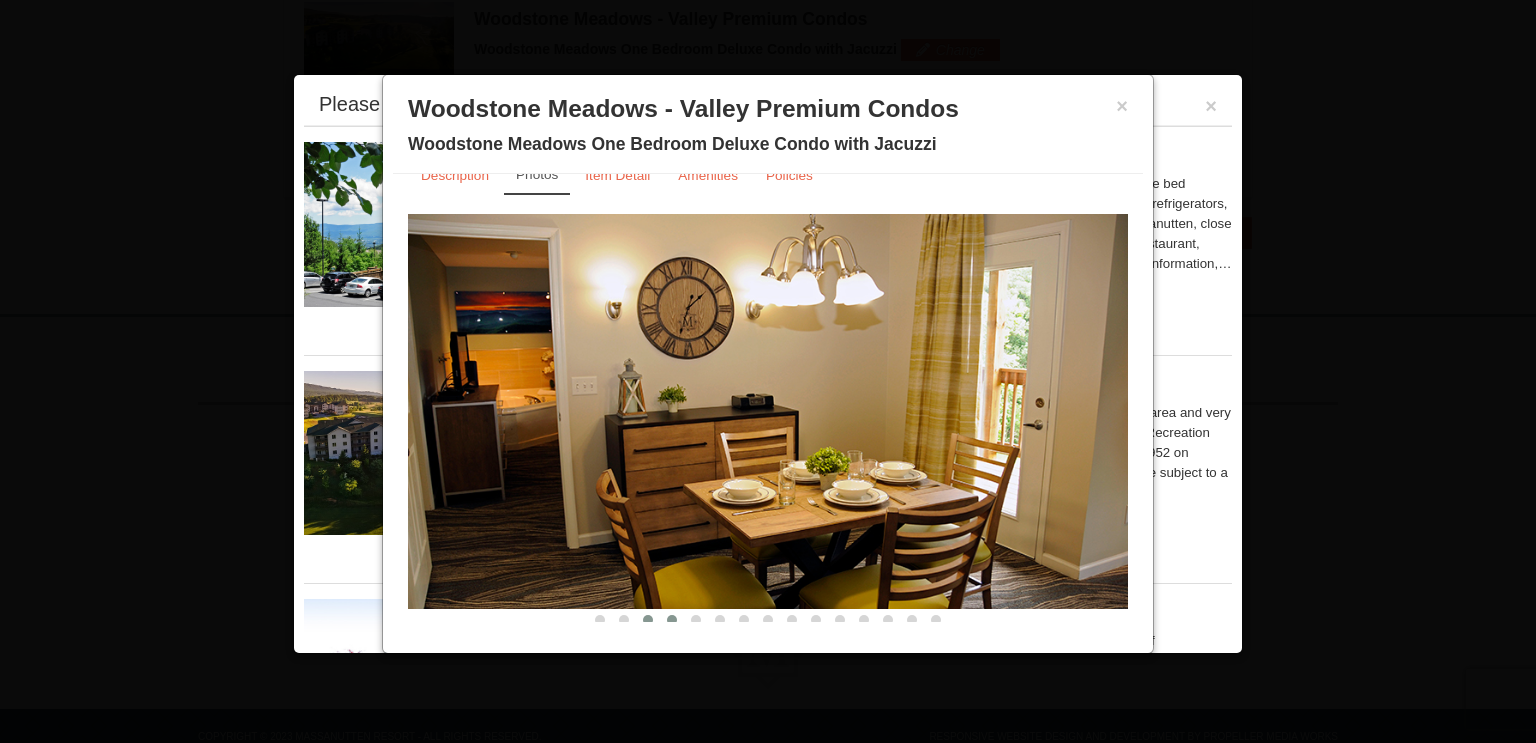 click at bounding box center (672, 620) 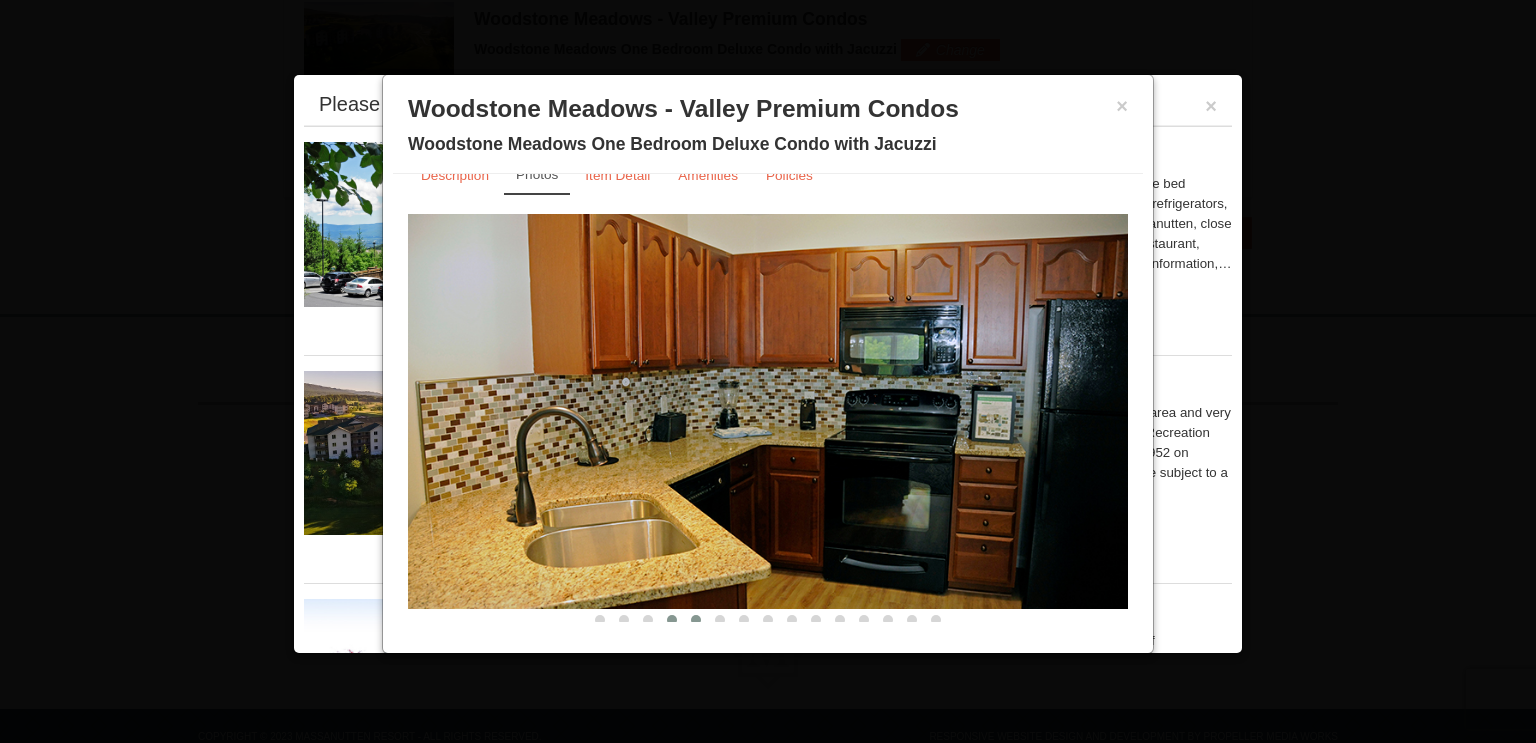 click at bounding box center (696, 620) 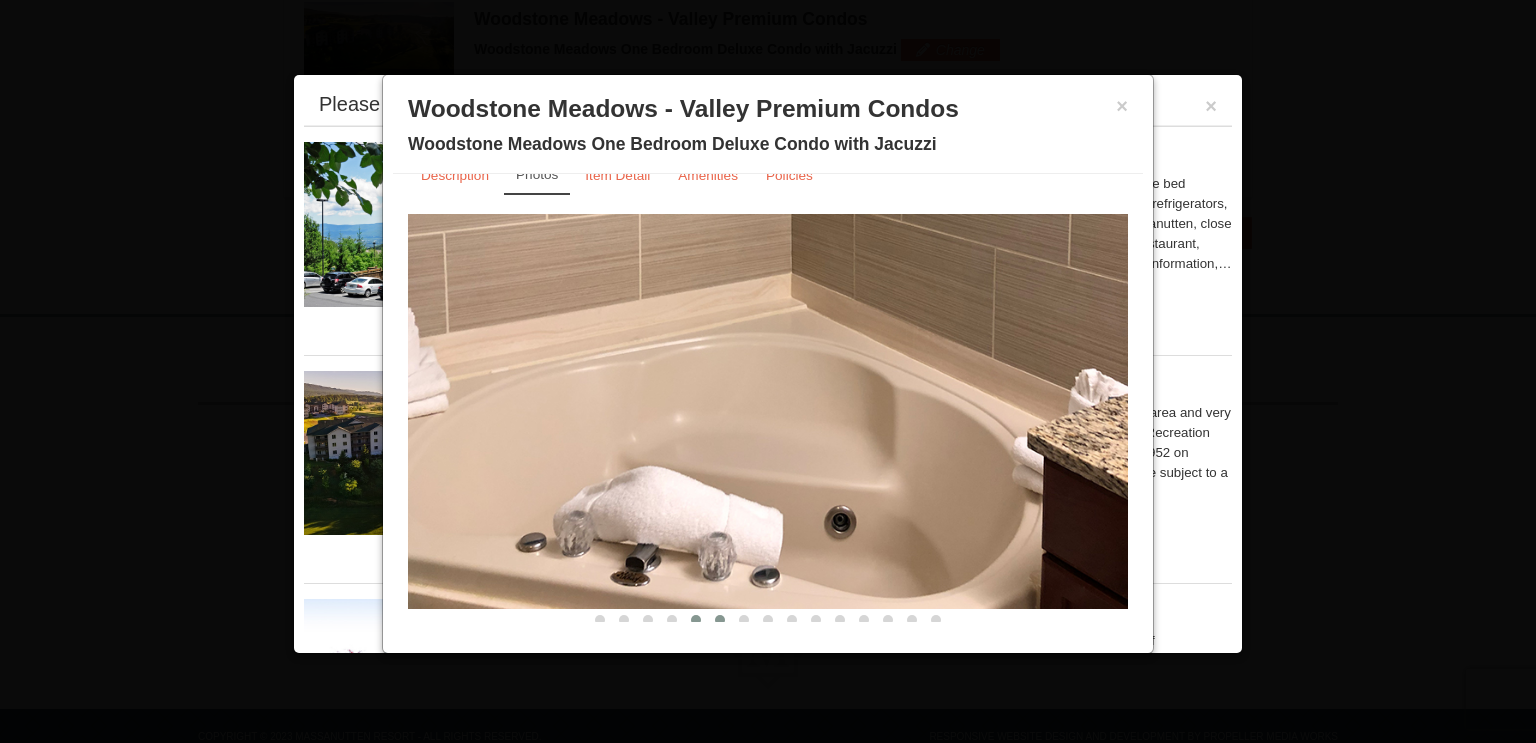 click at bounding box center (720, 620) 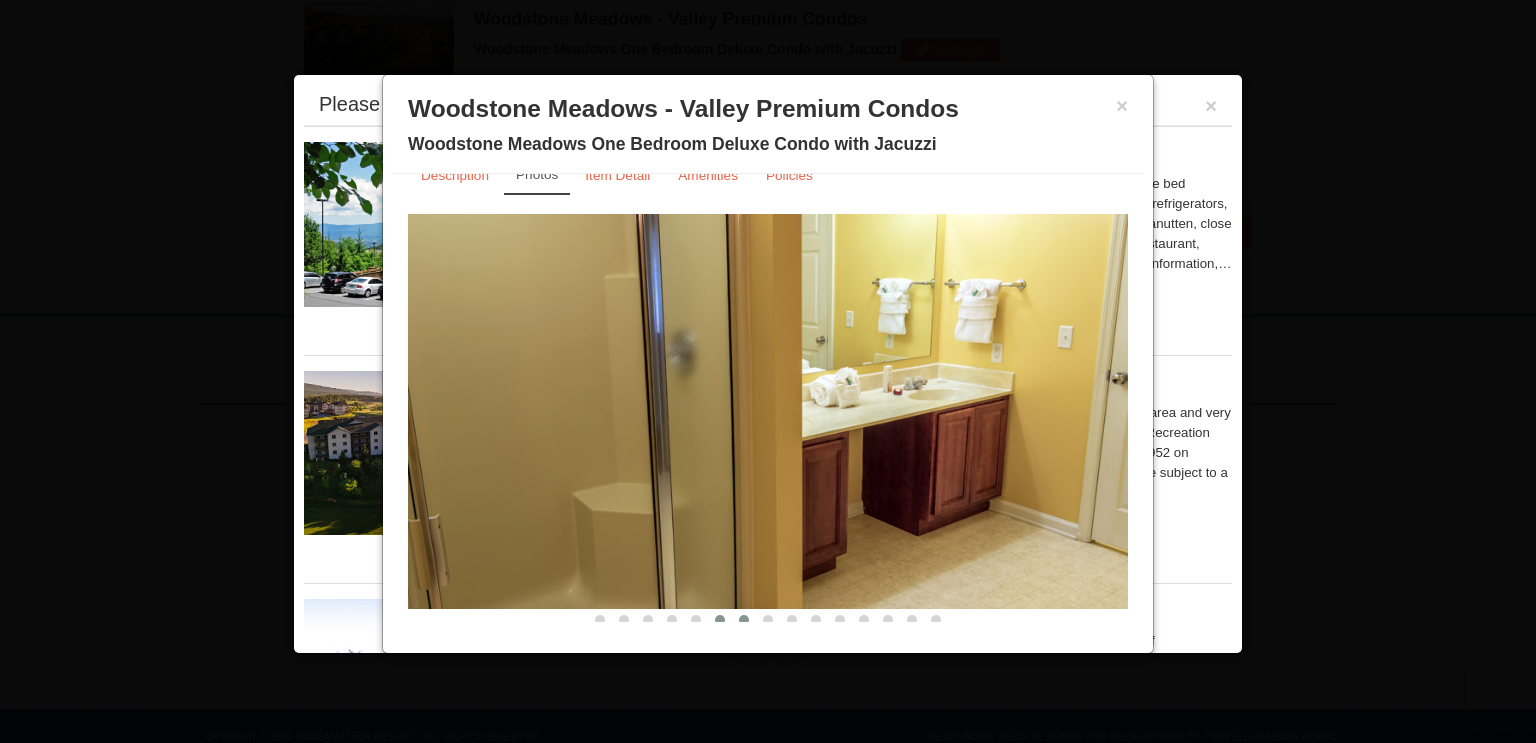 click at bounding box center [744, 620] 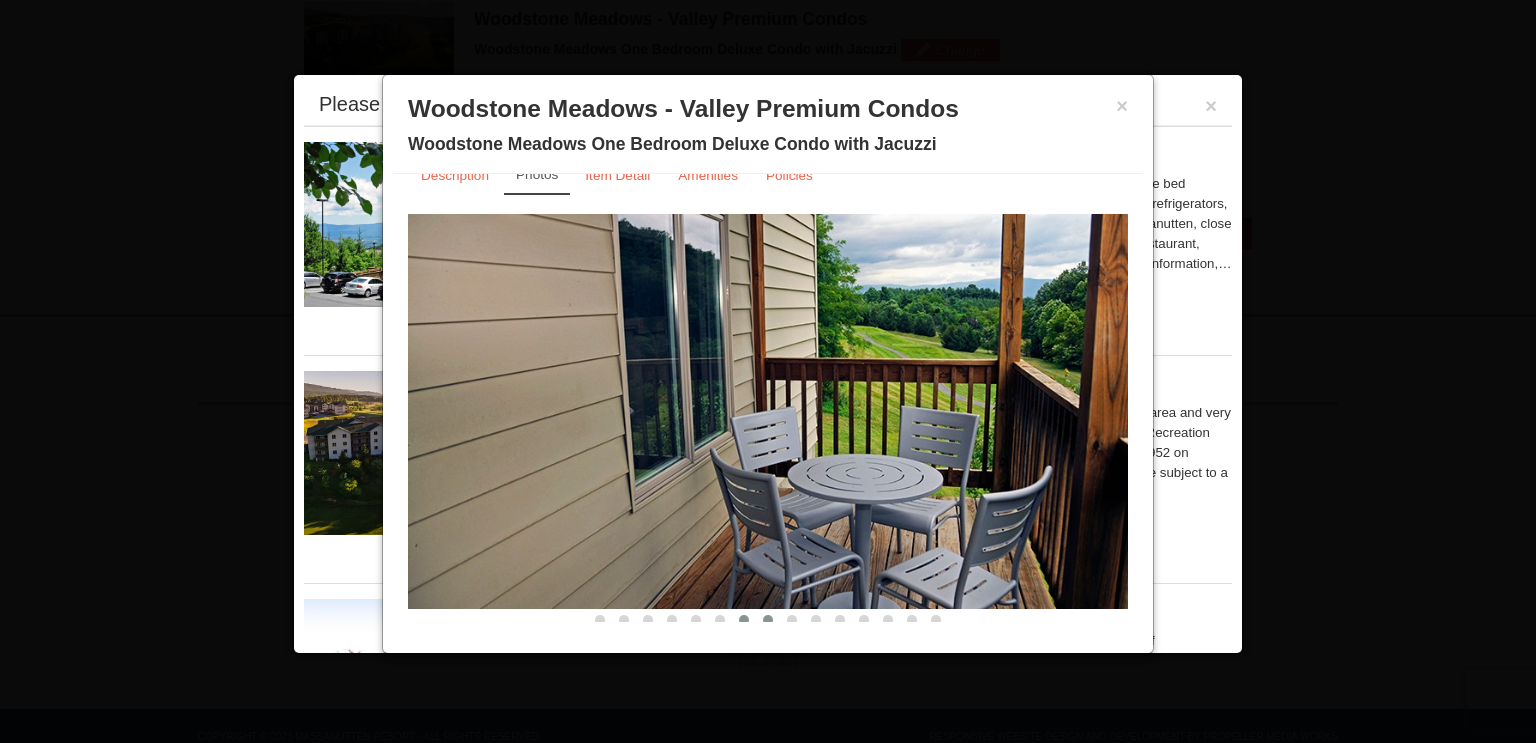 click at bounding box center [768, 620] 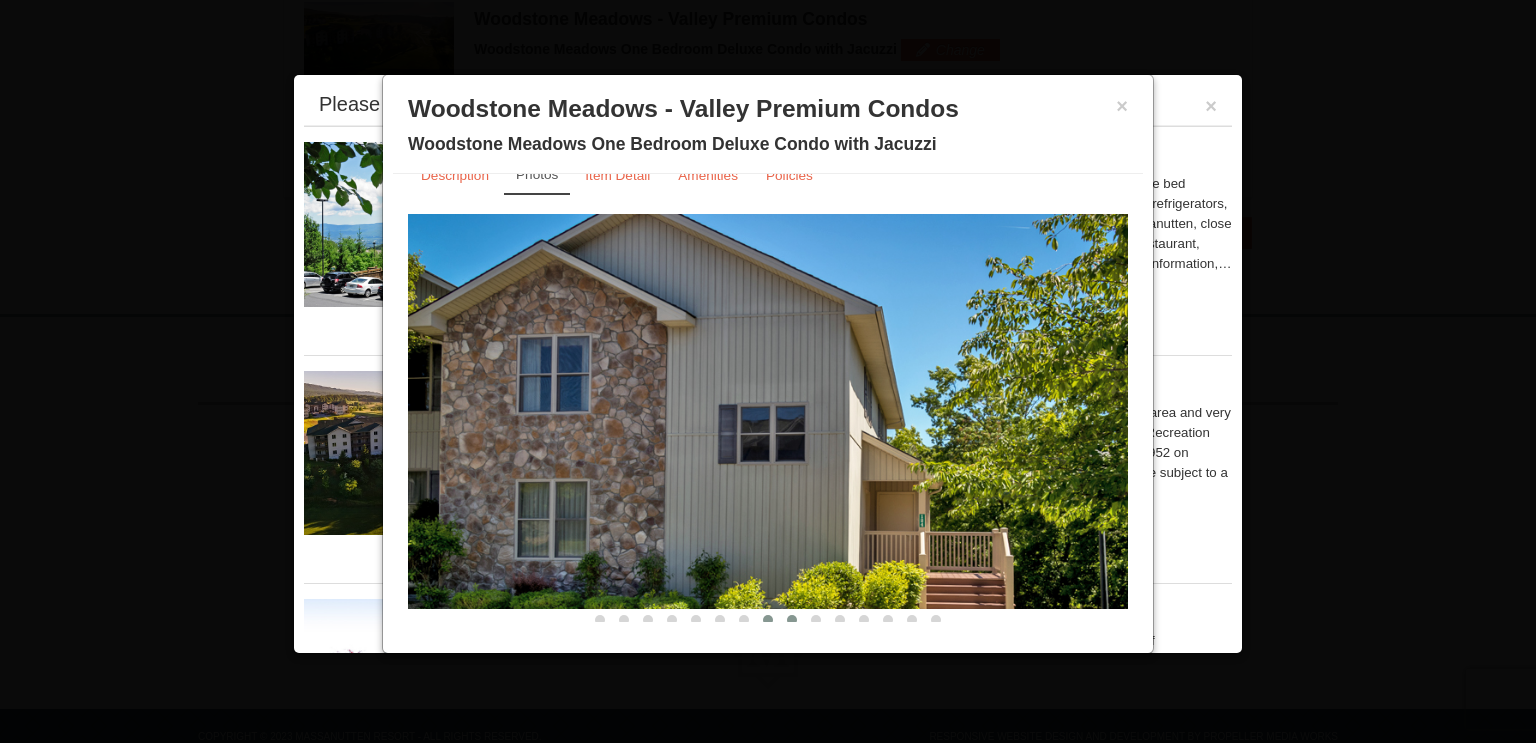 click at bounding box center (792, 620) 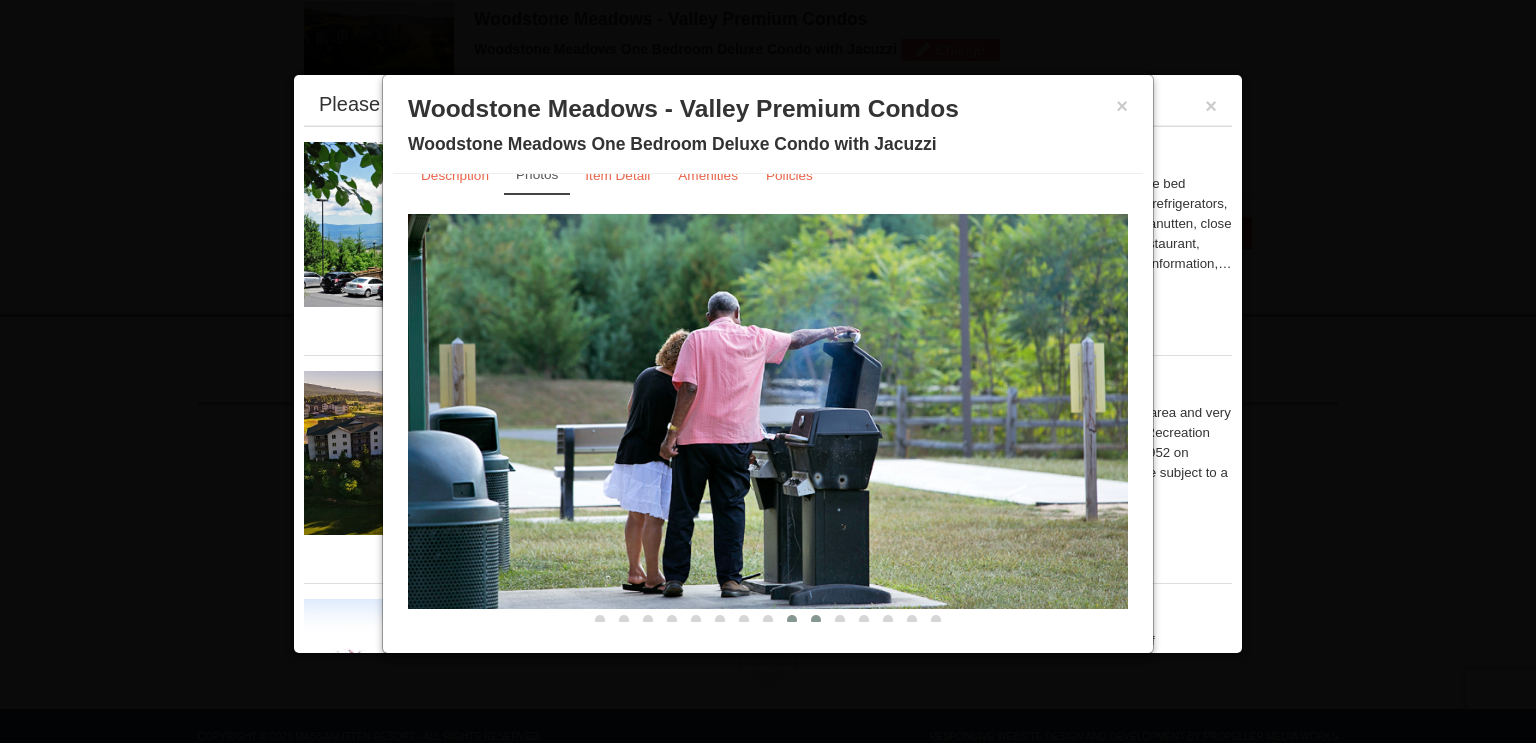click at bounding box center (816, 620) 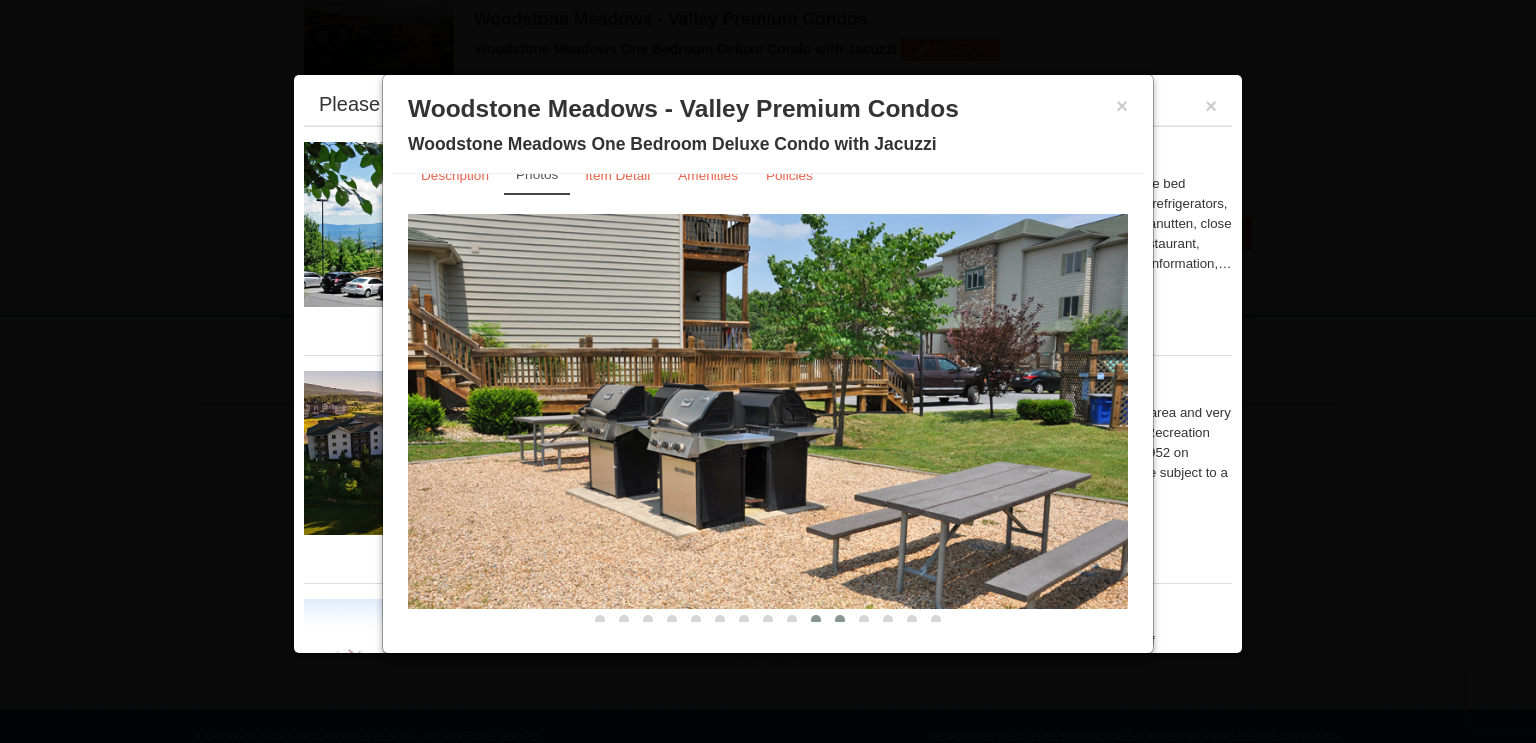 click at bounding box center [840, 620] 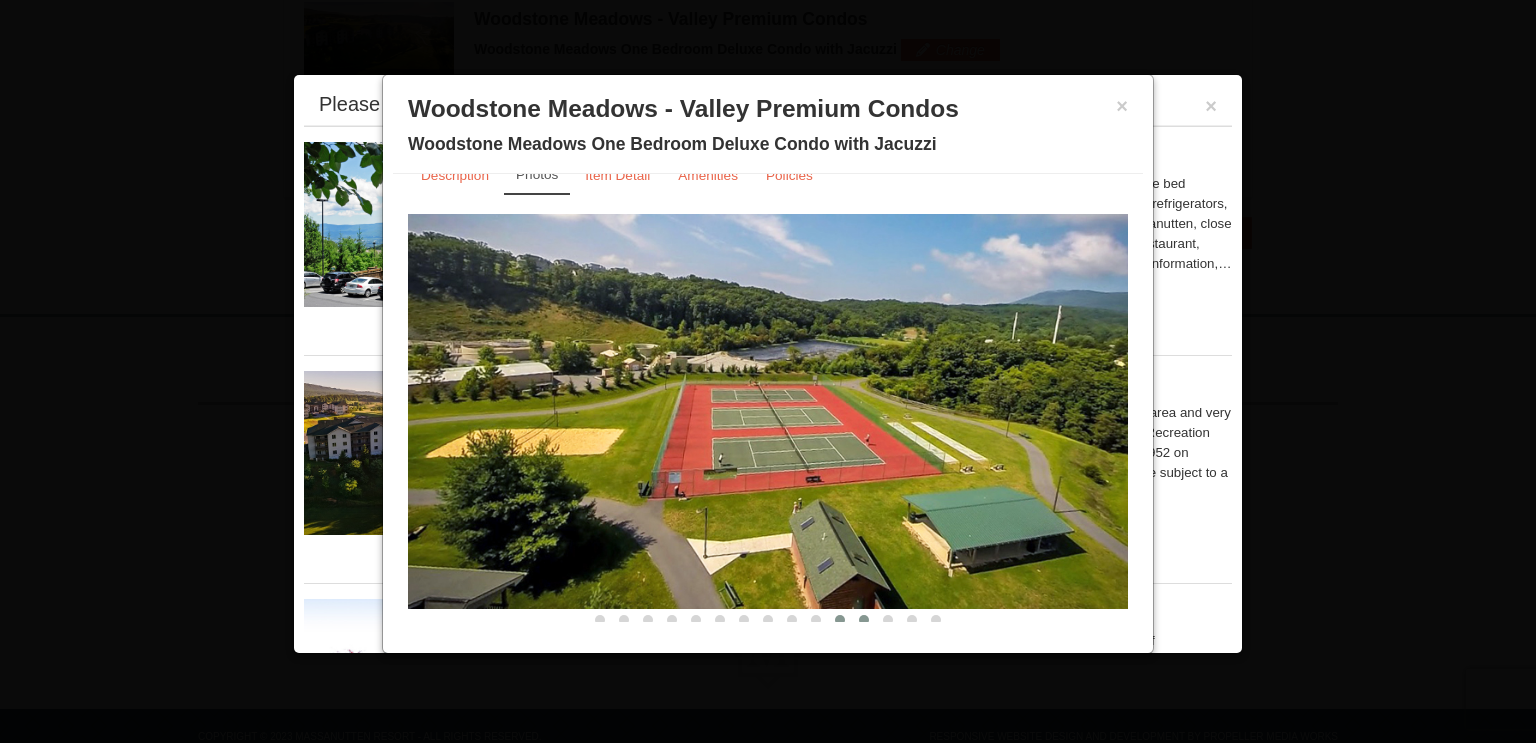 click at bounding box center (864, 620) 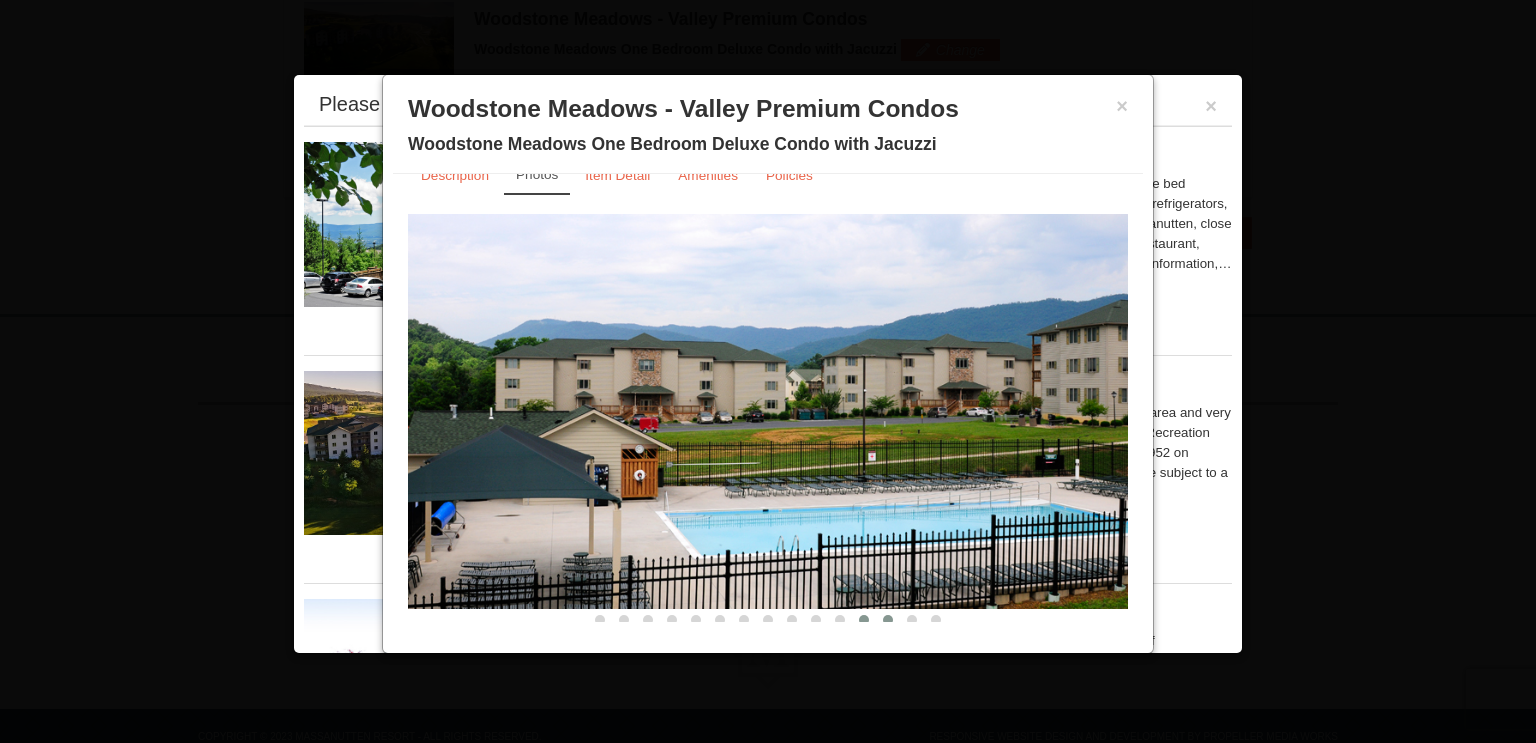 click at bounding box center (888, 620) 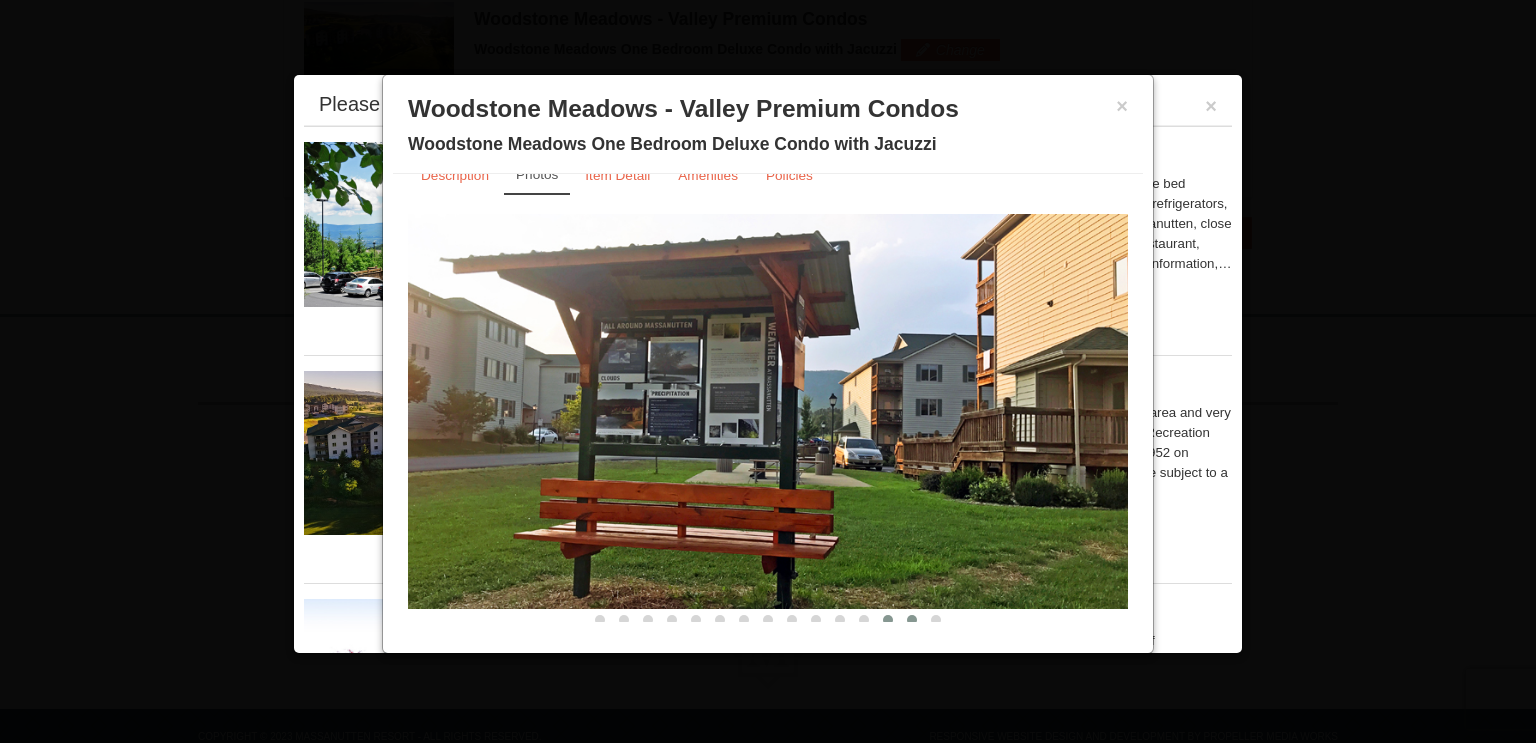 click at bounding box center (912, 620) 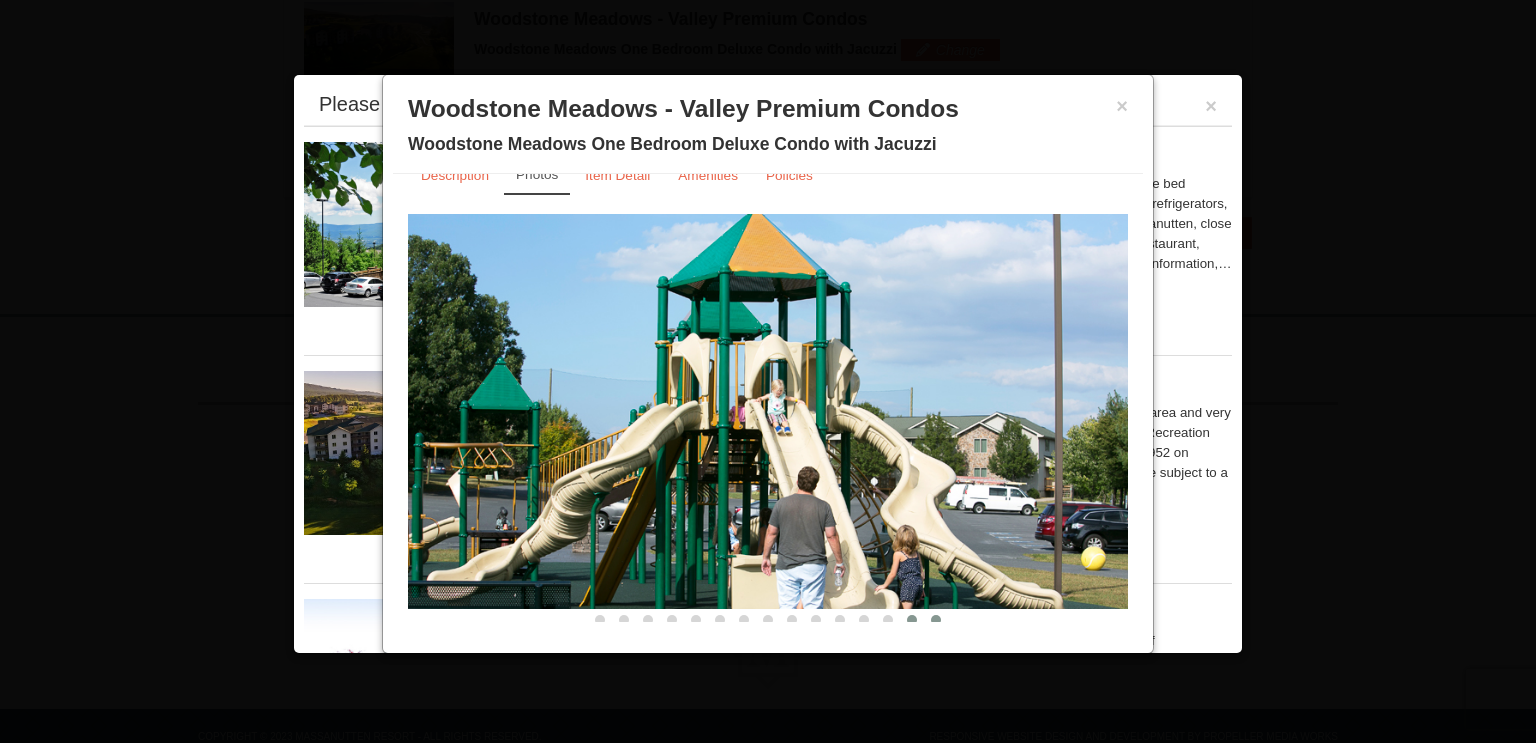 click at bounding box center [936, 620] 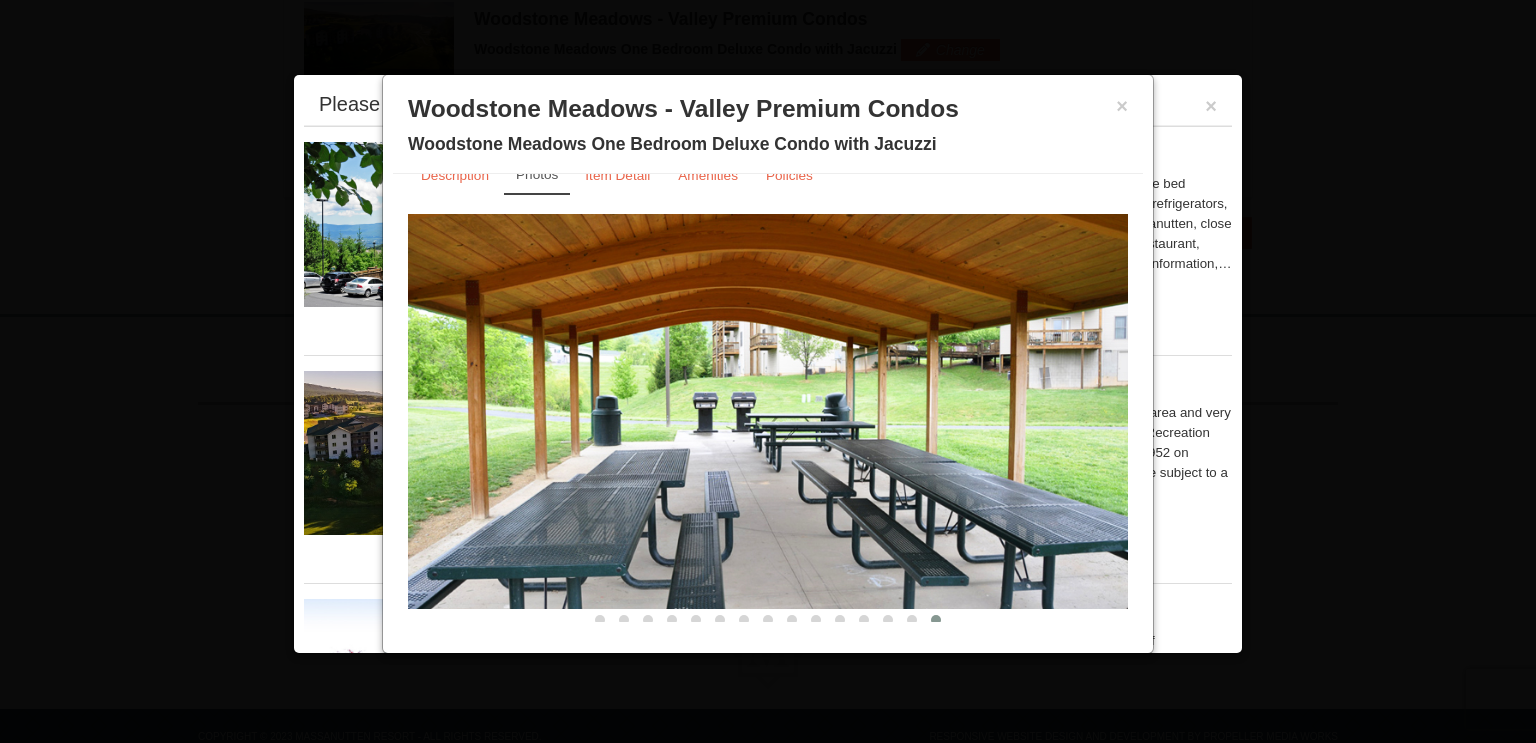 click at bounding box center (936, 620) 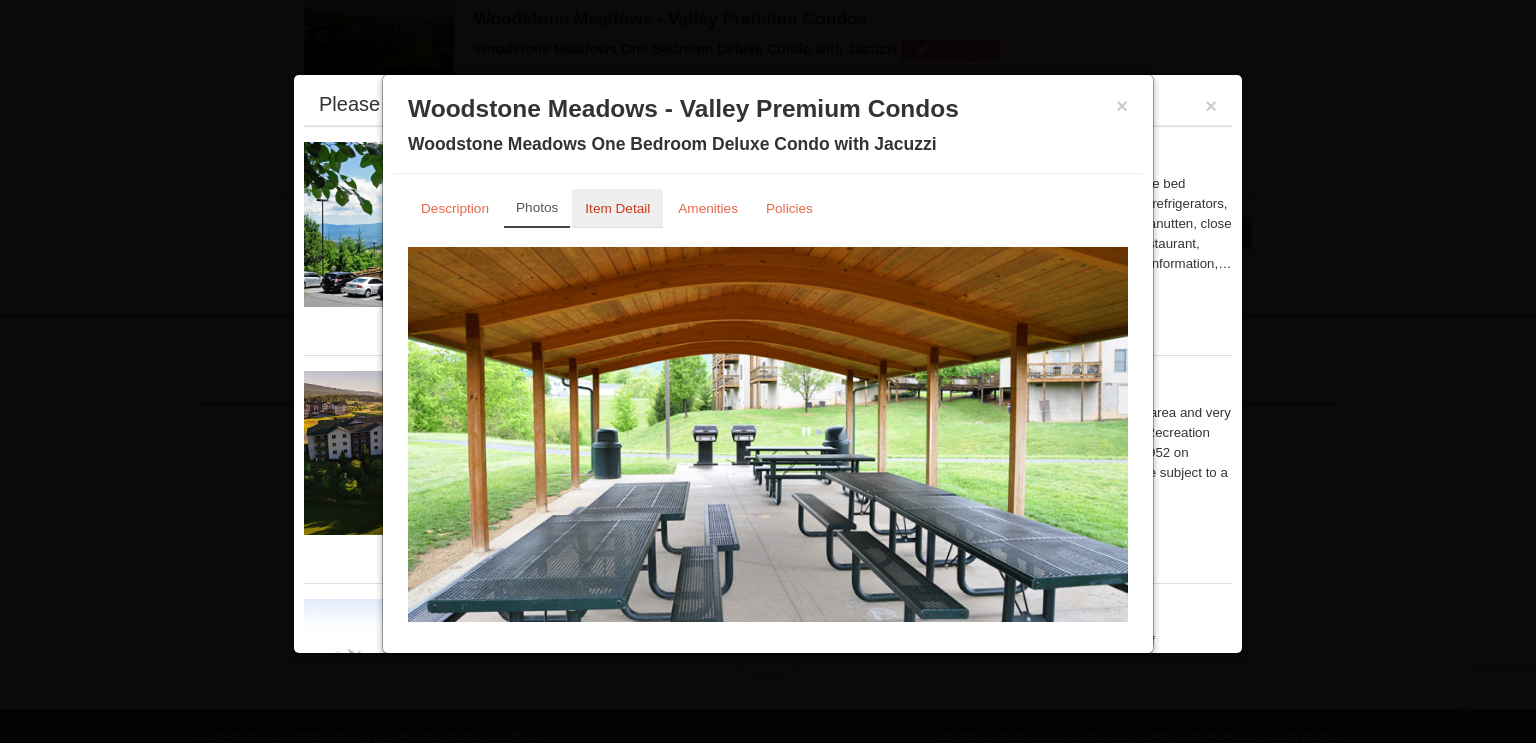 click on "Item Detail" at bounding box center [617, 208] 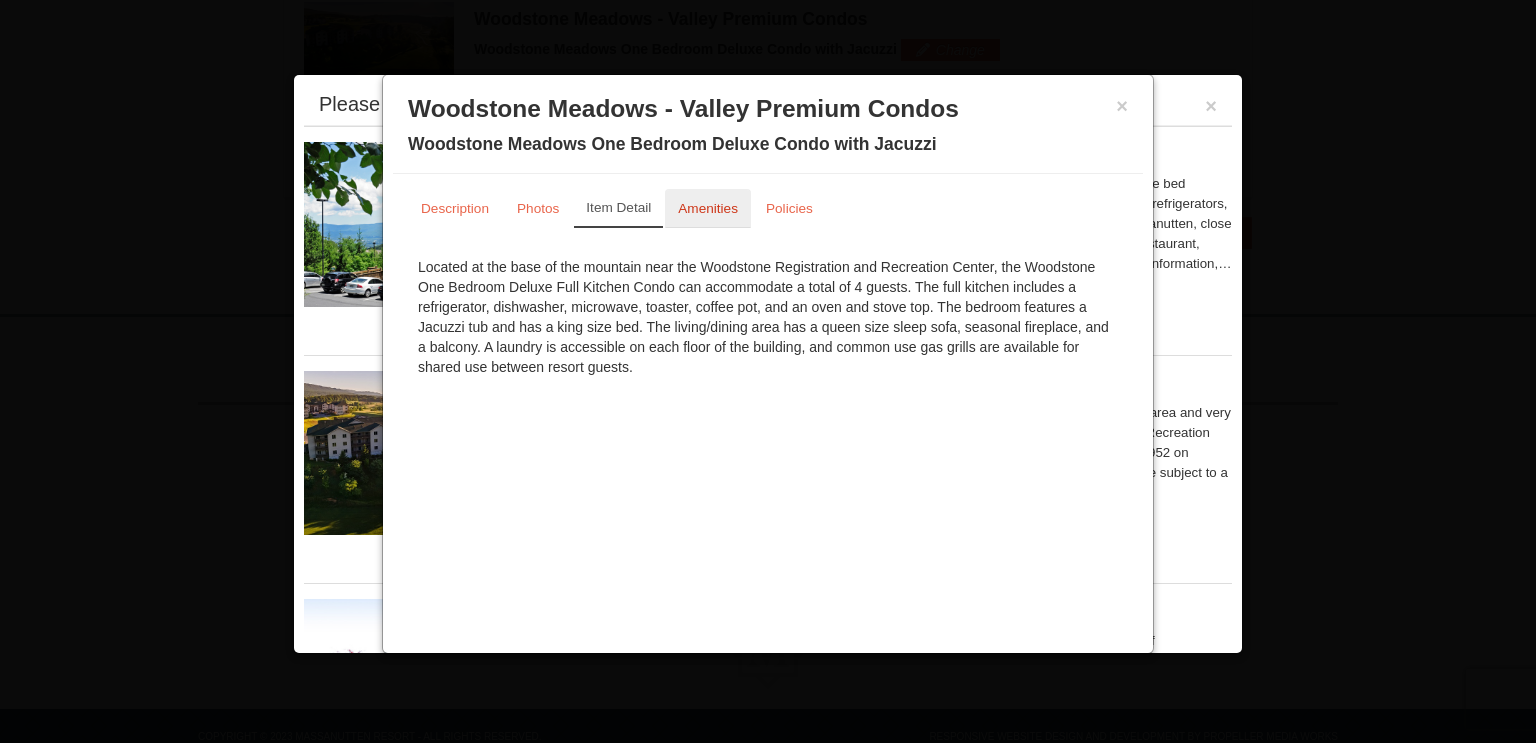 click on "Amenities" at bounding box center [708, 208] 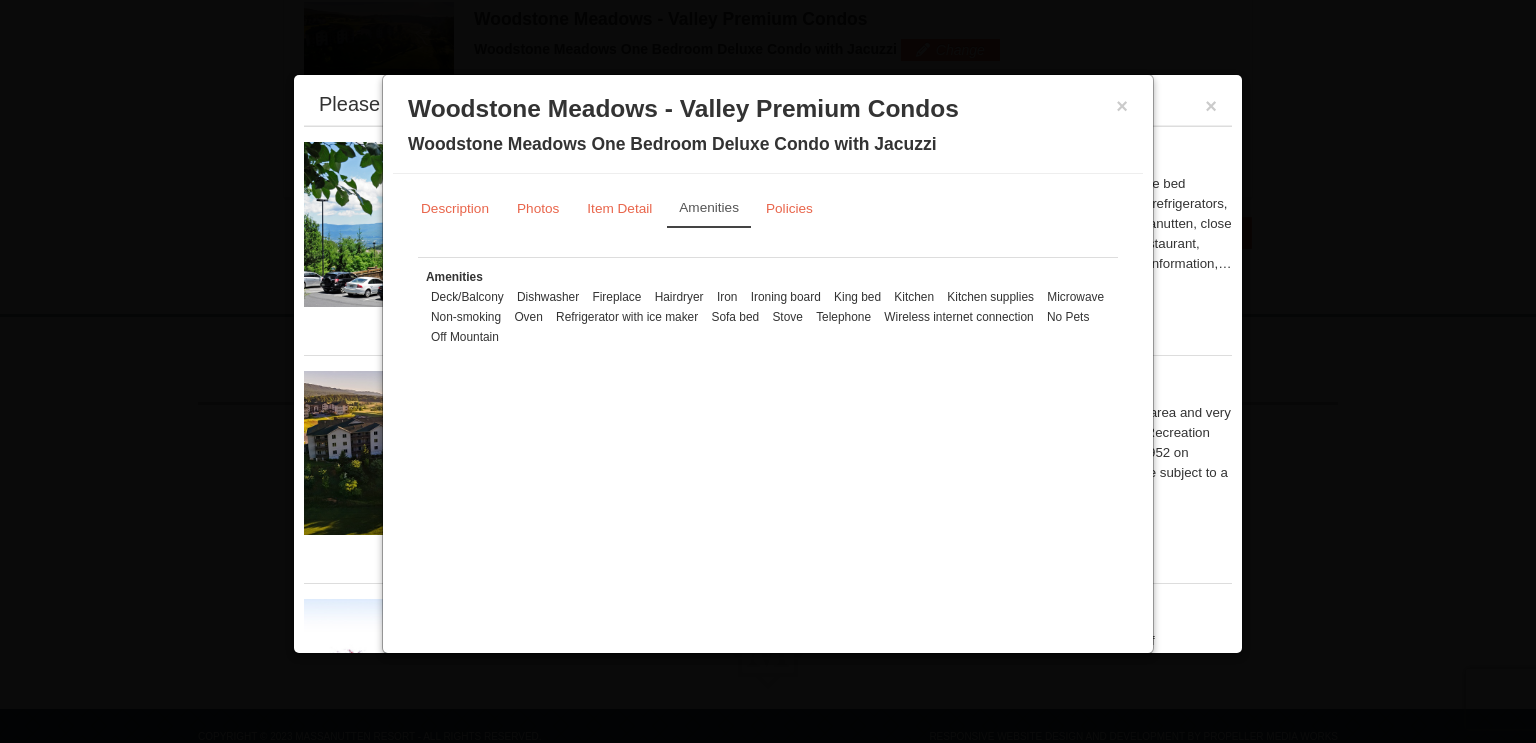 click on "Amenities
Deck/Balcony
Dishwasher
Fireplace
Hairdryer
Iron
Ironing board
King bed
Kitchen
Kitchen supplies
Microwave
Non-smoking
Oven
Refrigerator with ice maker
Sofa bed
Stove
Telephone
No Pets" at bounding box center (768, 312) 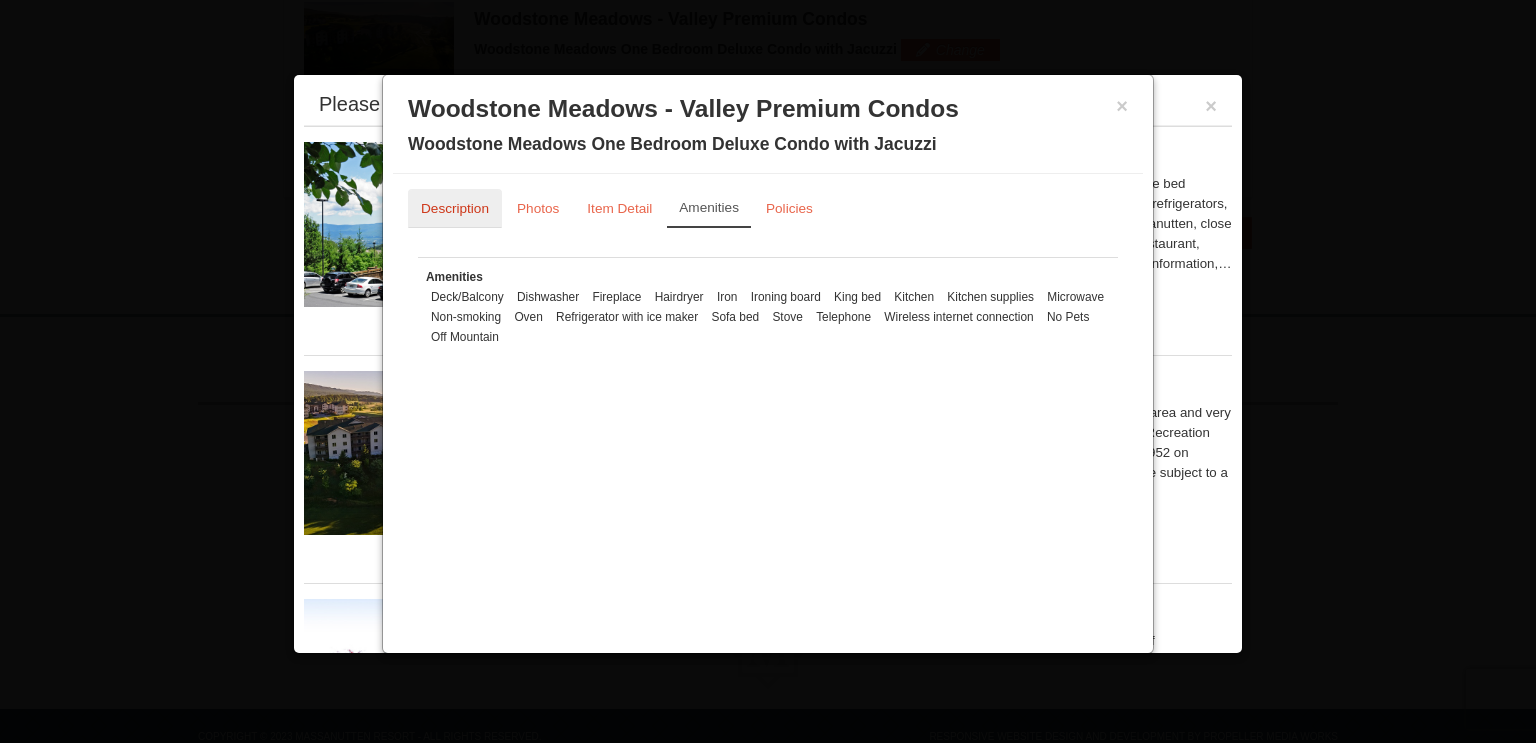 click on "Description" at bounding box center [455, 208] 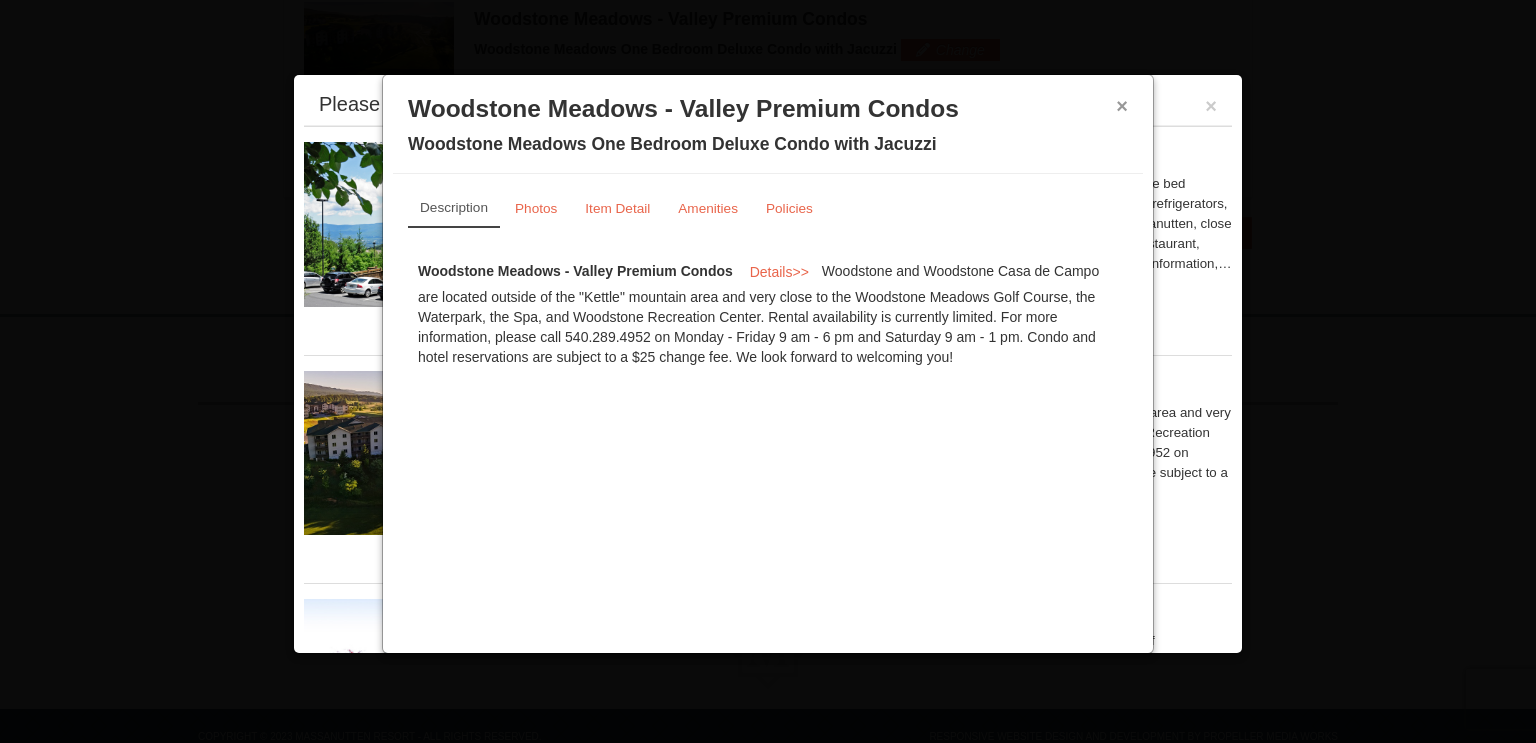 click on "×" at bounding box center (1122, 106) 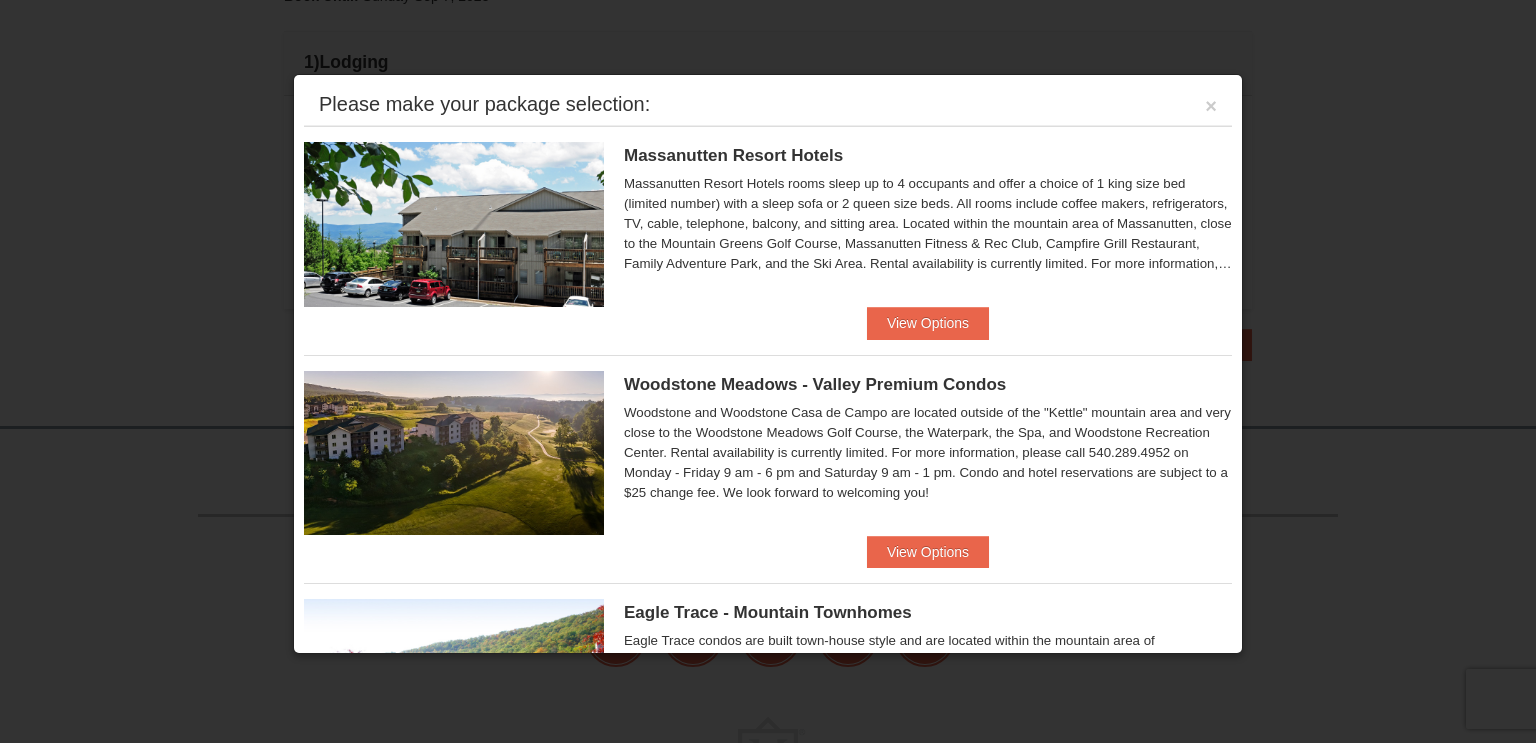 scroll, scrollTop: 464, scrollLeft: 0, axis: vertical 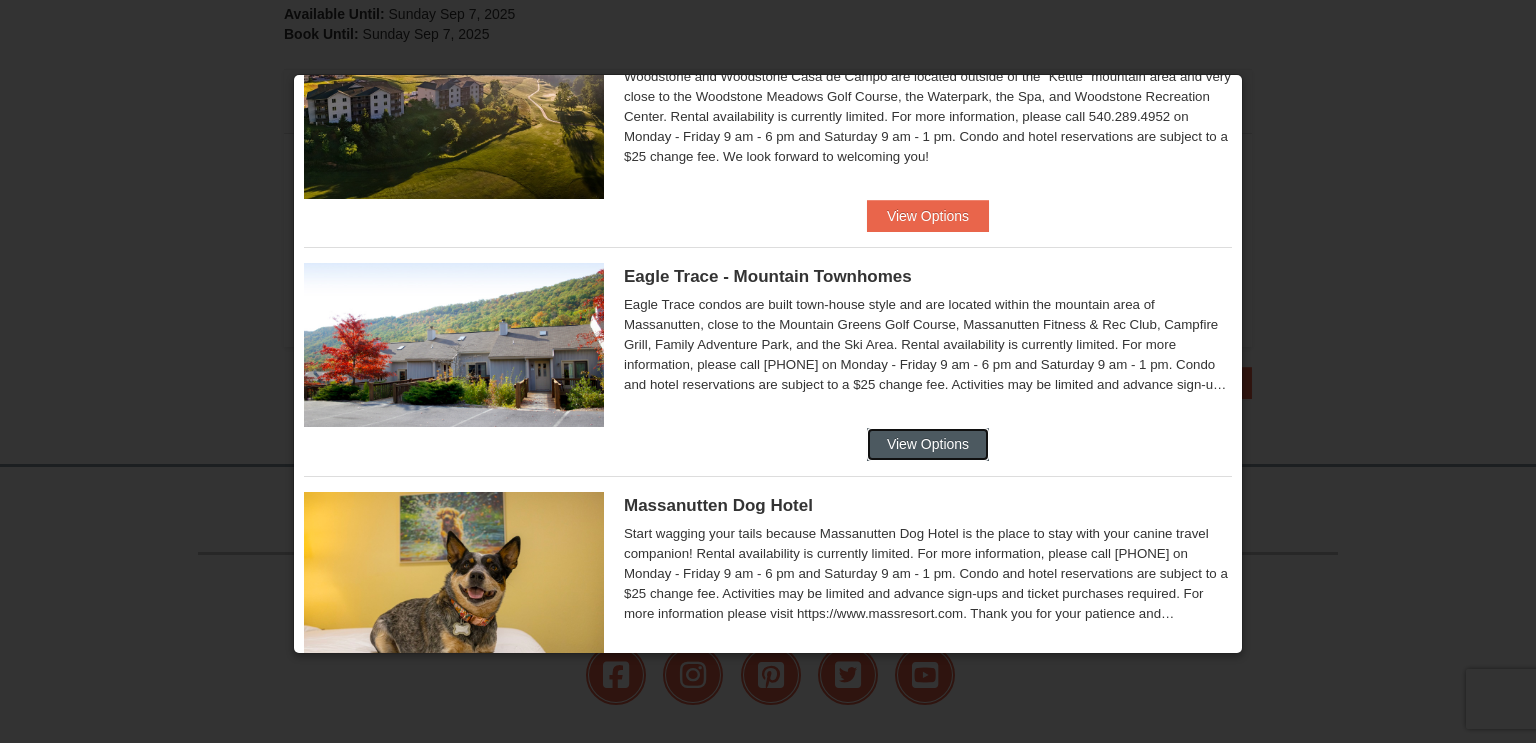 click on "View Options" at bounding box center [928, 444] 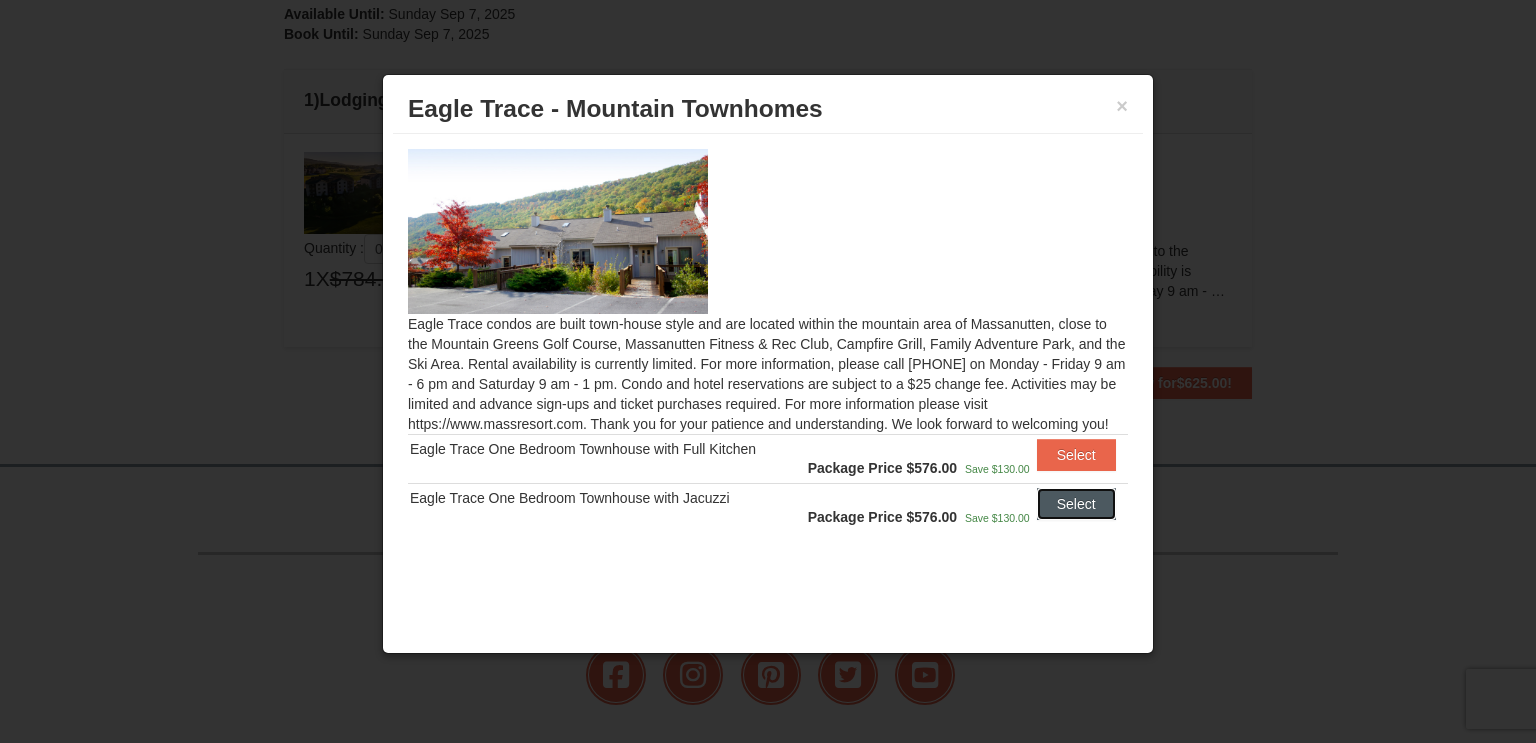 click on "Select" at bounding box center [1076, 504] 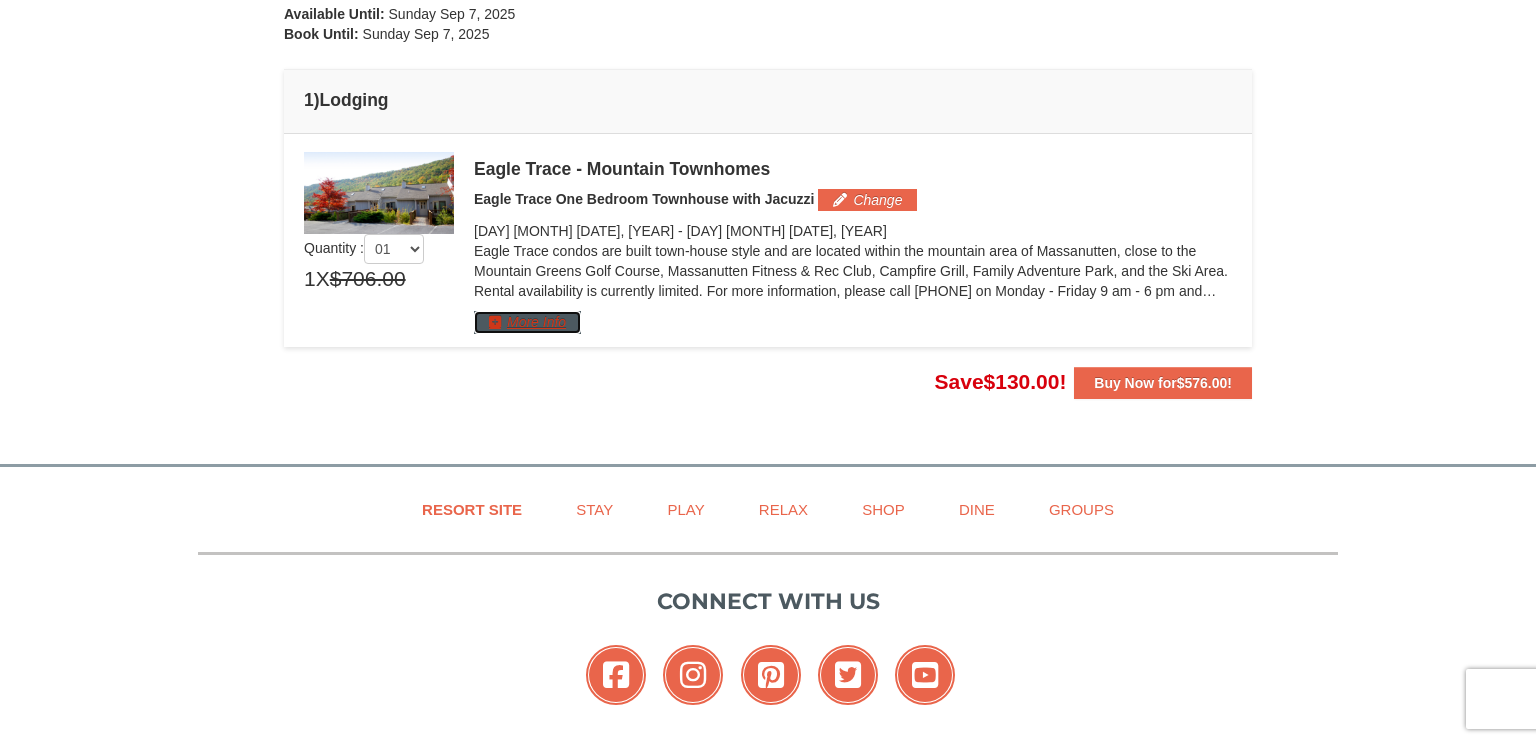 click on "More Info" at bounding box center [527, 322] 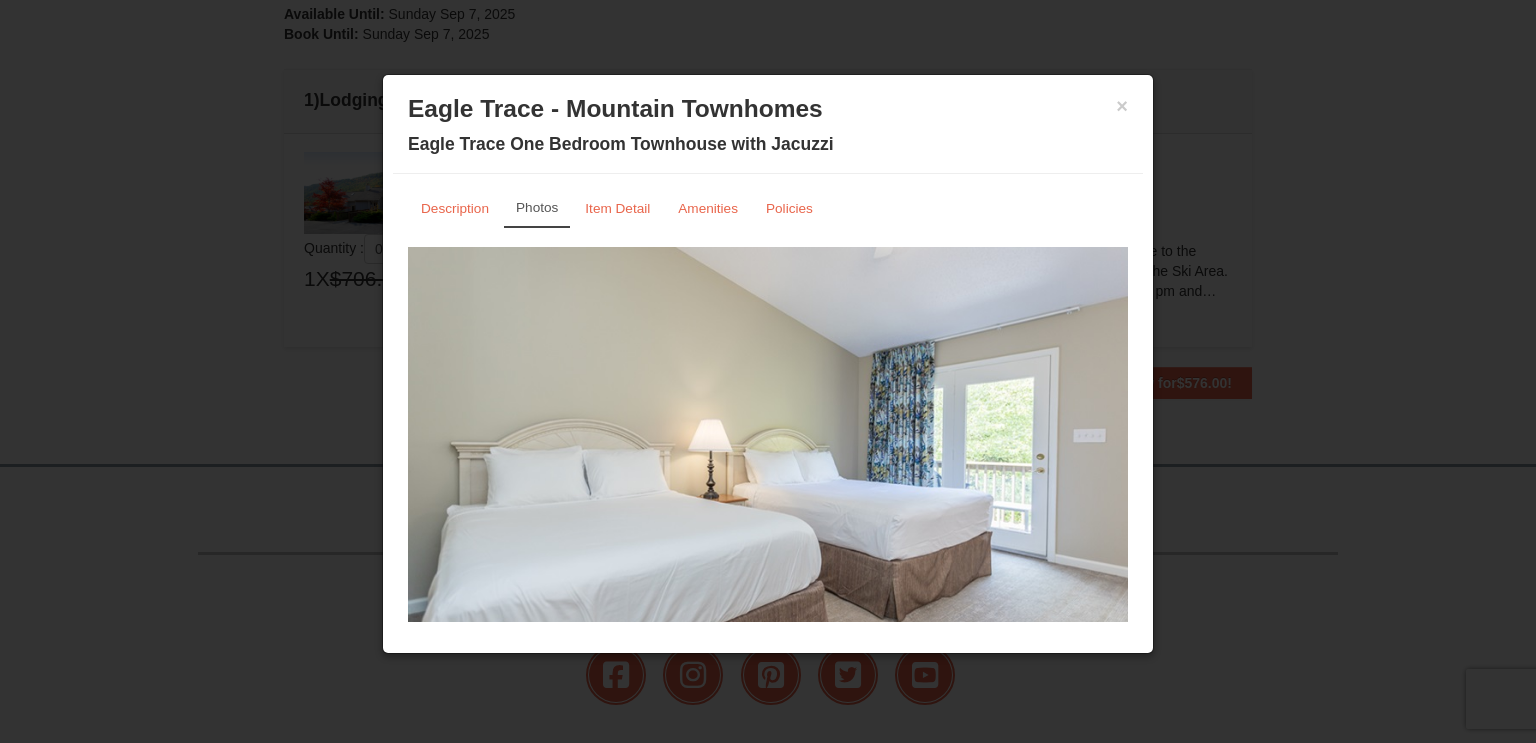 click at bounding box center [768, 444] 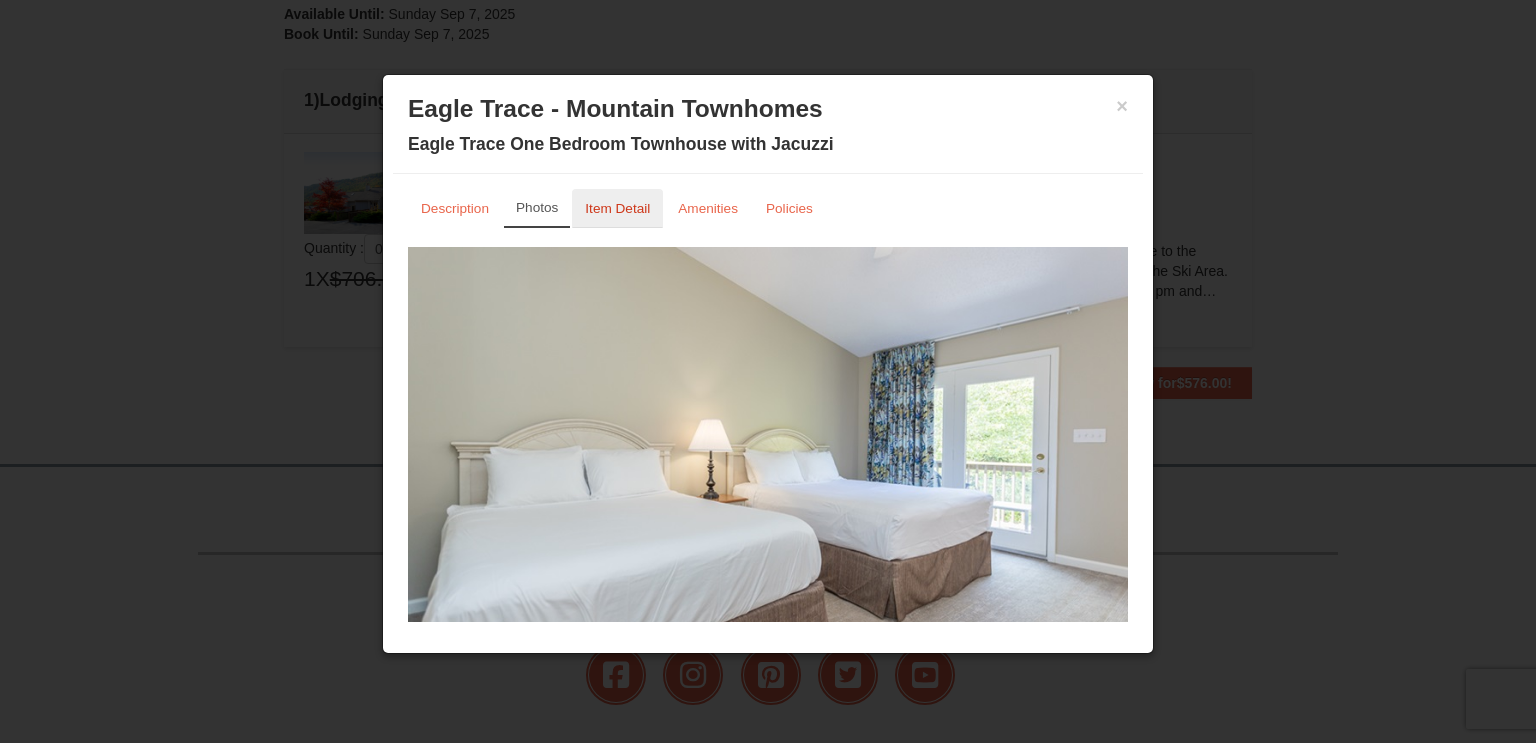 click on "Item Detail" at bounding box center (617, 208) 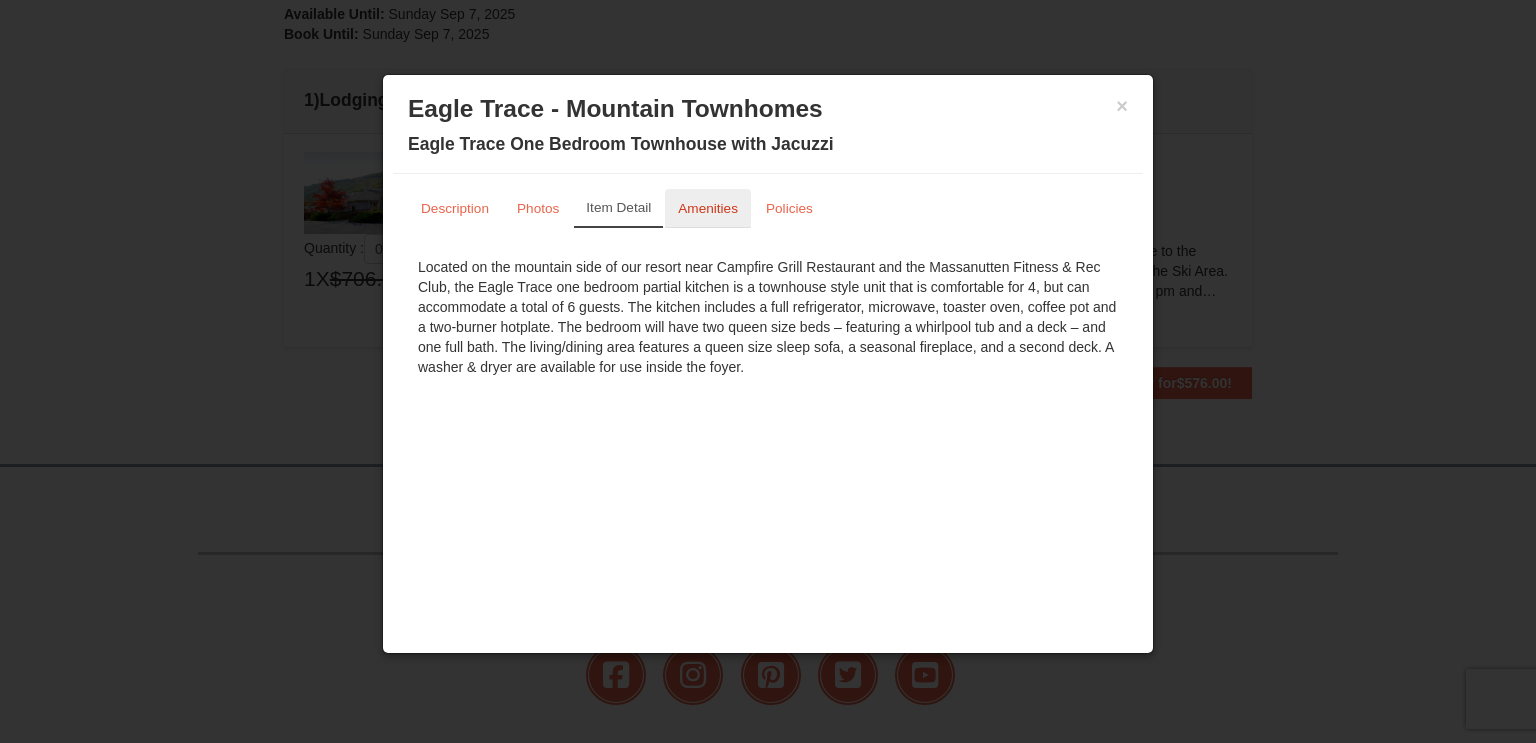 click on "Amenities" at bounding box center [708, 208] 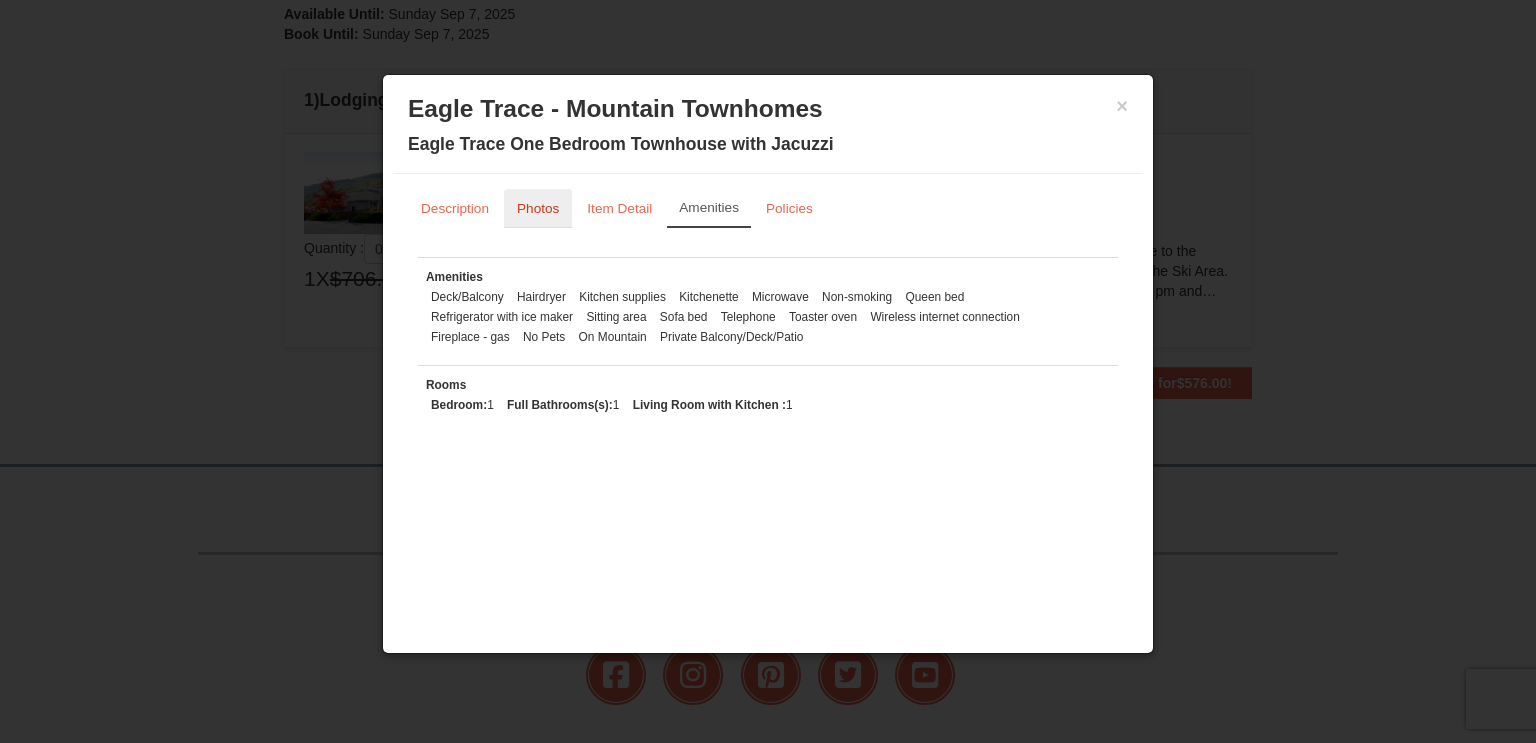click on "Photos" at bounding box center [538, 208] 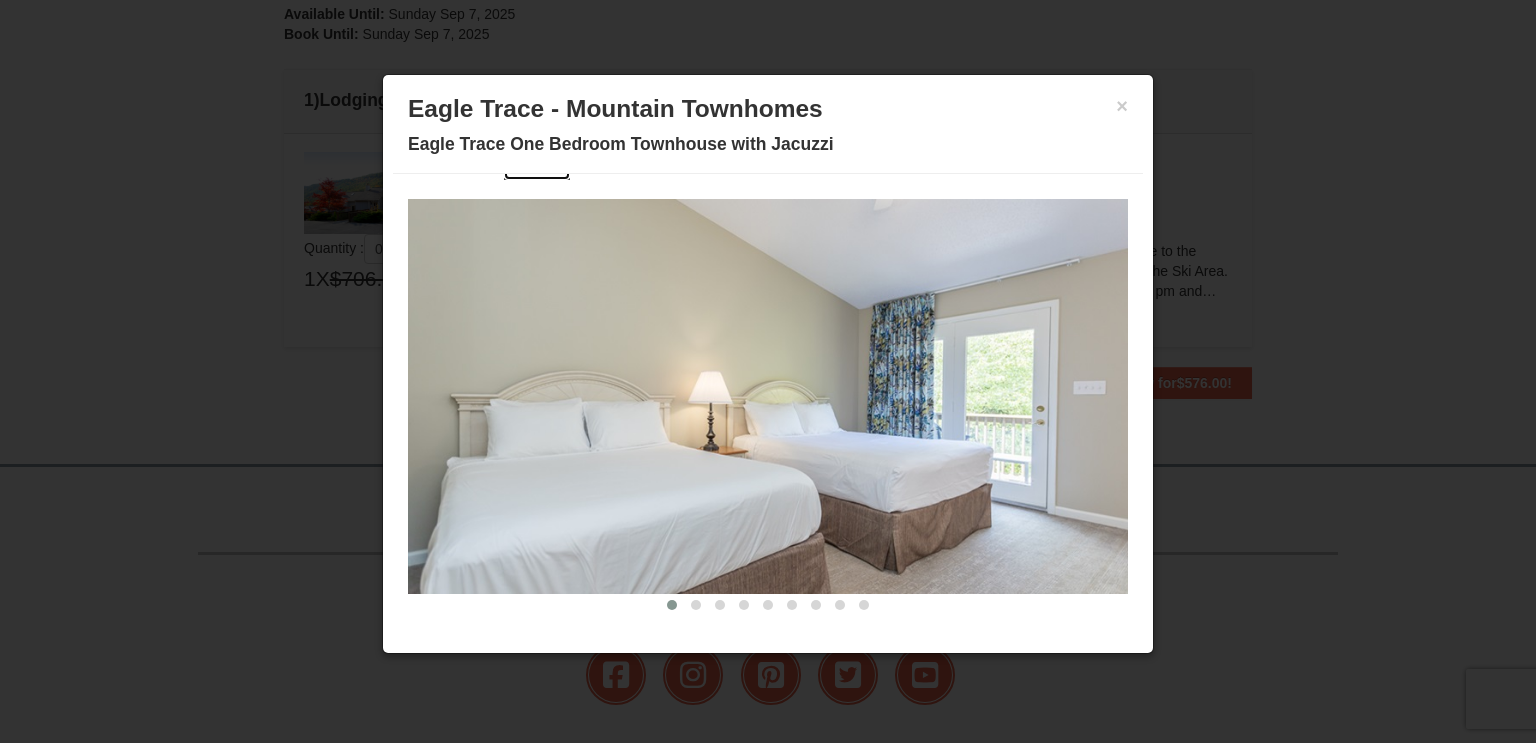 scroll, scrollTop: 53, scrollLeft: 0, axis: vertical 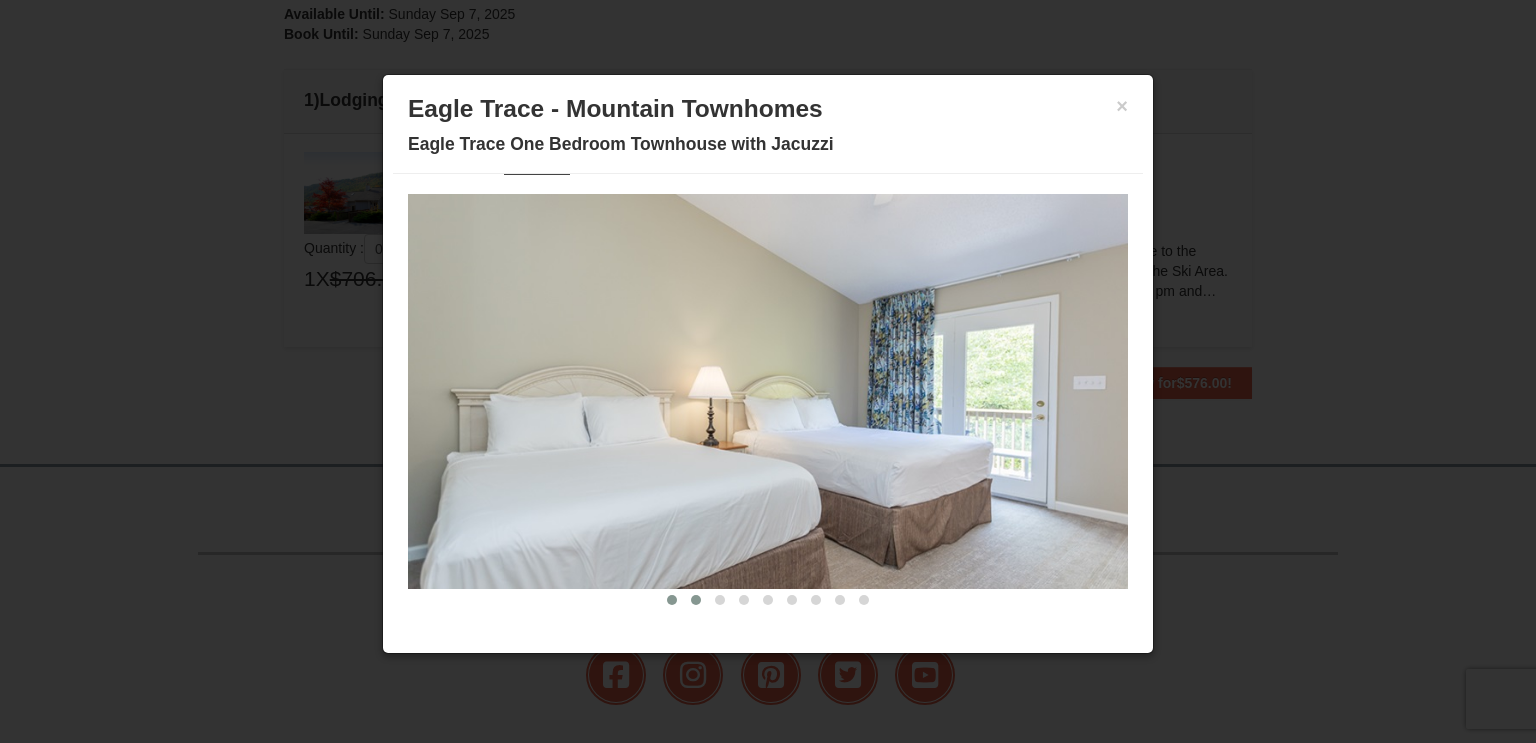 click at bounding box center [696, 600] 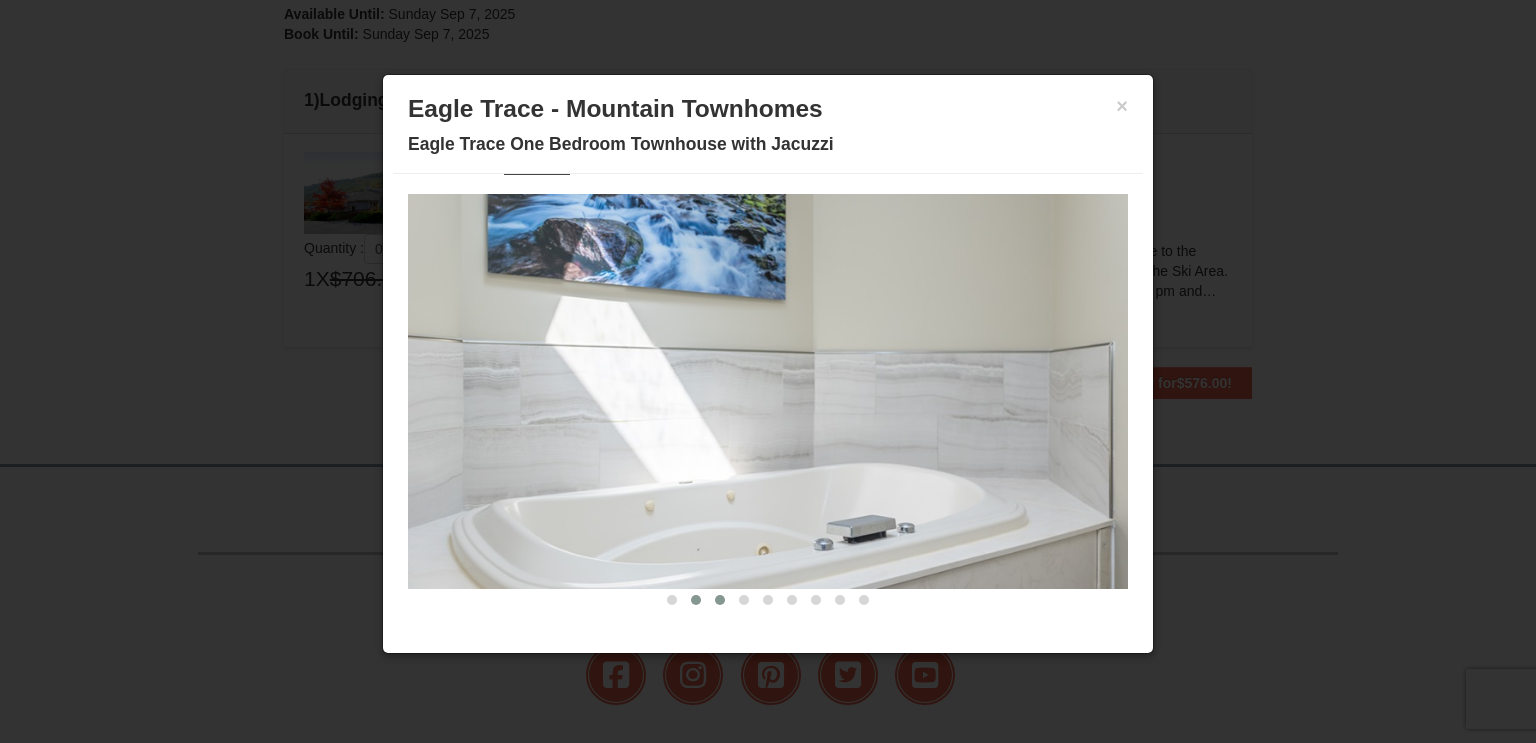 click at bounding box center (720, 600) 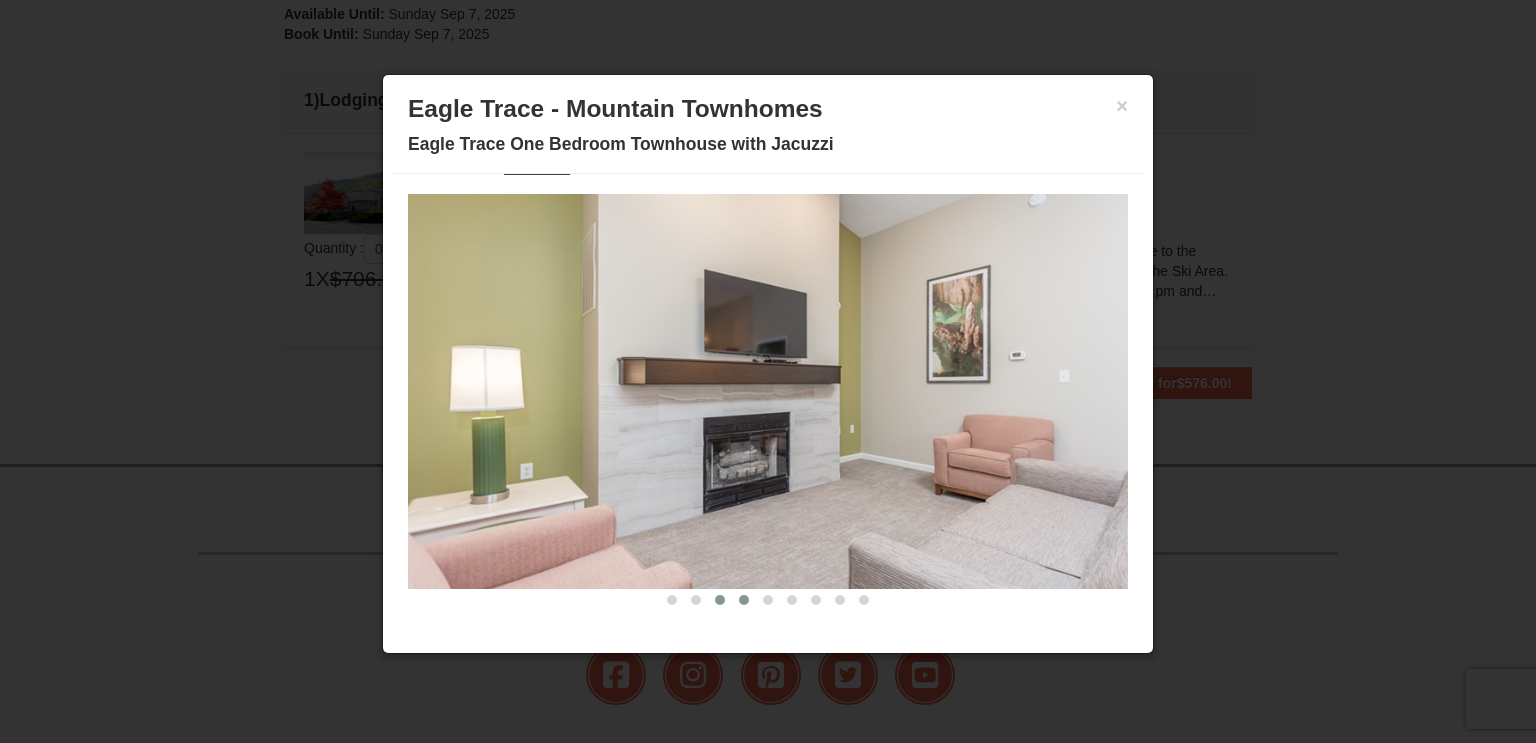 click at bounding box center [744, 600] 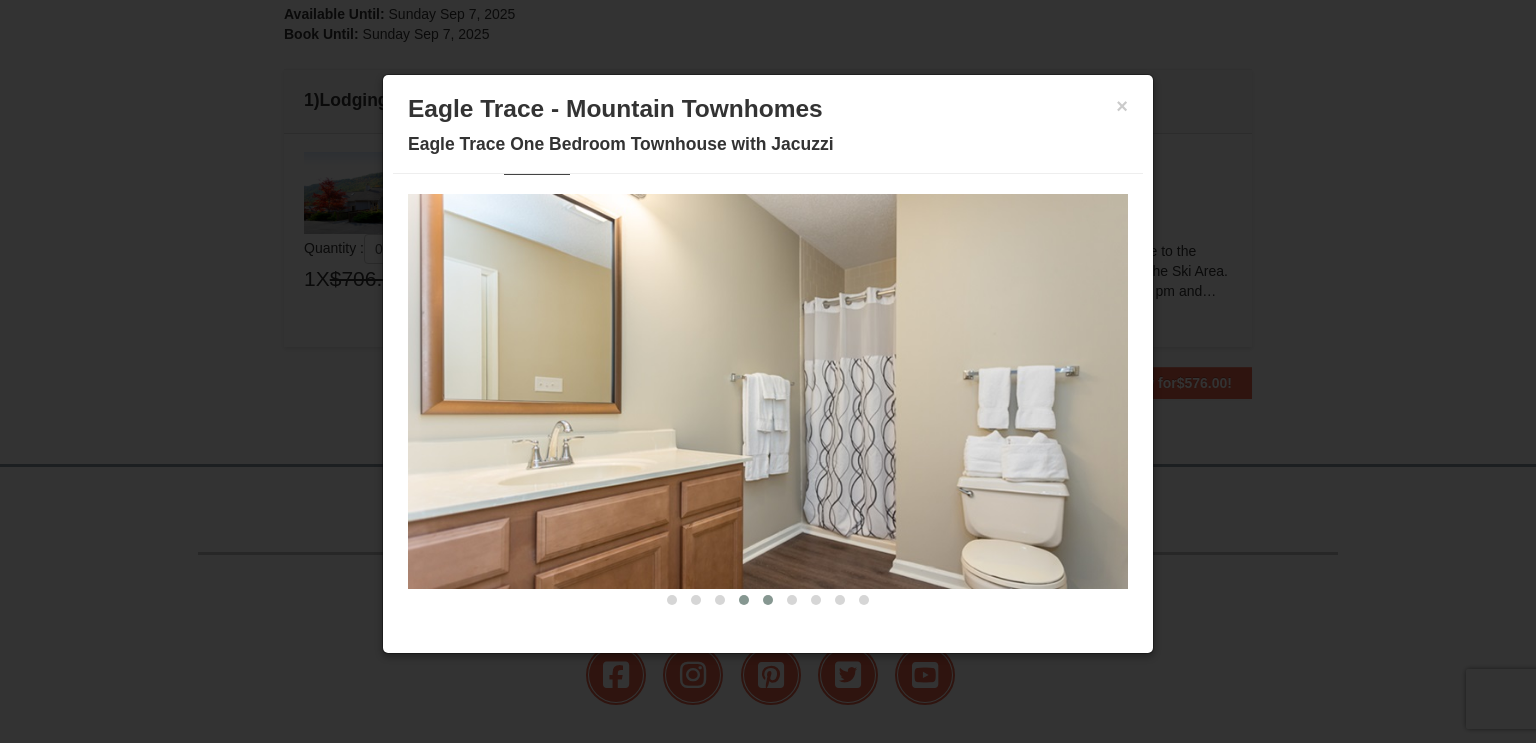 click at bounding box center [768, 600] 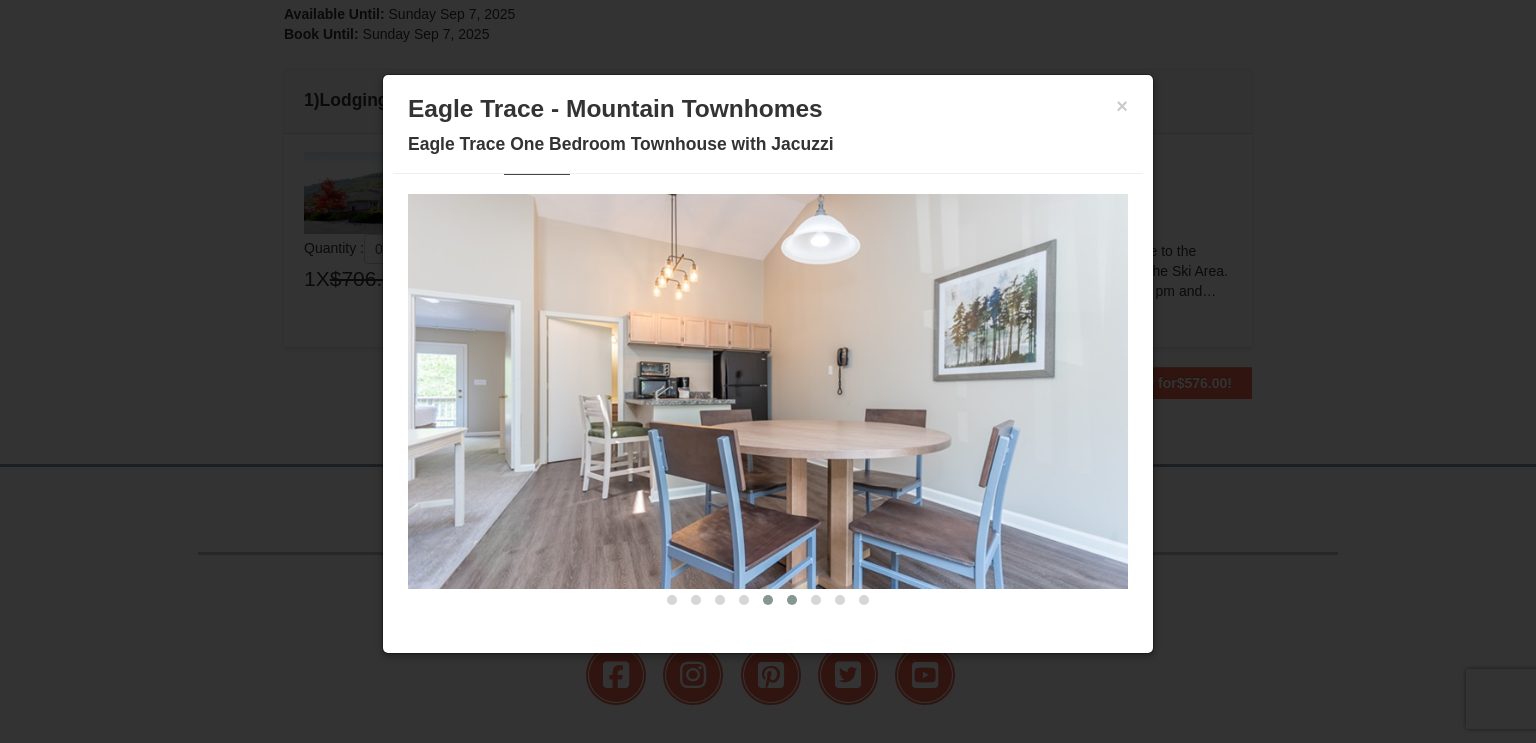 click at bounding box center (792, 600) 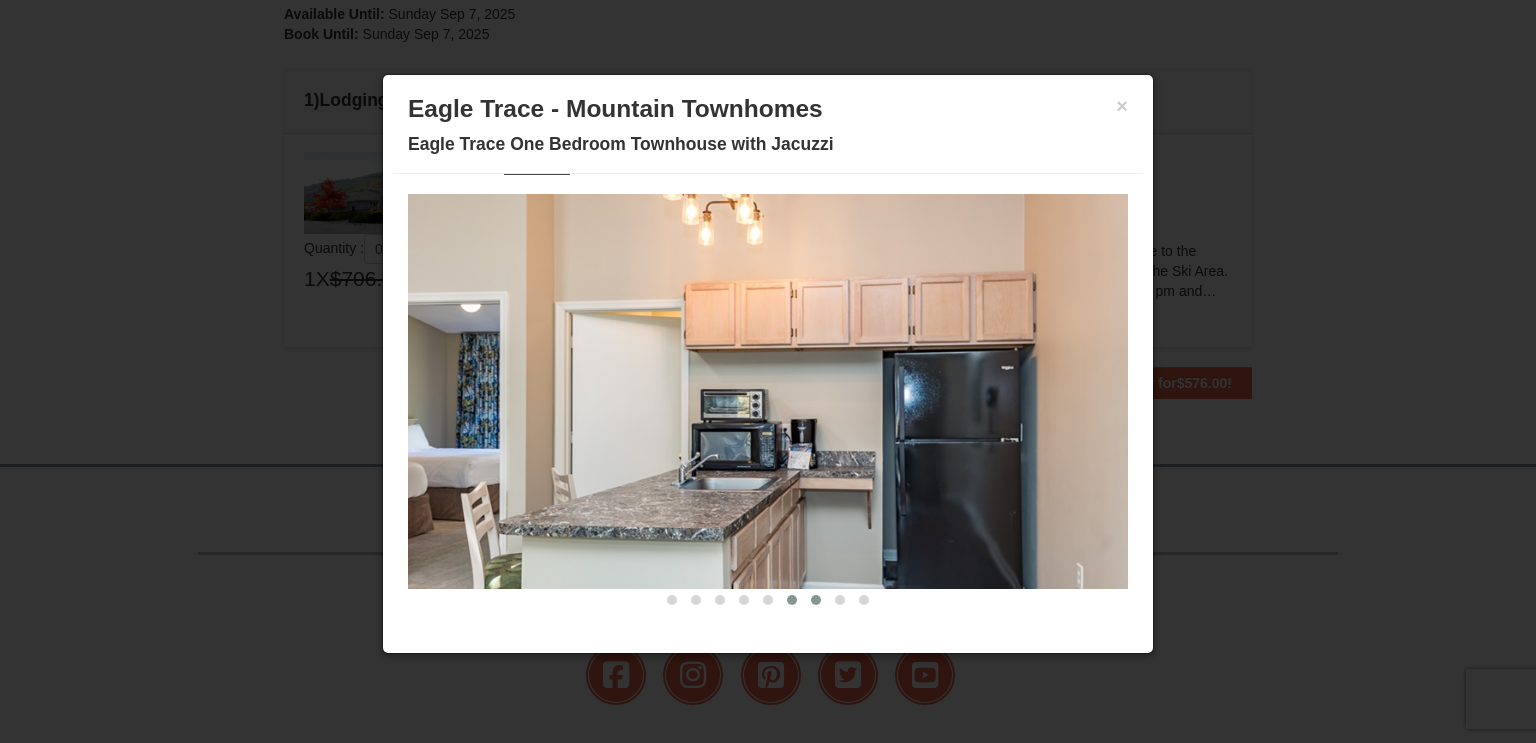 click at bounding box center [816, 600] 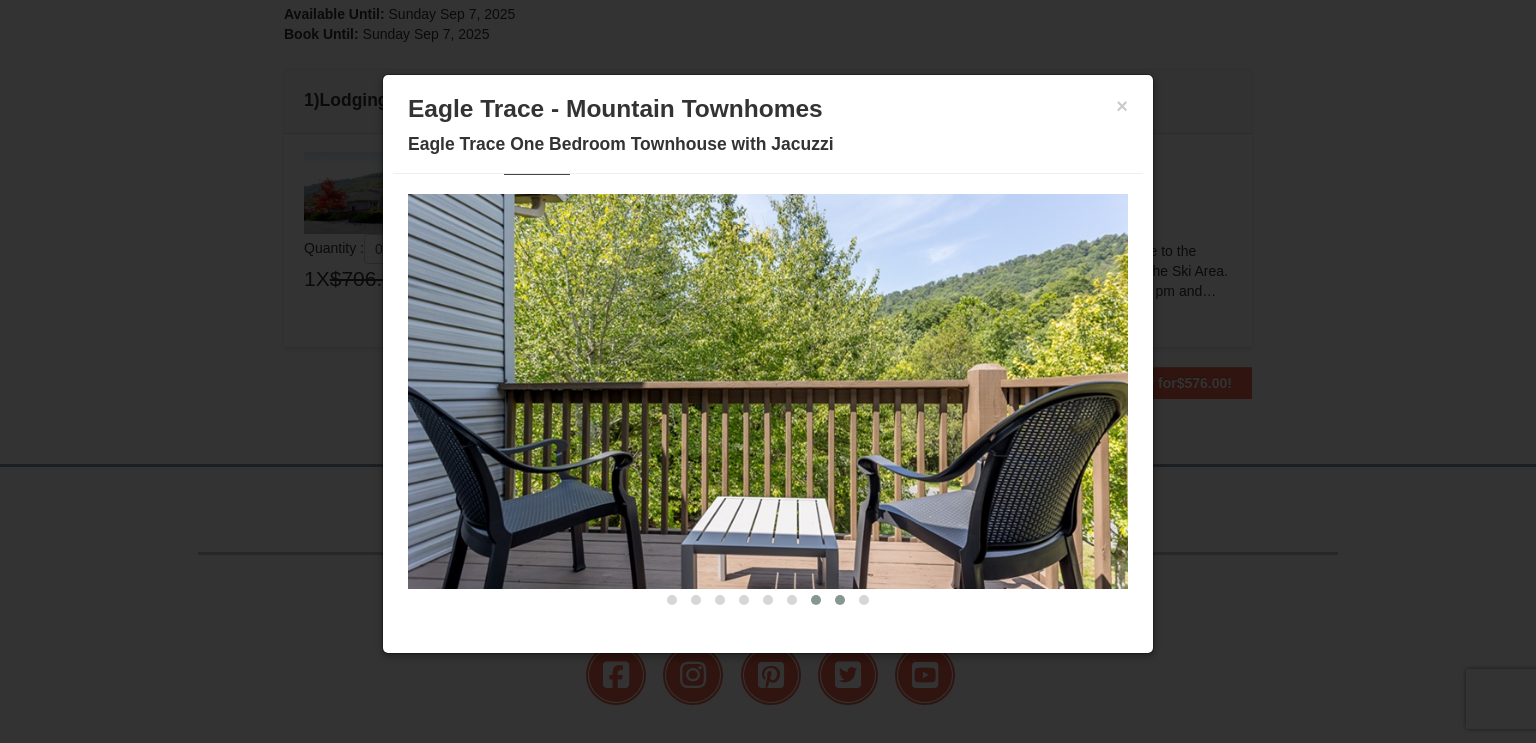 click at bounding box center (840, 600) 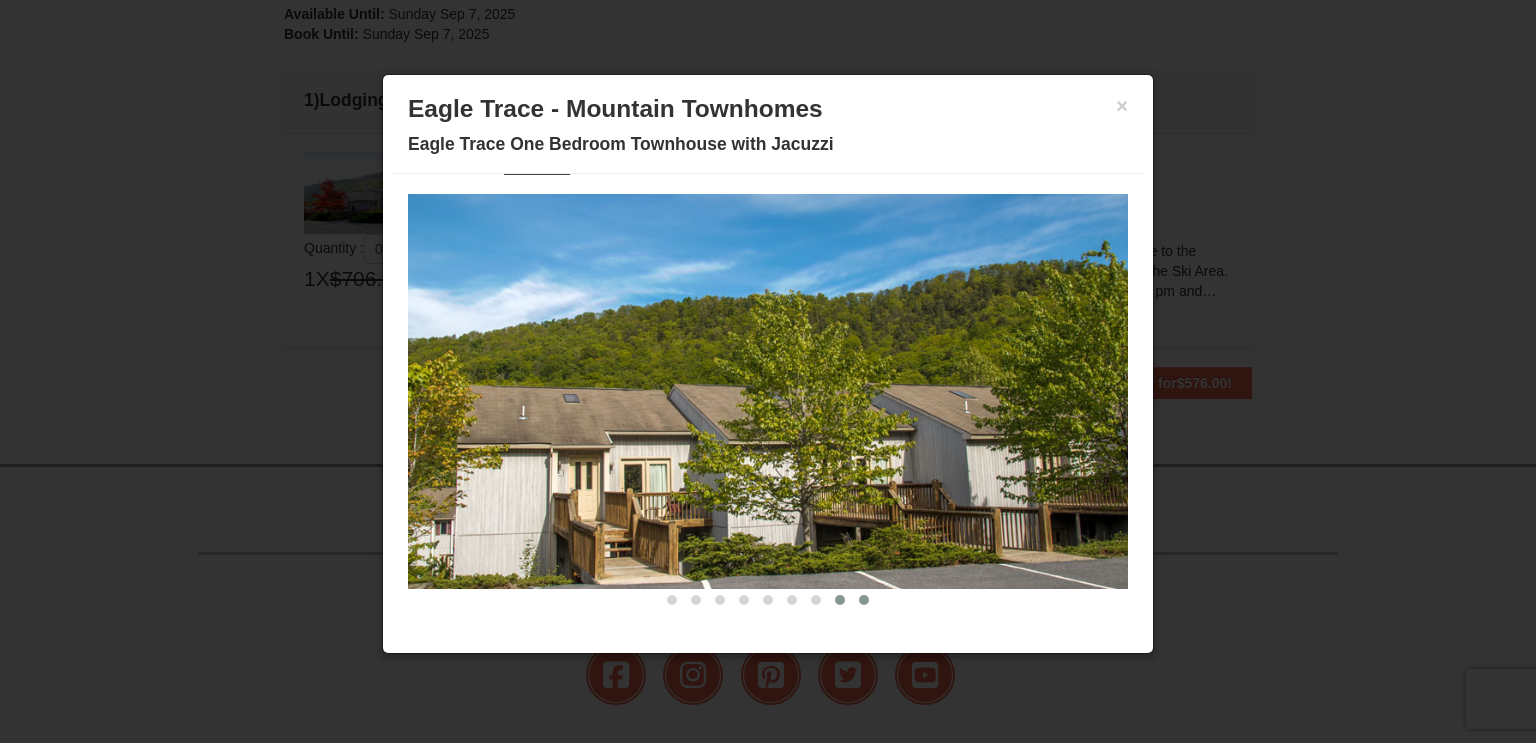 click at bounding box center (864, 600) 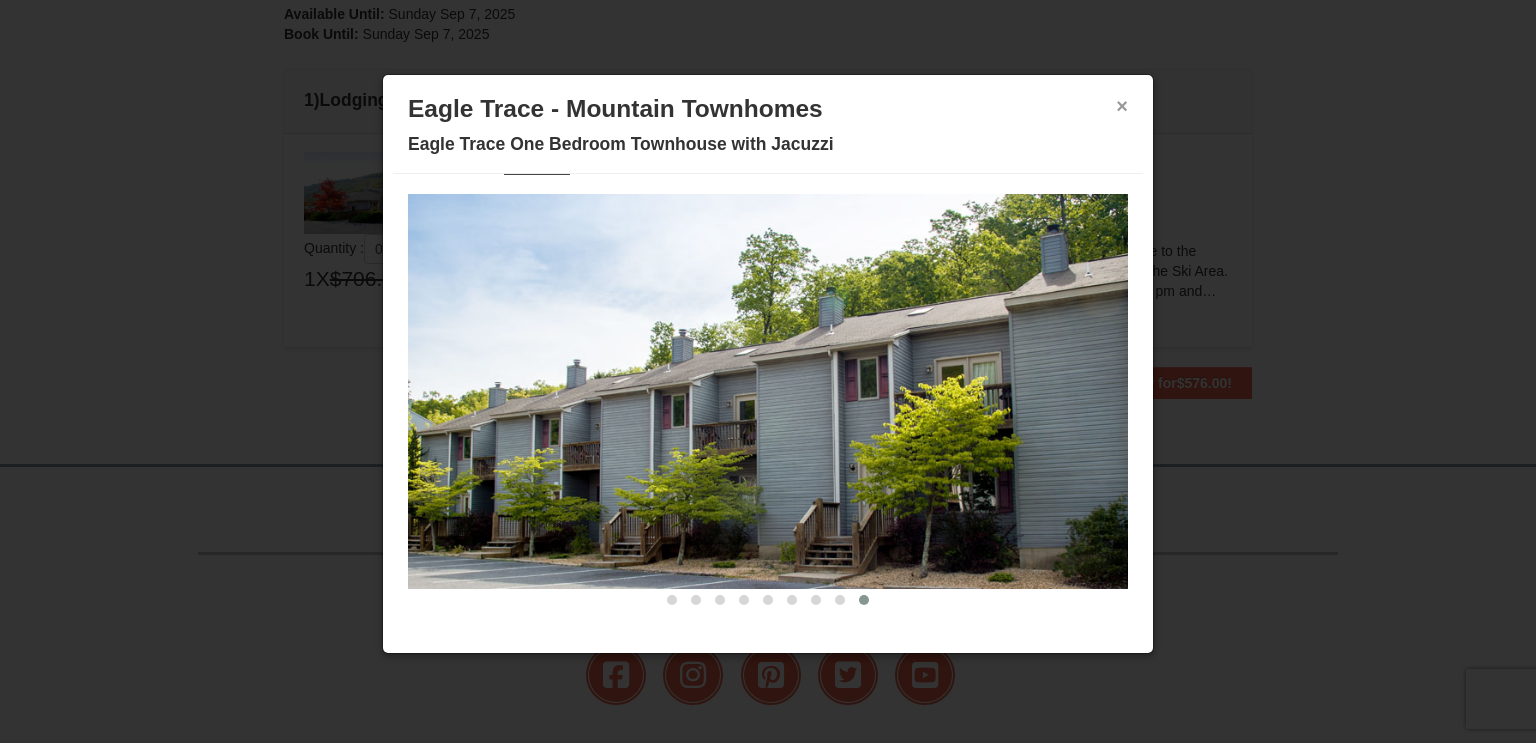 click on "×" at bounding box center (1122, 106) 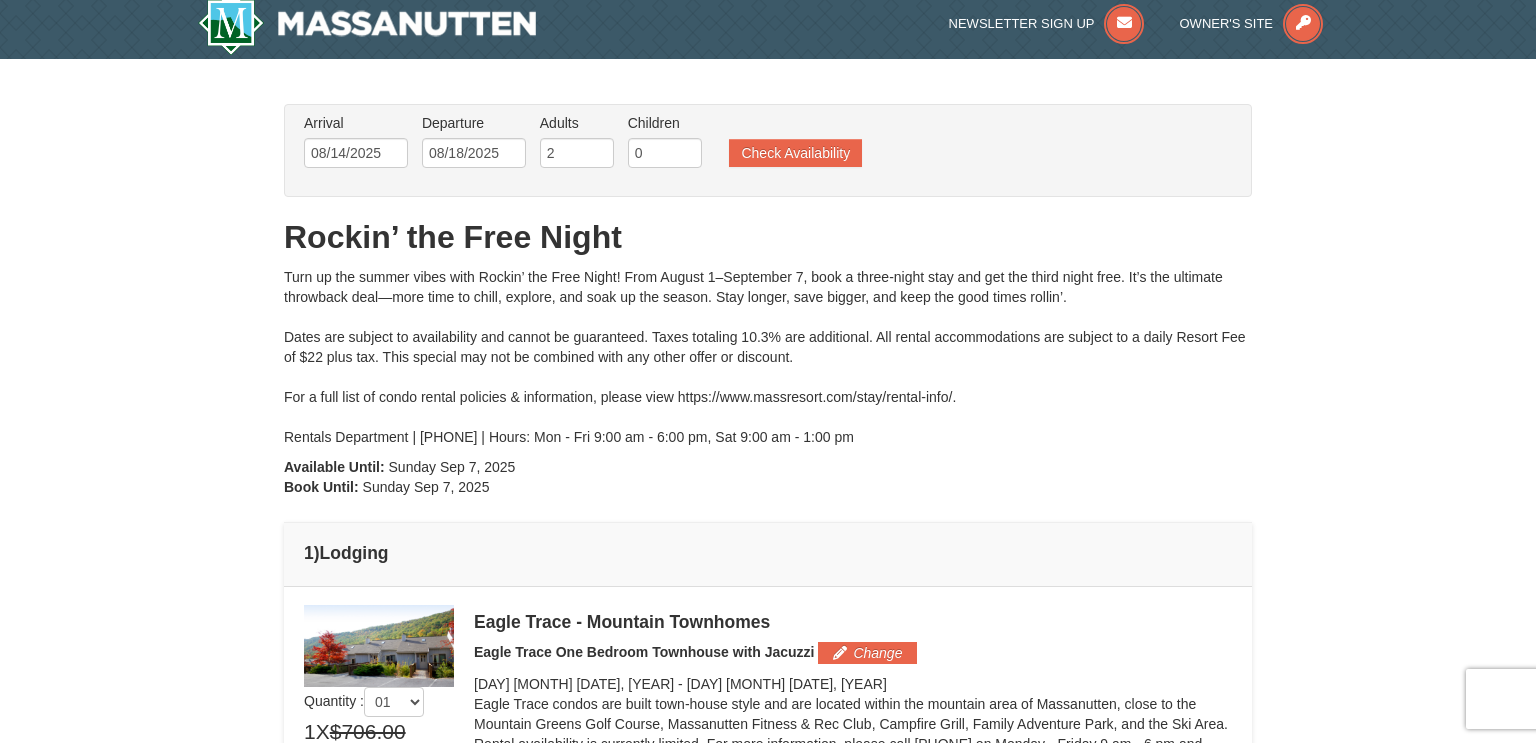 scroll, scrollTop: 0, scrollLeft: 0, axis: both 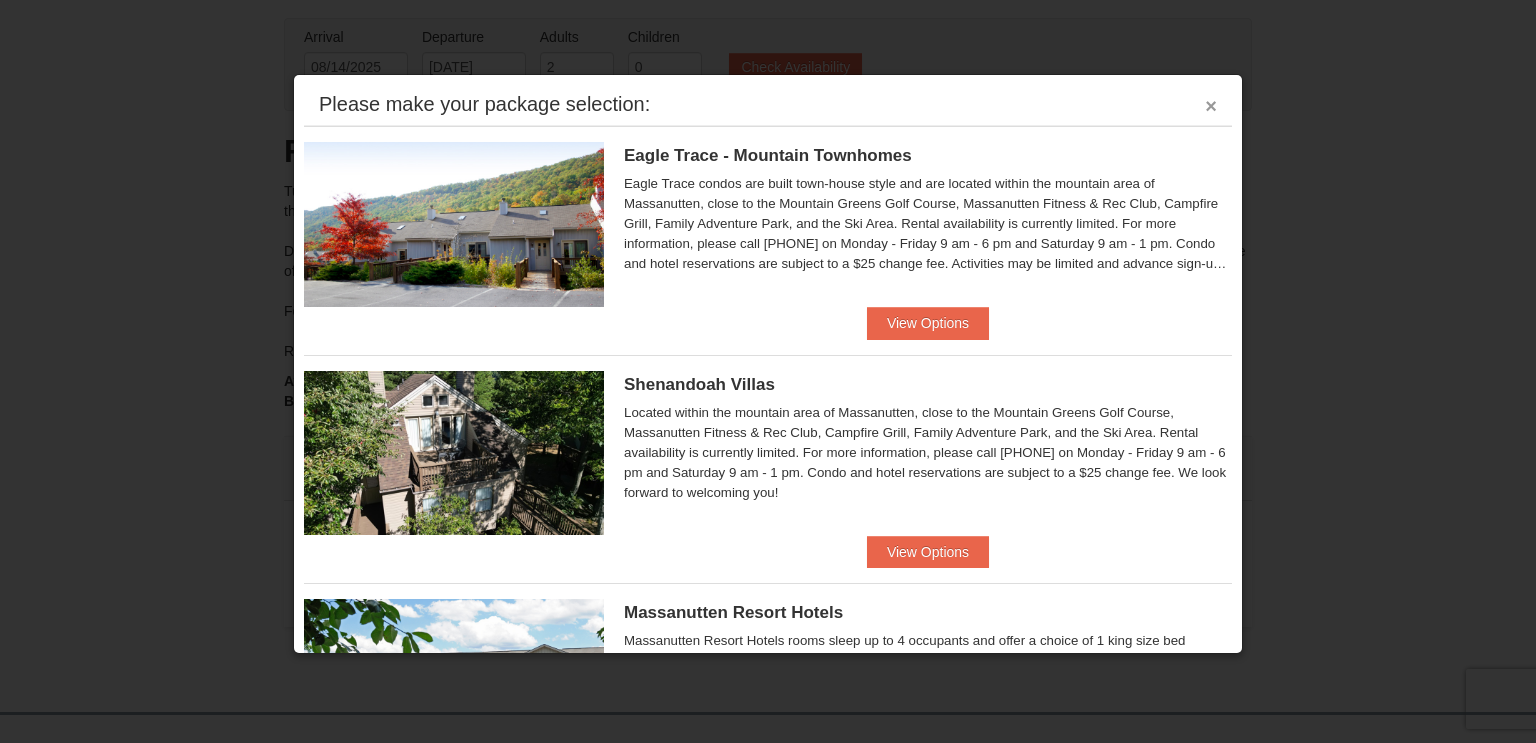 click on "×" at bounding box center [1211, 106] 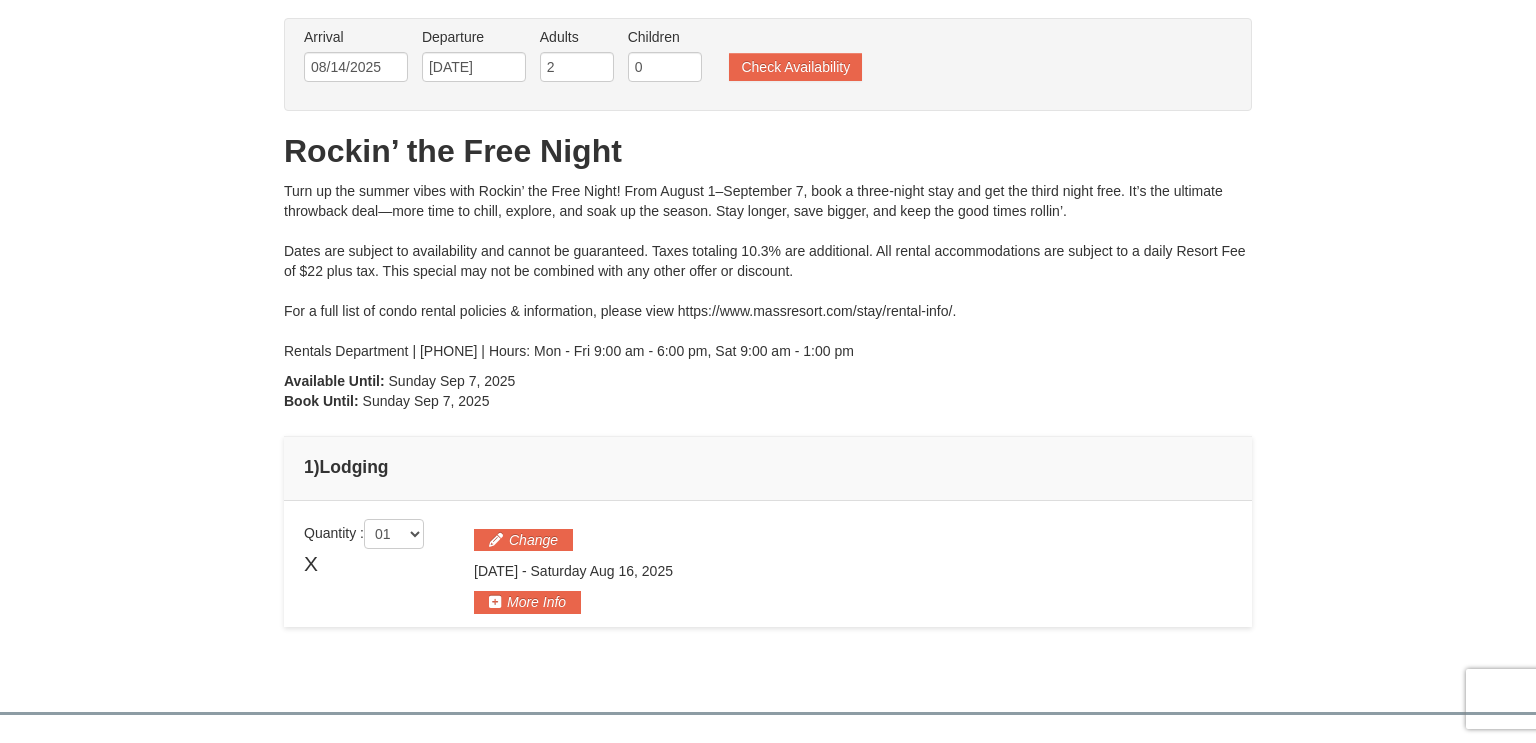 scroll, scrollTop: 0, scrollLeft: 0, axis: both 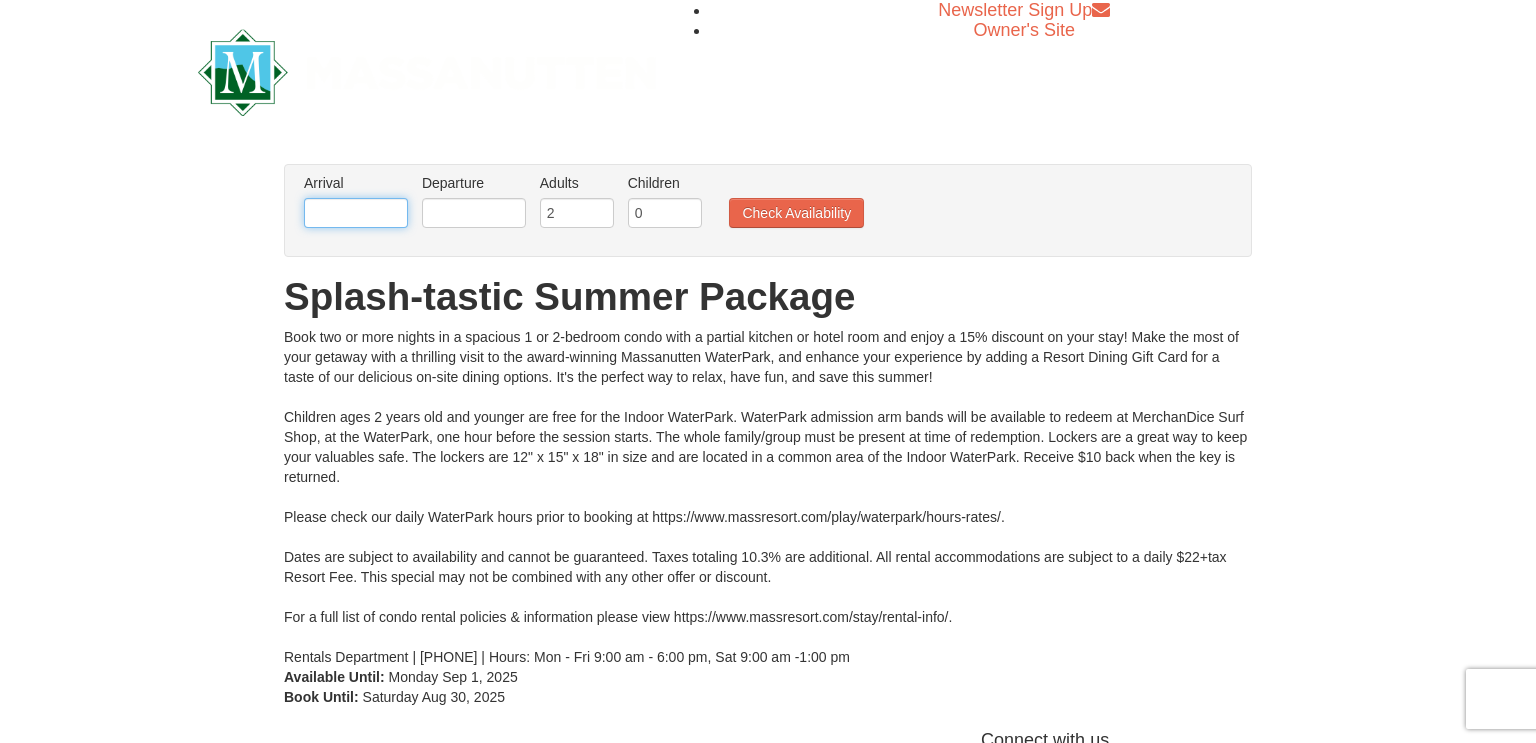 click at bounding box center (356, 213) 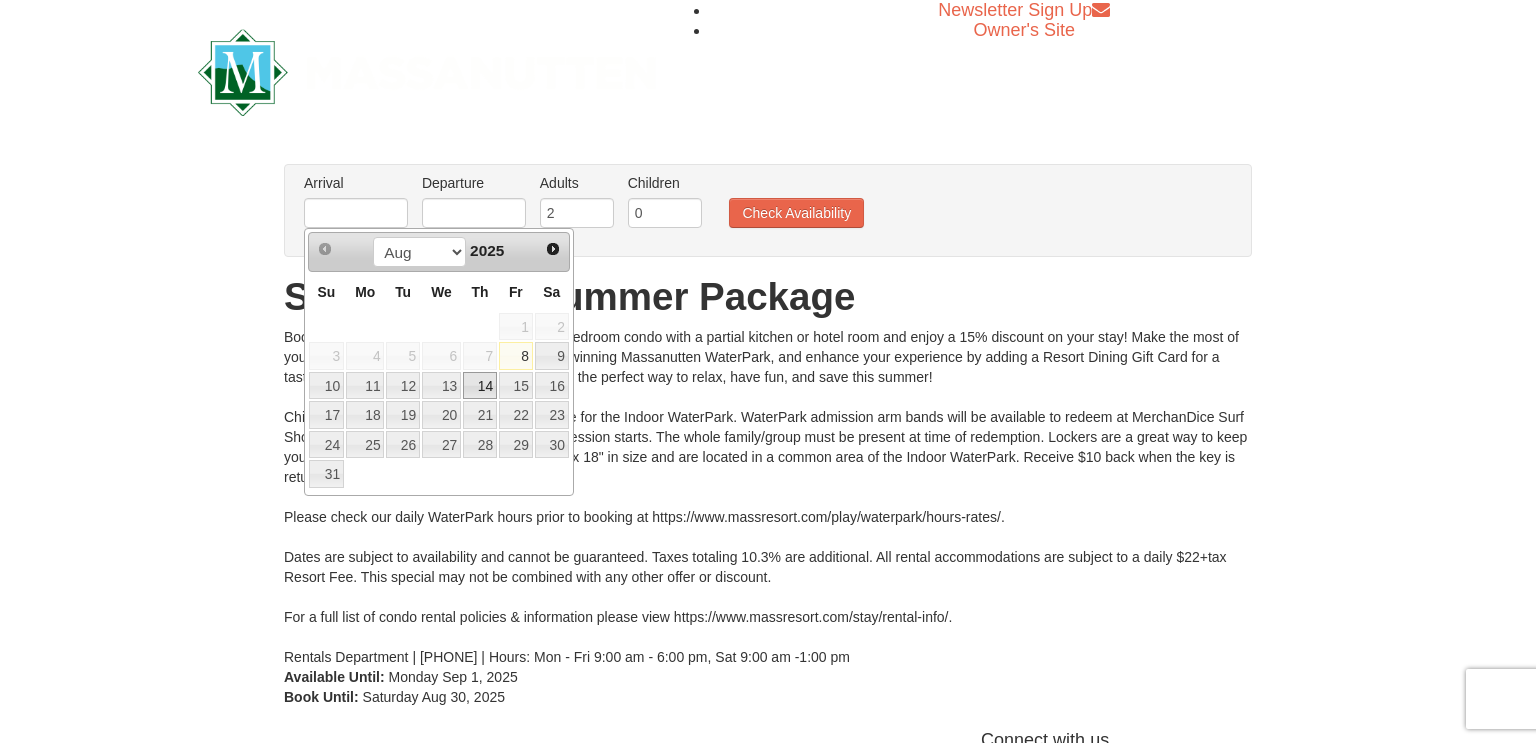 click on "14" at bounding box center [480, 386] 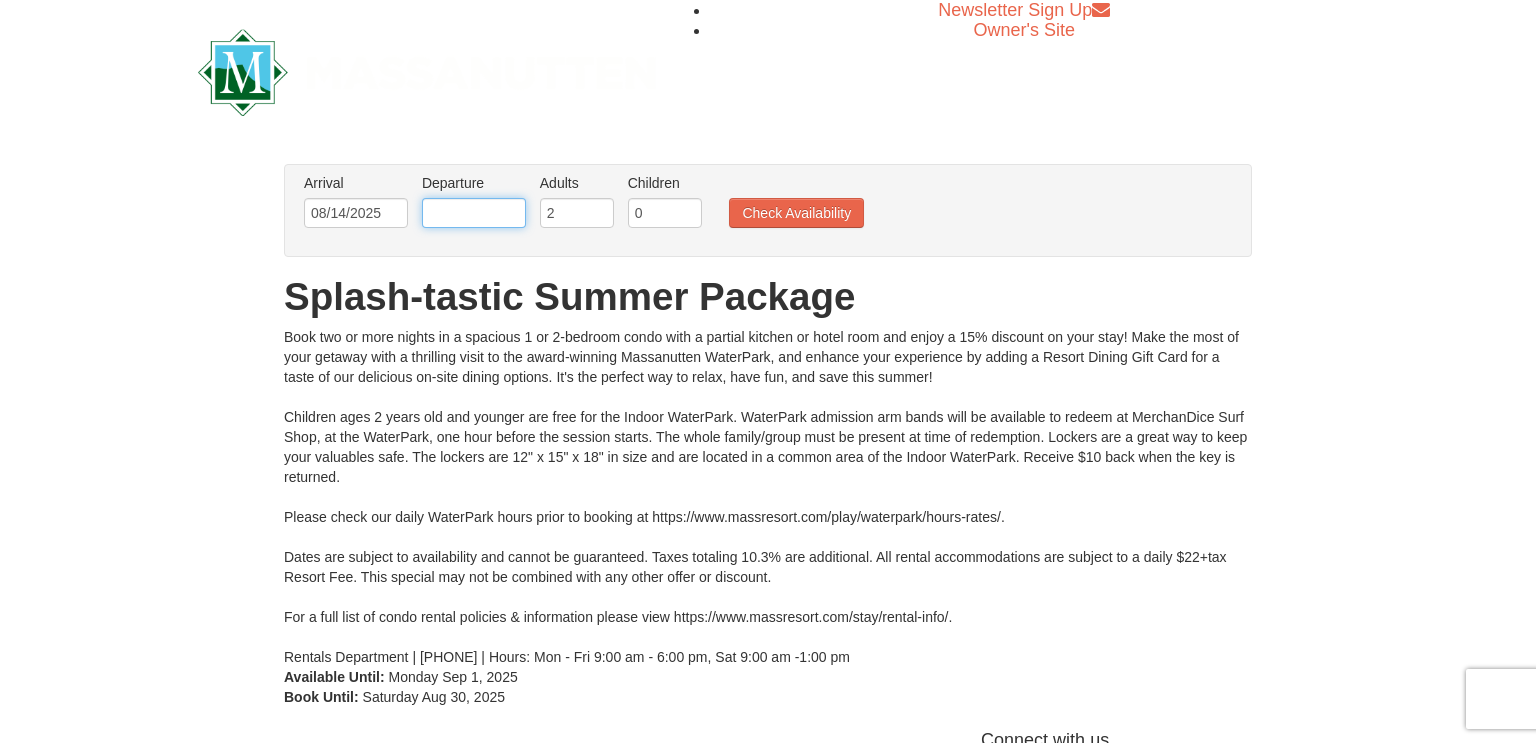 click at bounding box center [474, 213] 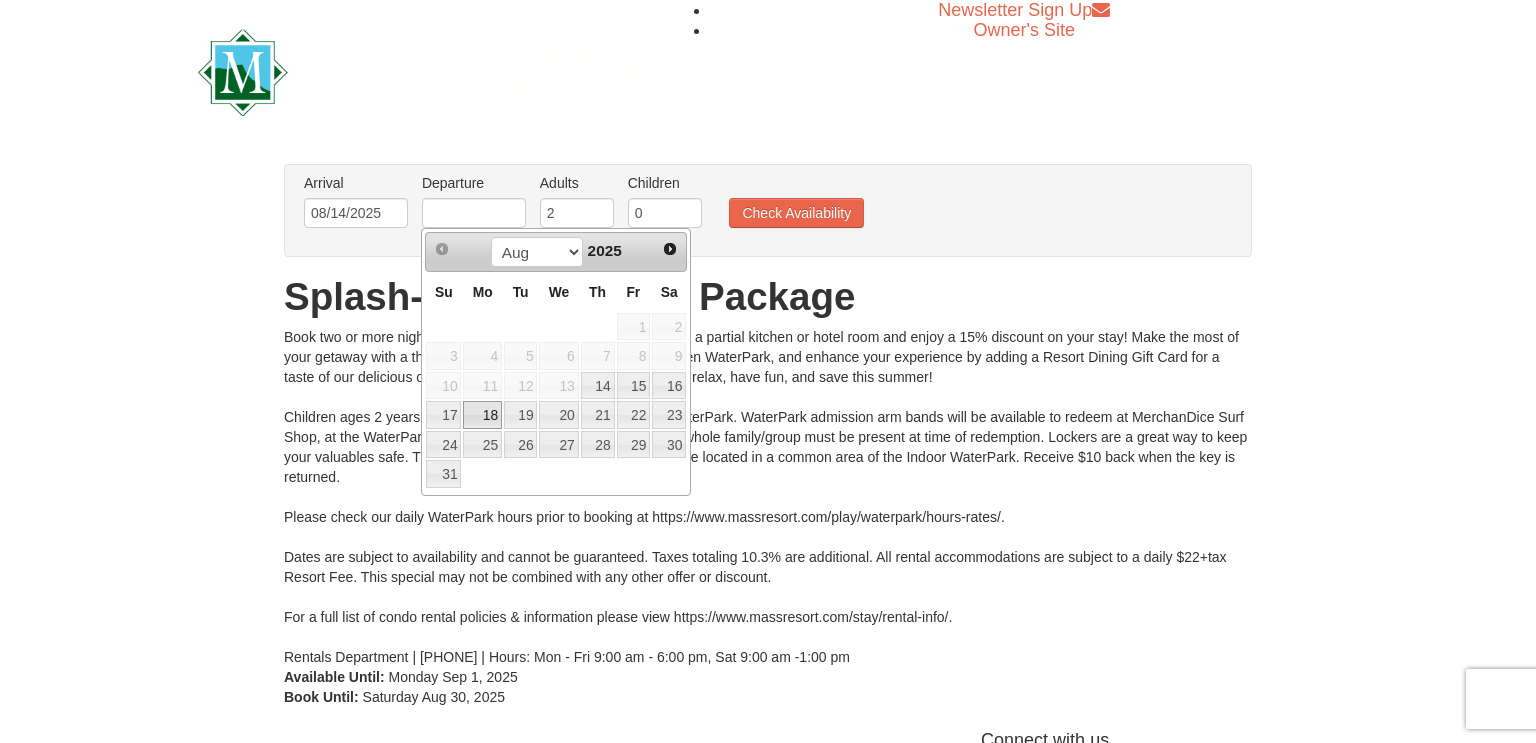 click on "18" at bounding box center [482, 415] 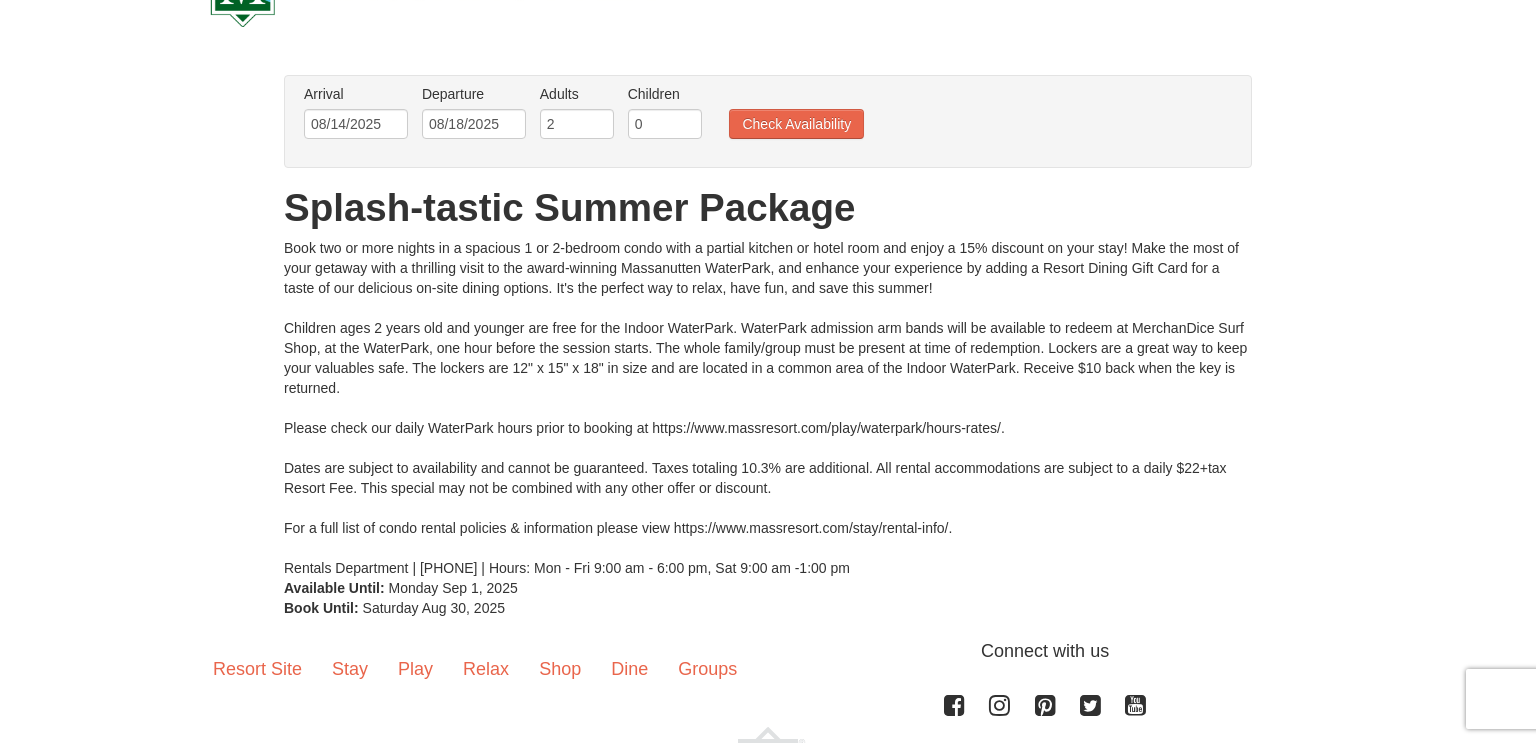 scroll, scrollTop: 95, scrollLeft: 0, axis: vertical 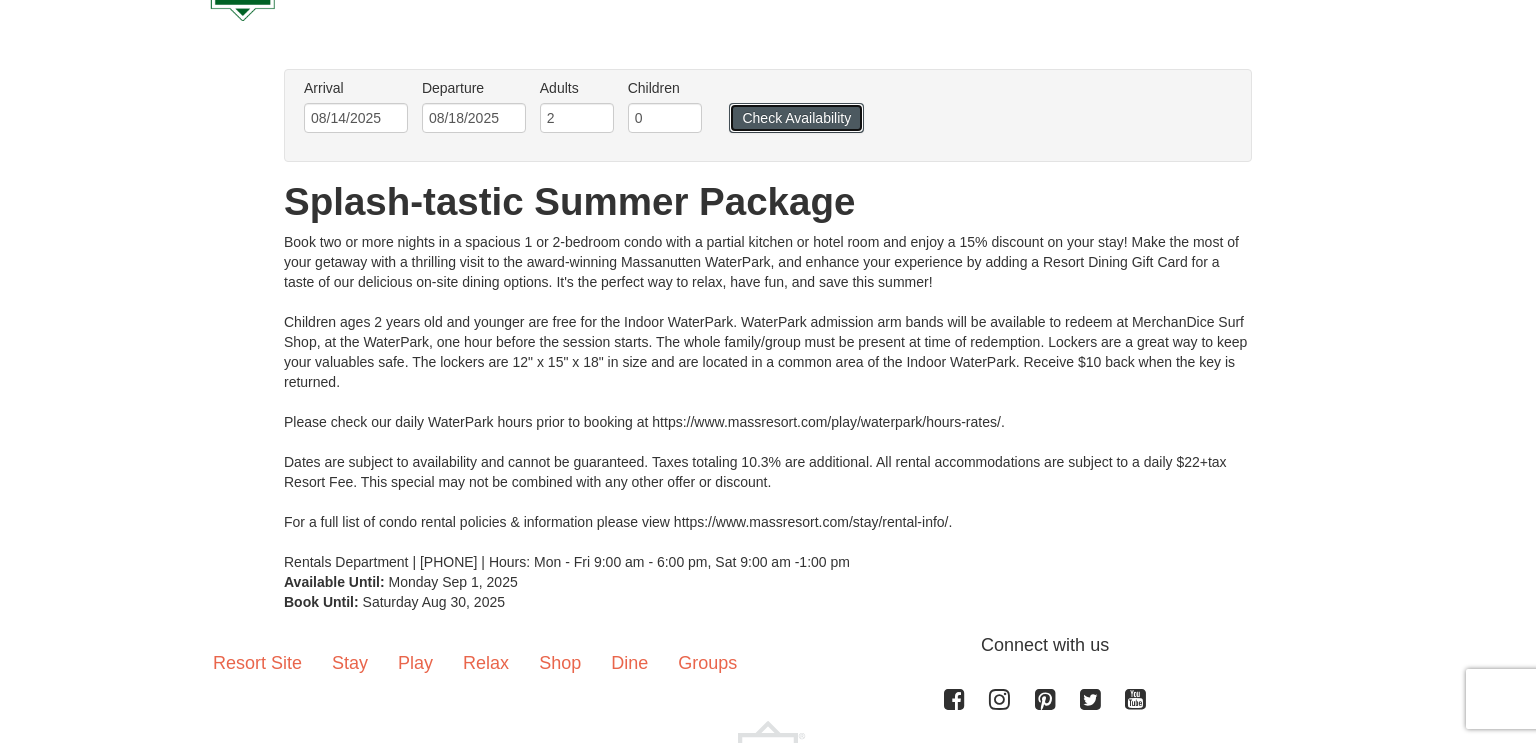 click on "Check Availability" at bounding box center [796, 118] 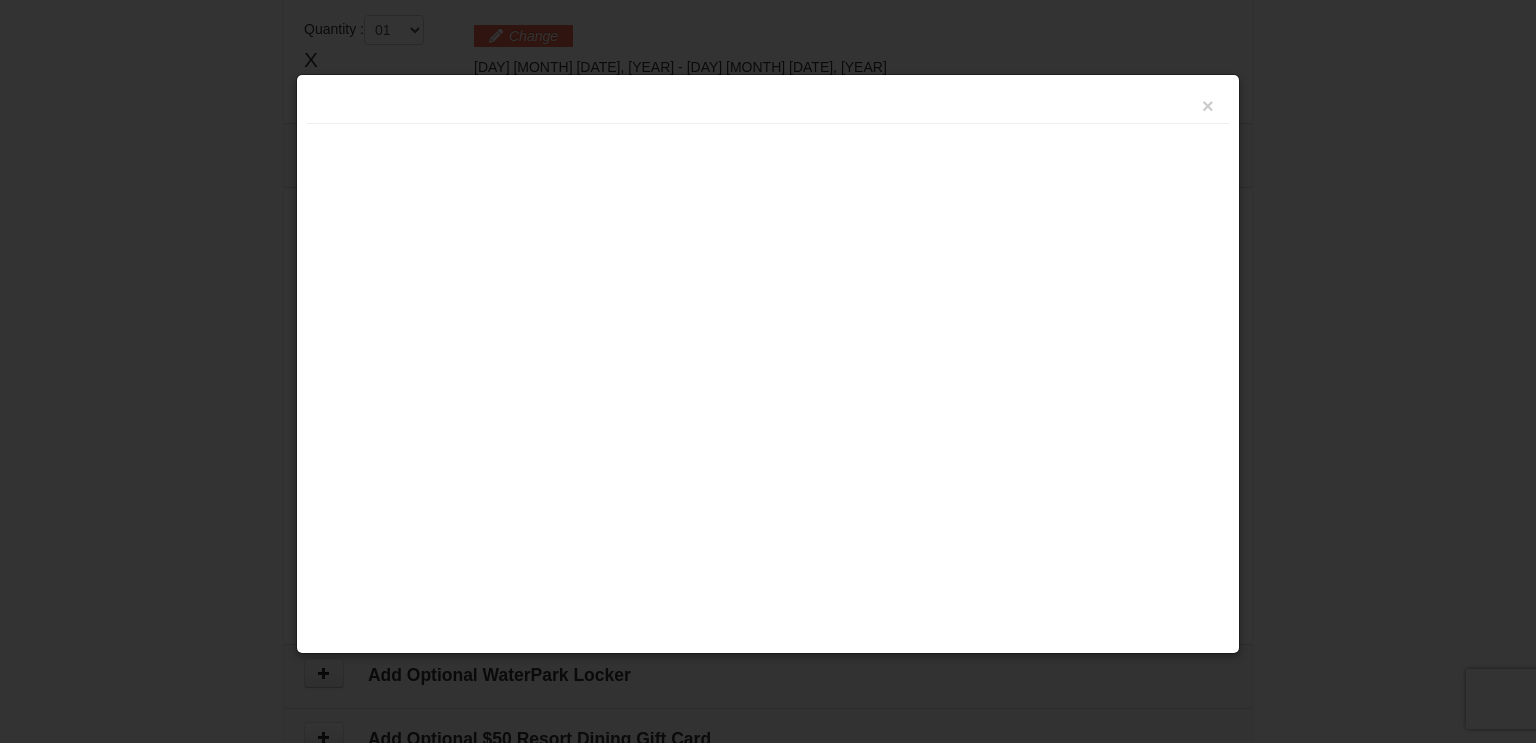 scroll, scrollTop: 0, scrollLeft: 0, axis: both 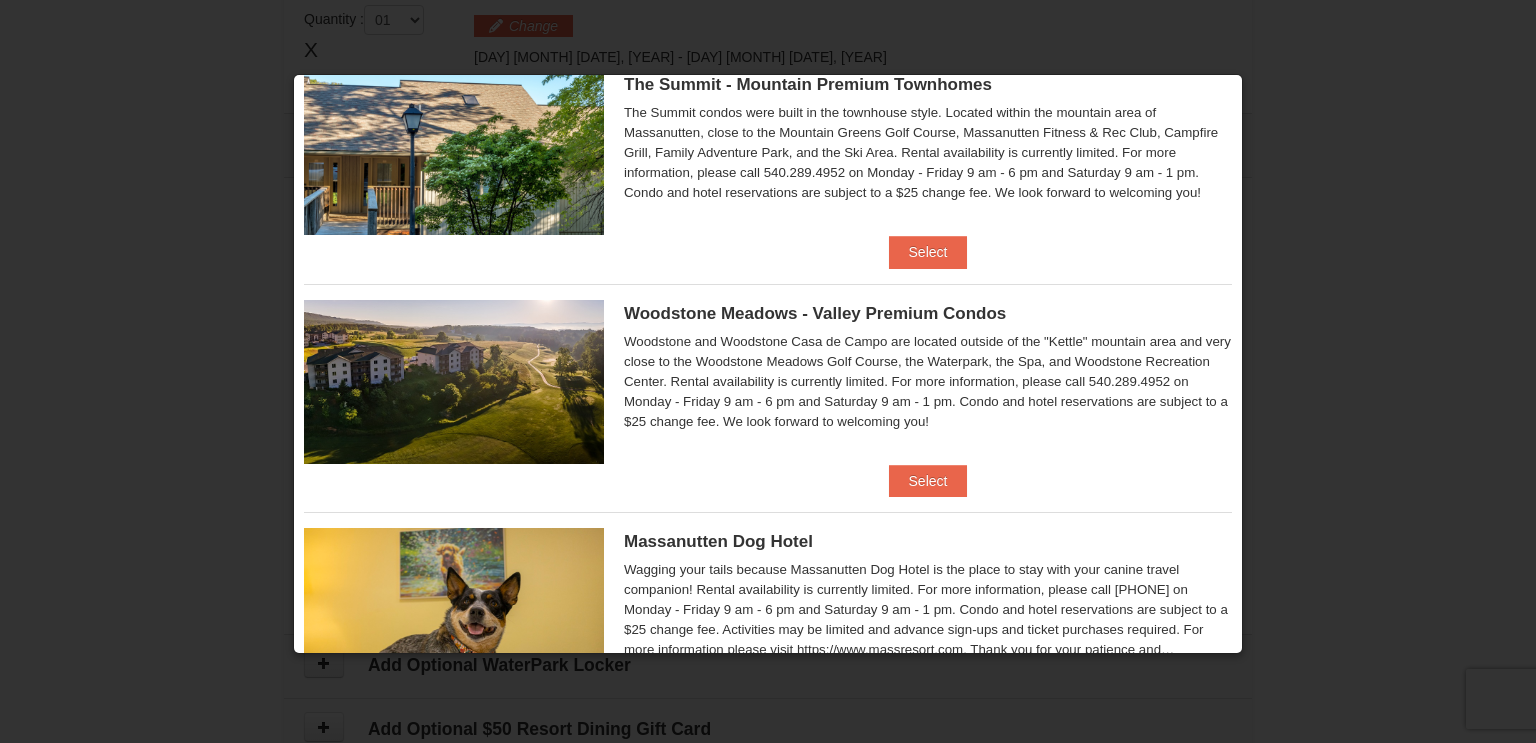 click on "Woodstone Meadows - Valley Premium Condos" at bounding box center [815, 313] 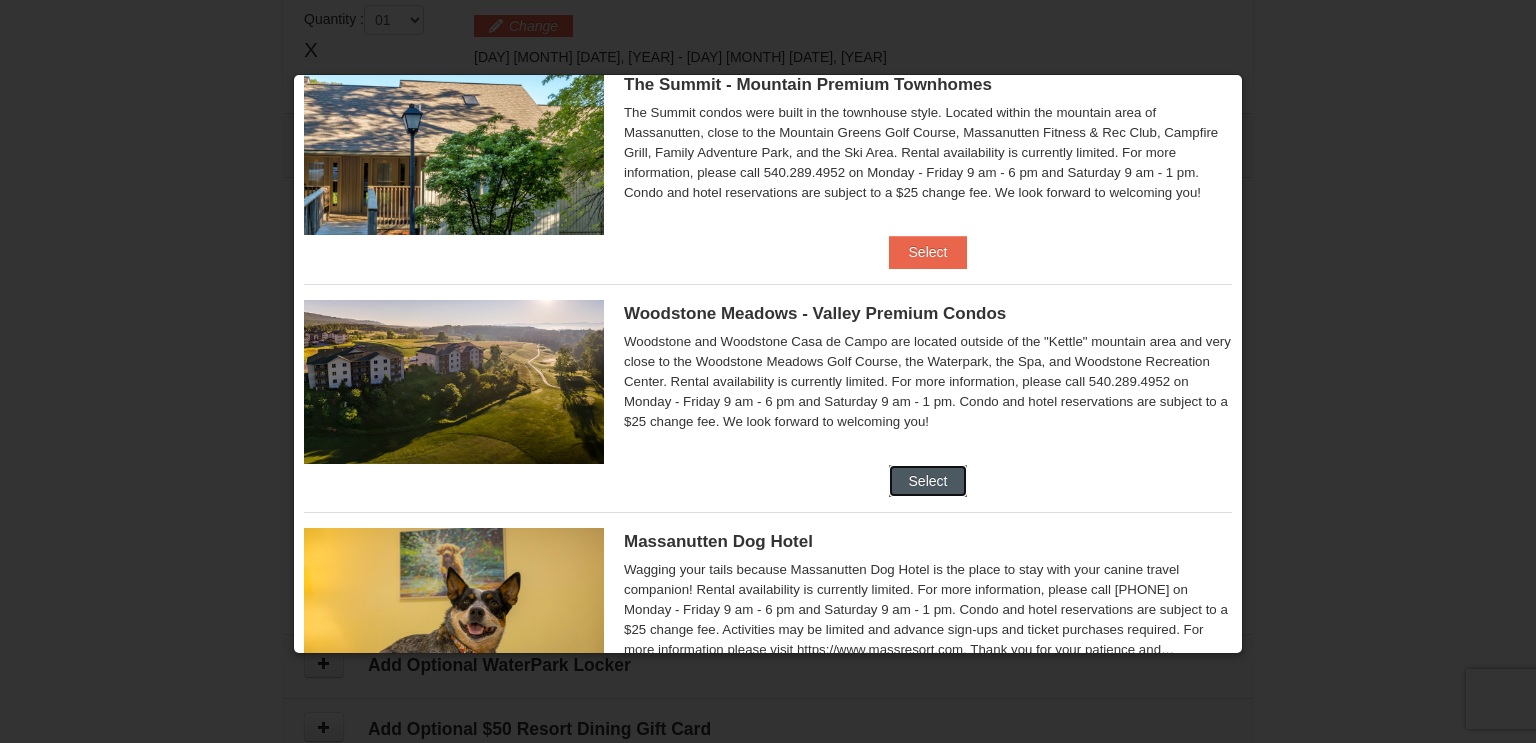 click on "Select" at bounding box center [928, 481] 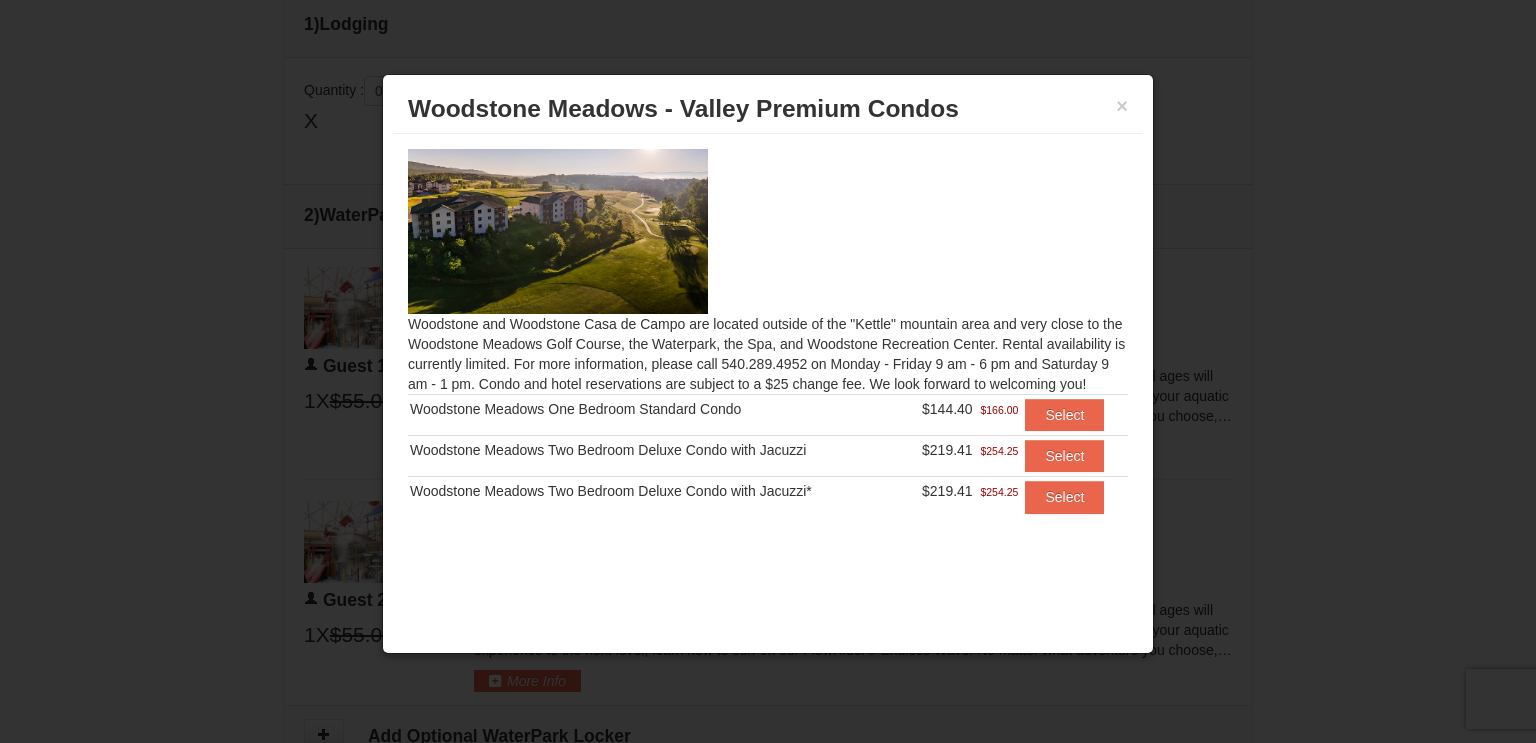 scroll, scrollTop: 699, scrollLeft: 0, axis: vertical 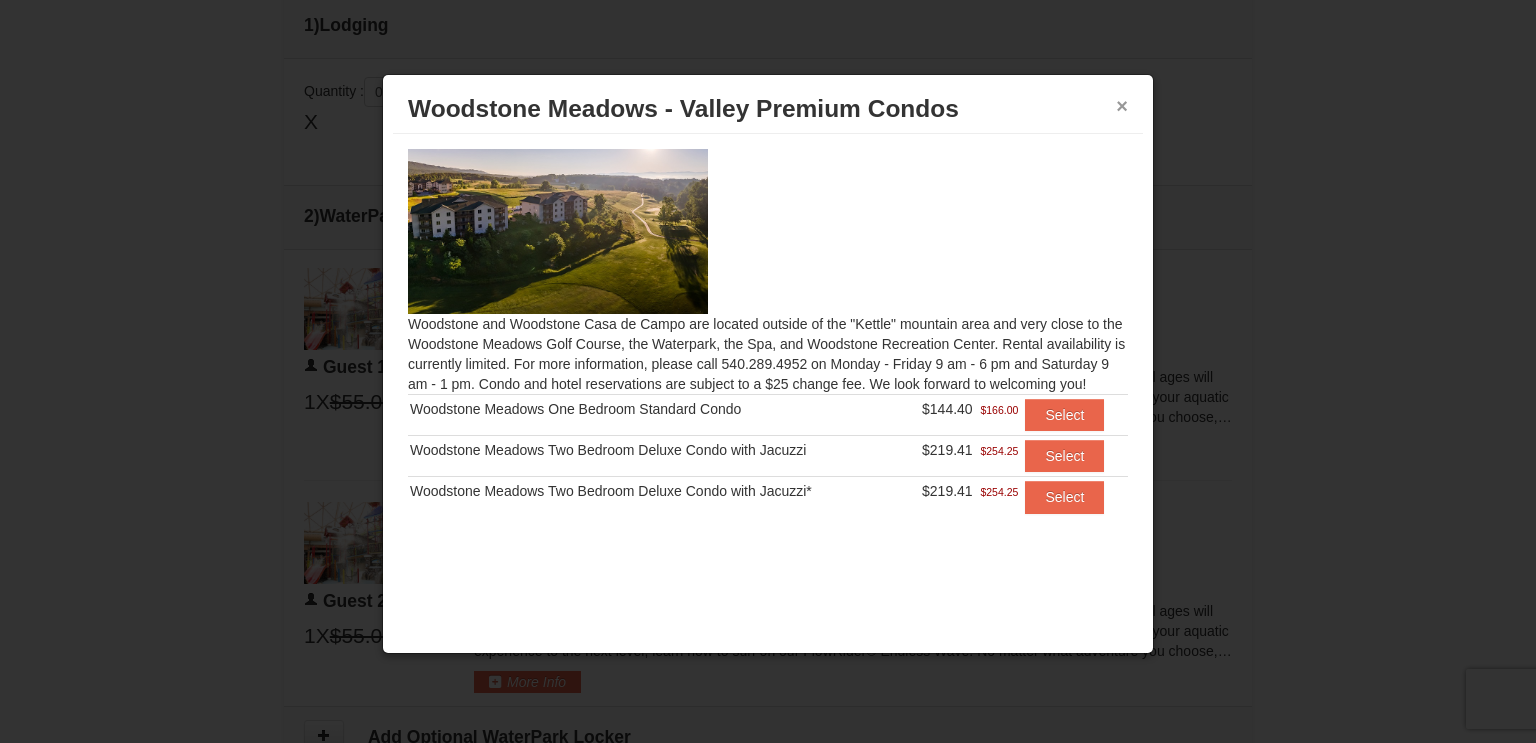 click on "×" at bounding box center [1122, 106] 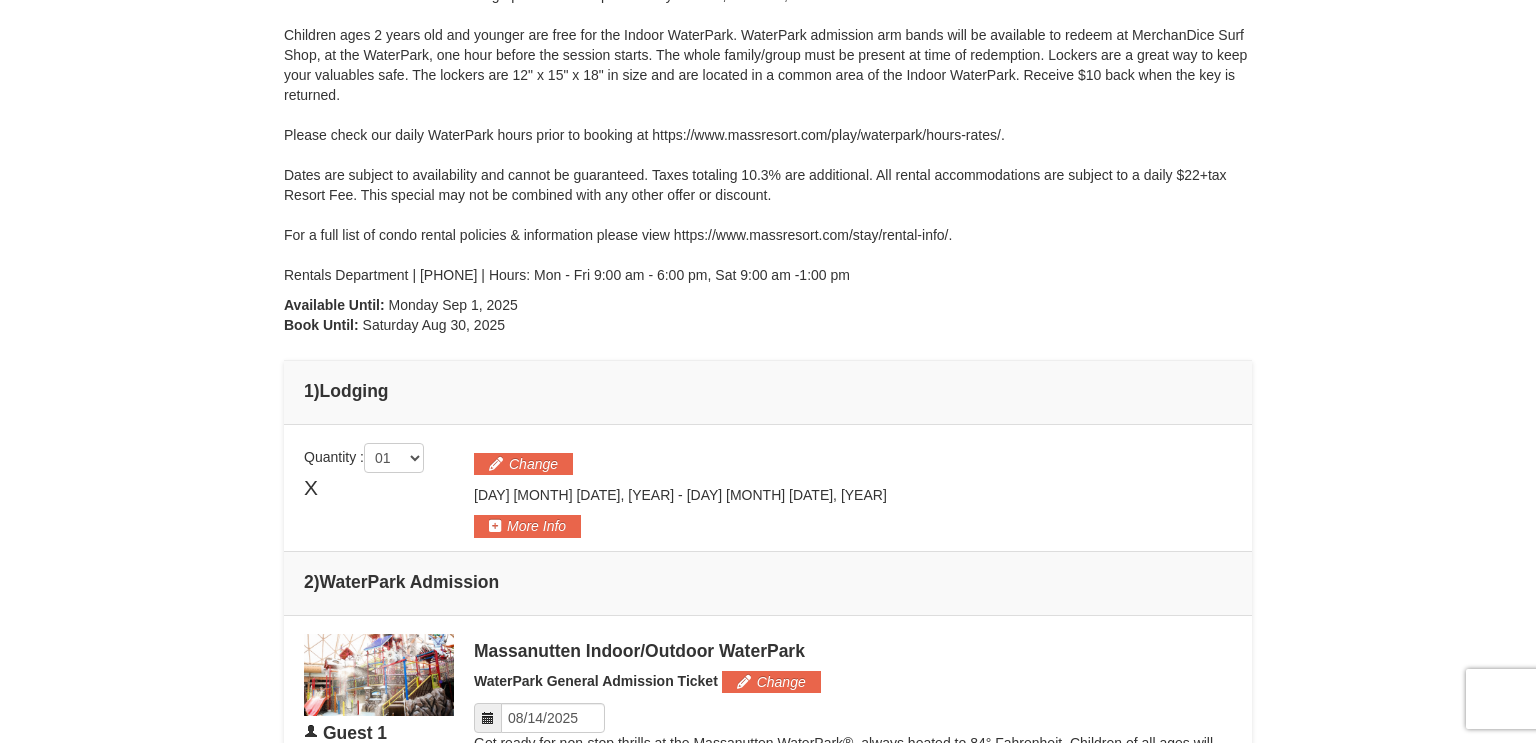 scroll, scrollTop: 329, scrollLeft: 0, axis: vertical 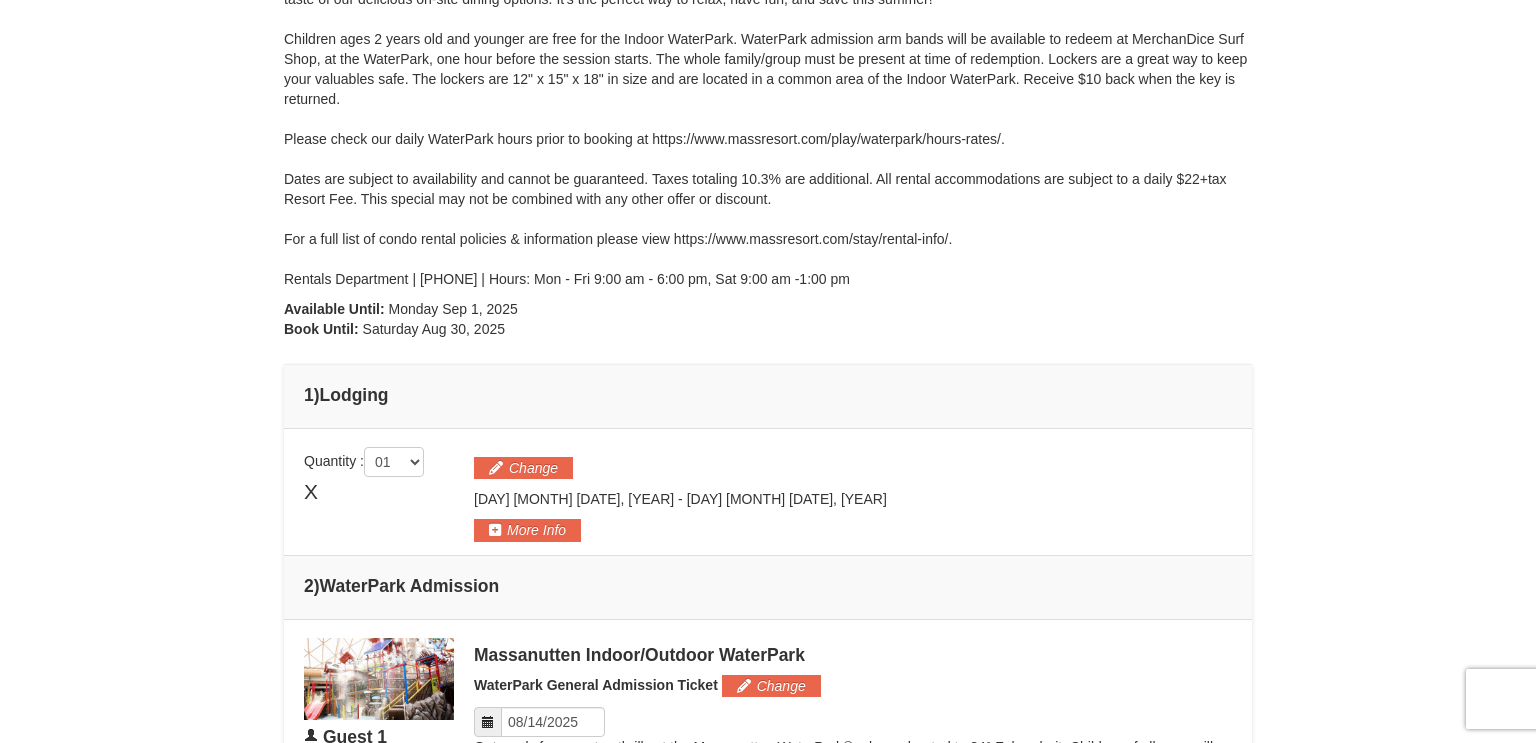 click on "×
From:
To:
Adults:
2
Children:
0
Change
Arrival Please format dates MM/DD/YYYY Please format dates MM/DD/YYYY
08/14/2025
Departure Please format dates MM/DD/YYYY Please format dates MM/DD/YYYY
08/18/2025
Adults 2" at bounding box center (768, 553) 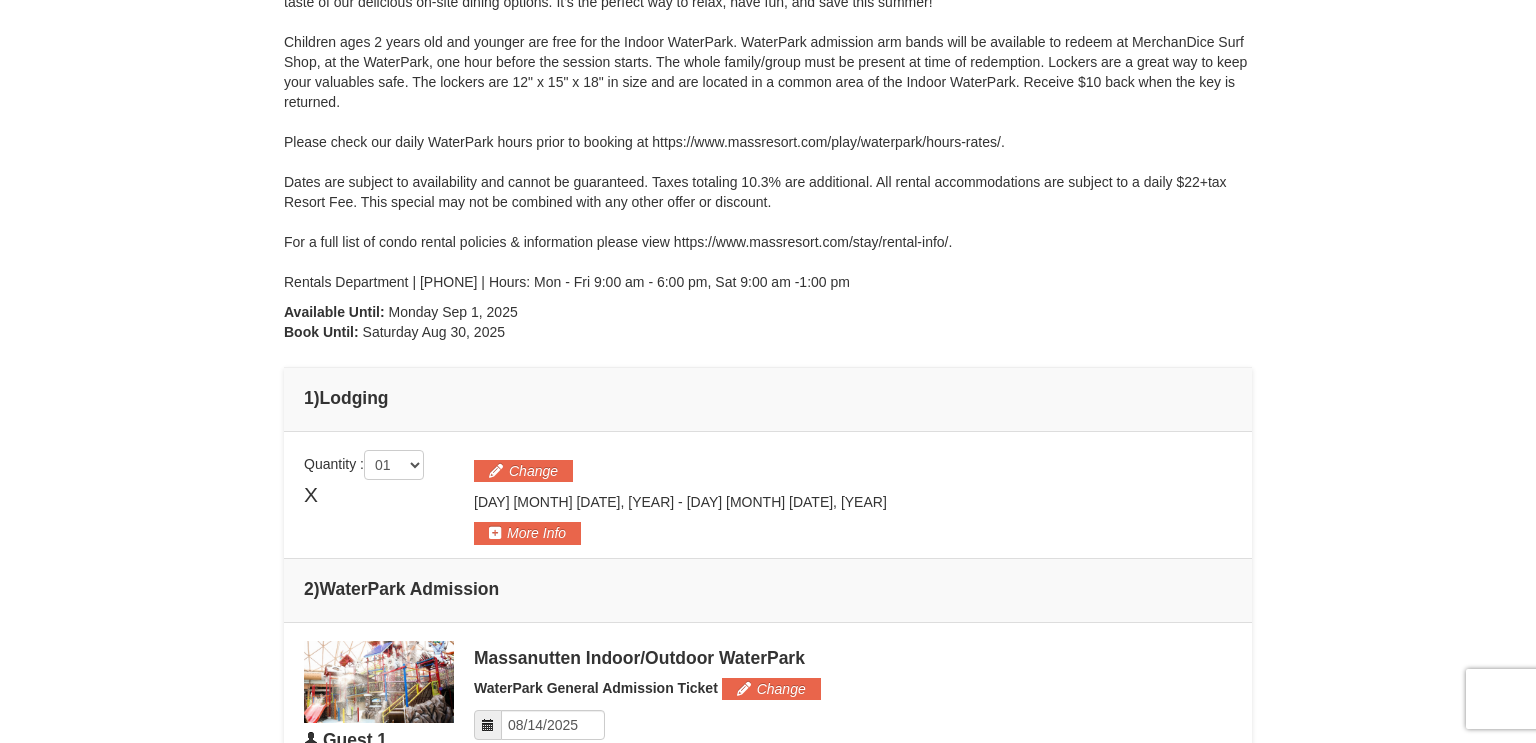 scroll, scrollTop: 0, scrollLeft: 0, axis: both 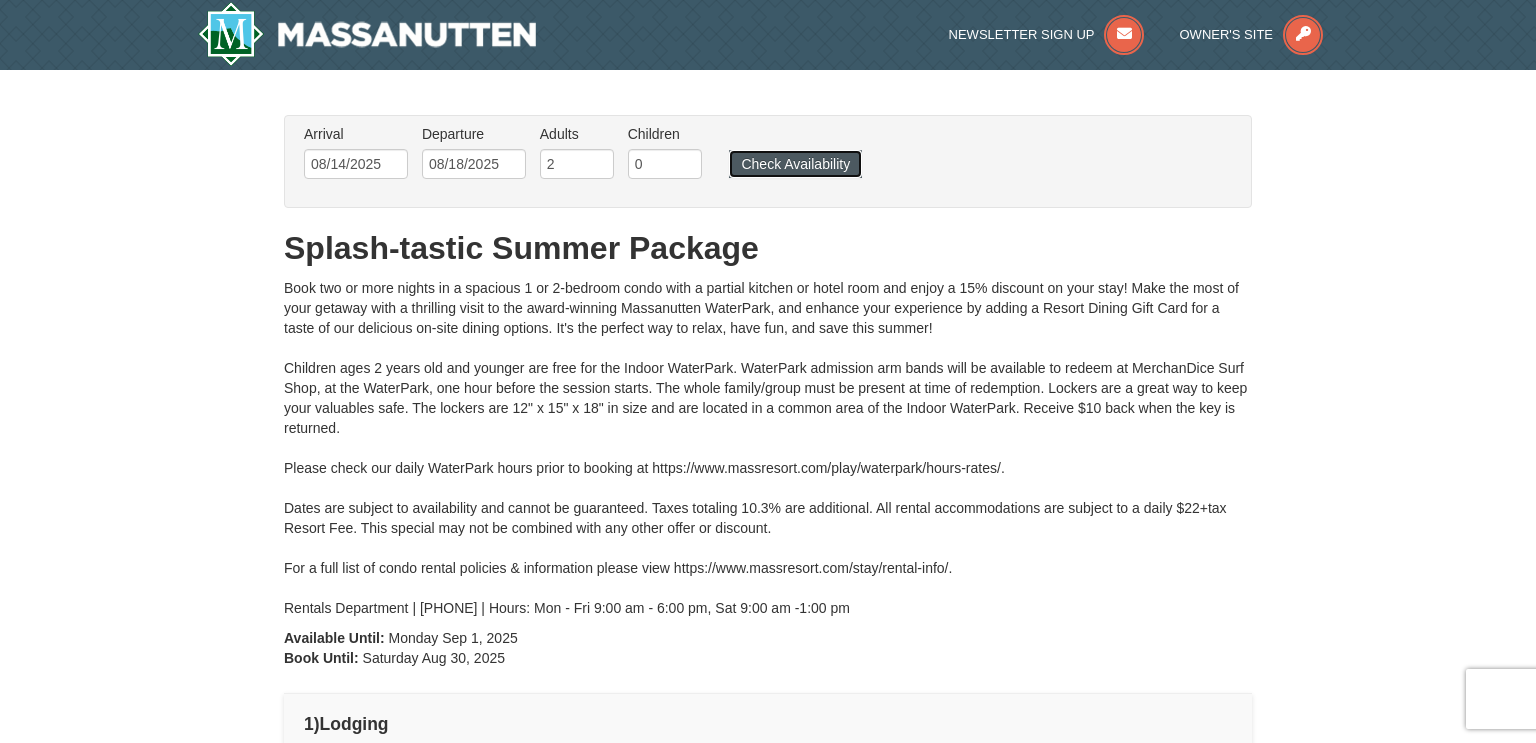 click on "Check Availability" at bounding box center [795, 164] 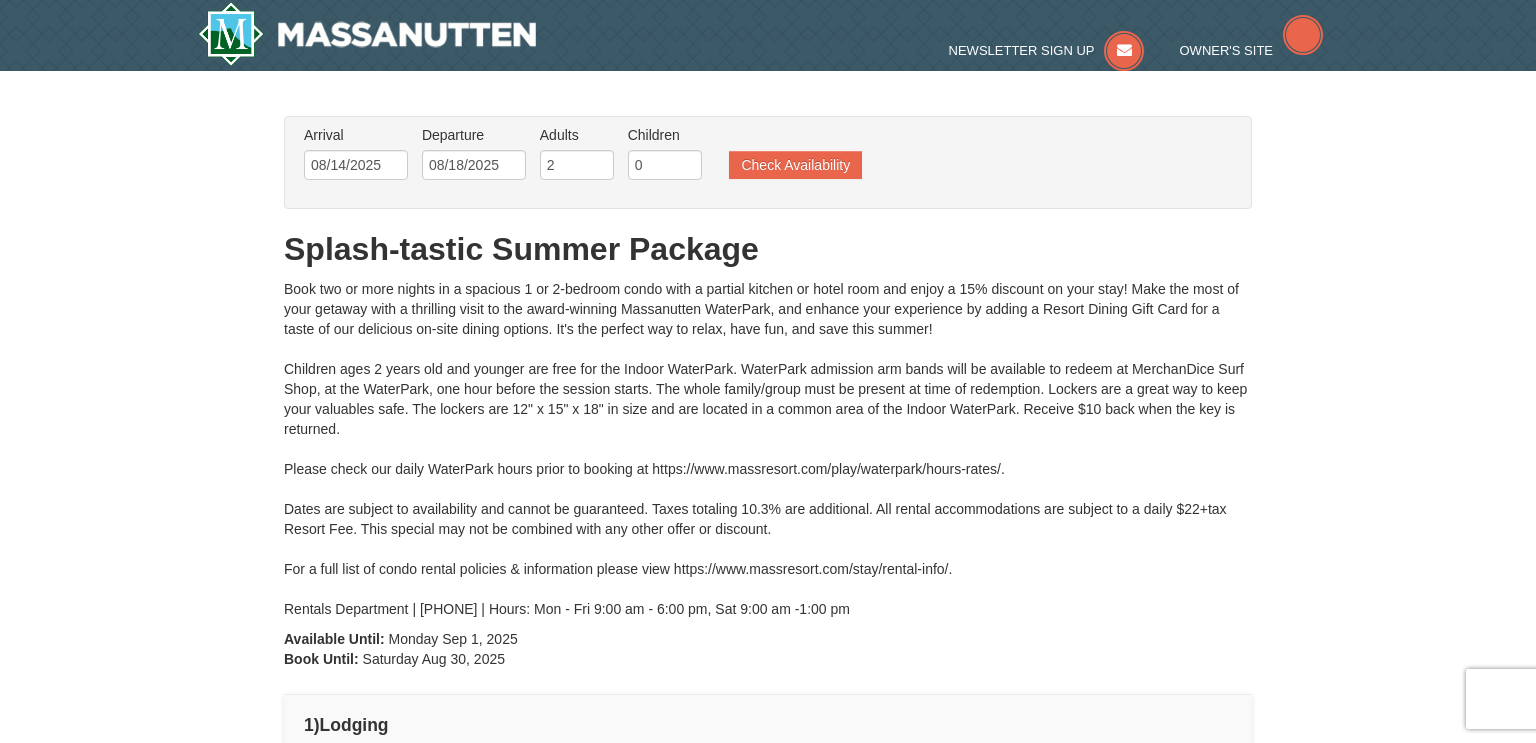 type on "08/14/2025" 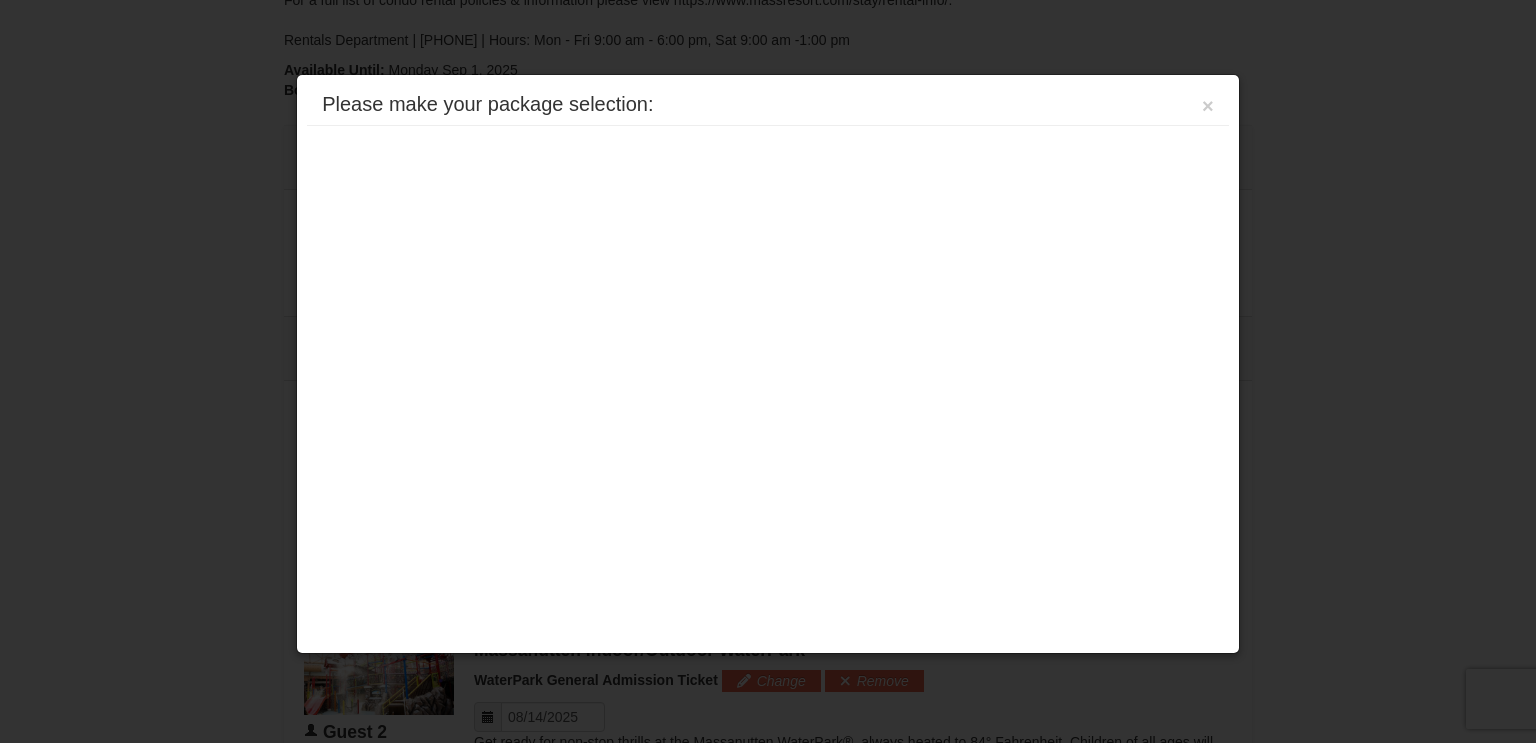 scroll, scrollTop: 771, scrollLeft: 0, axis: vertical 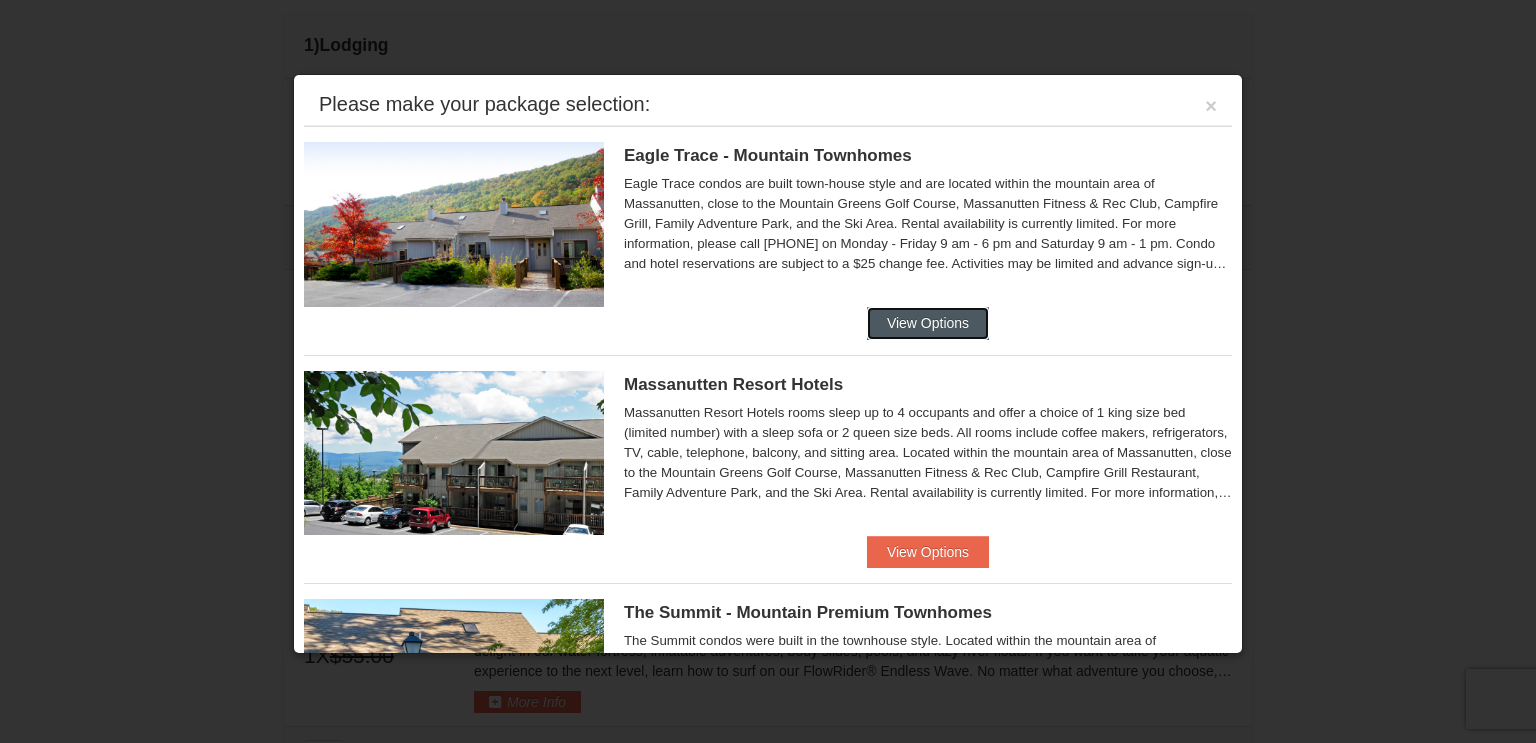 click on "View Options" at bounding box center [928, 323] 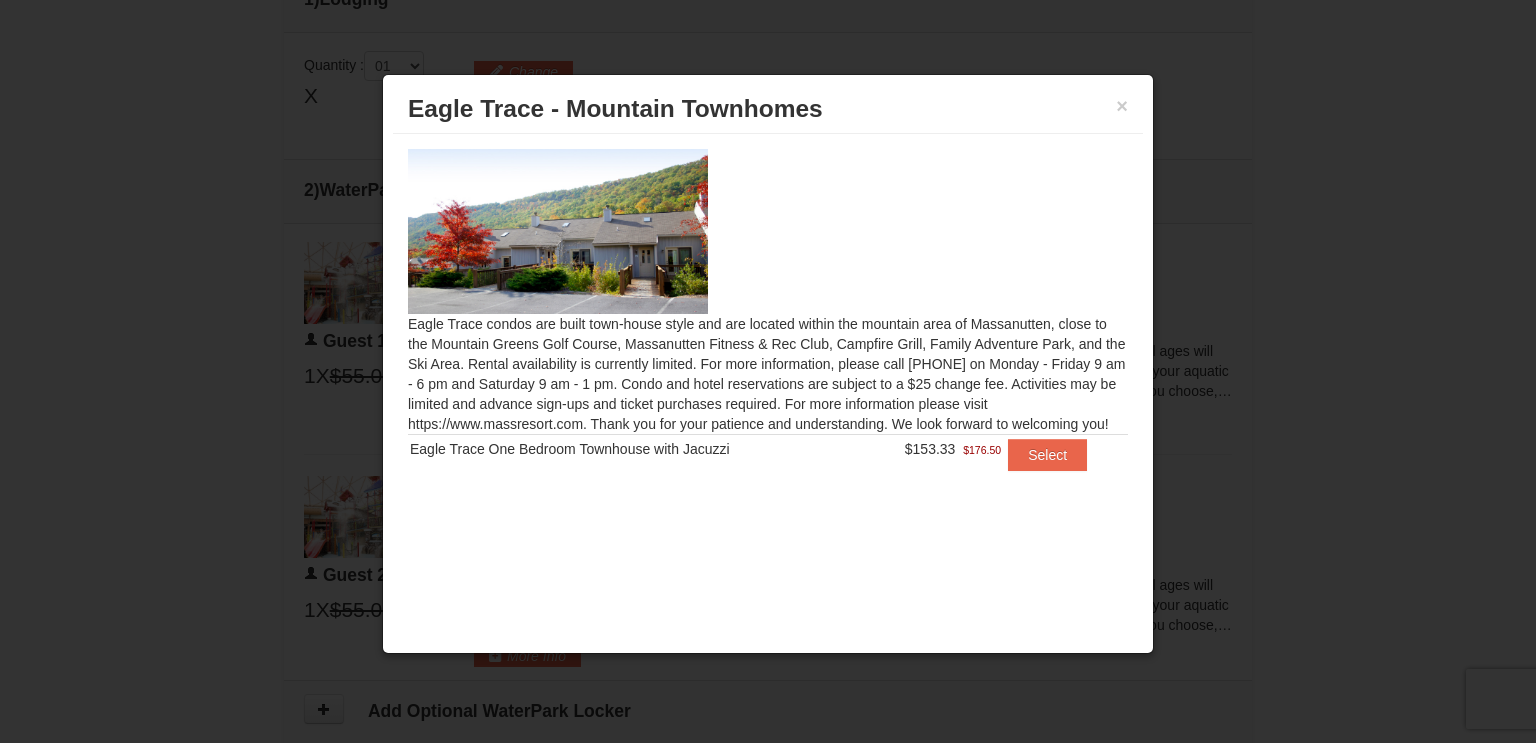 scroll, scrollTop: 726, scrollLeft: 0, axis: vertical 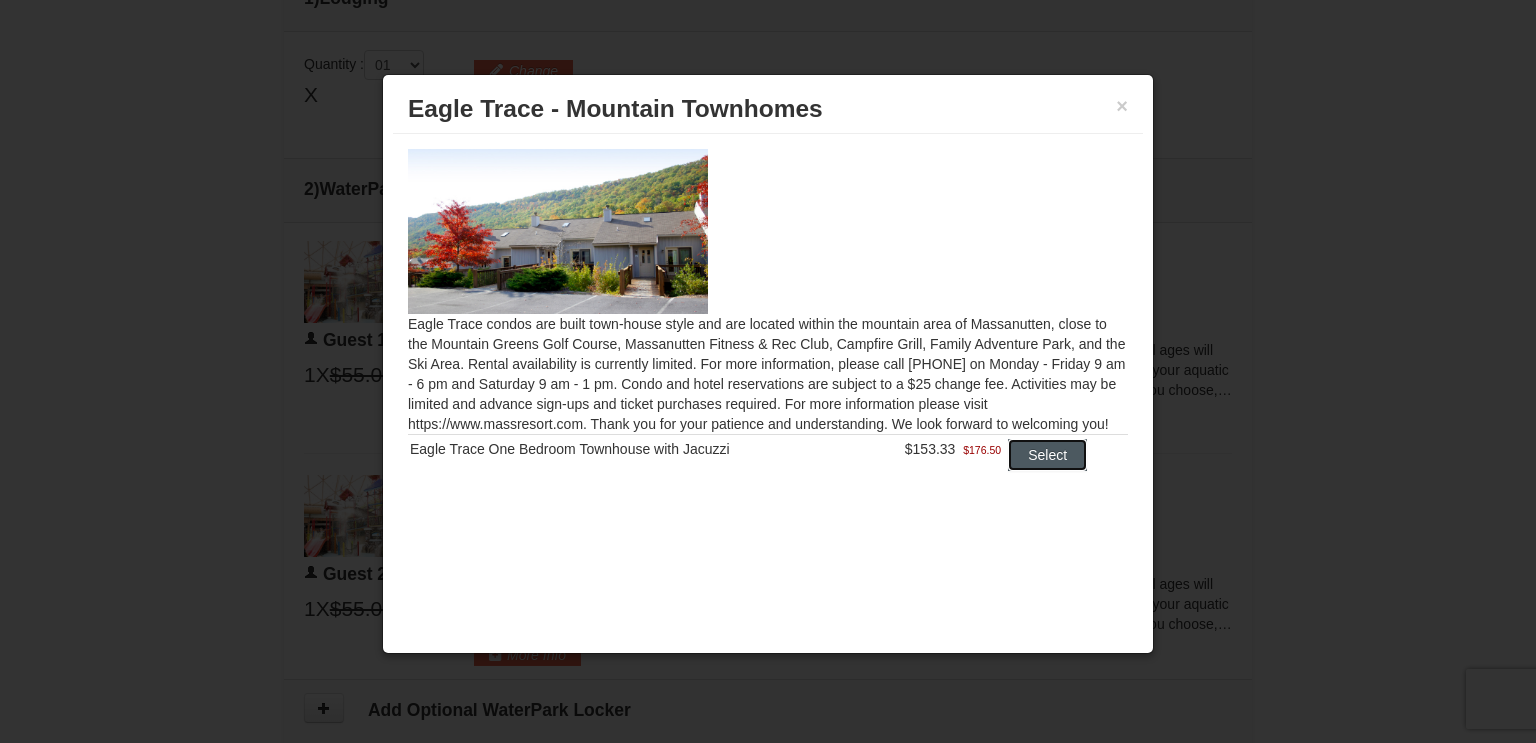 click on "Select" at bounding box center (1047, 455) 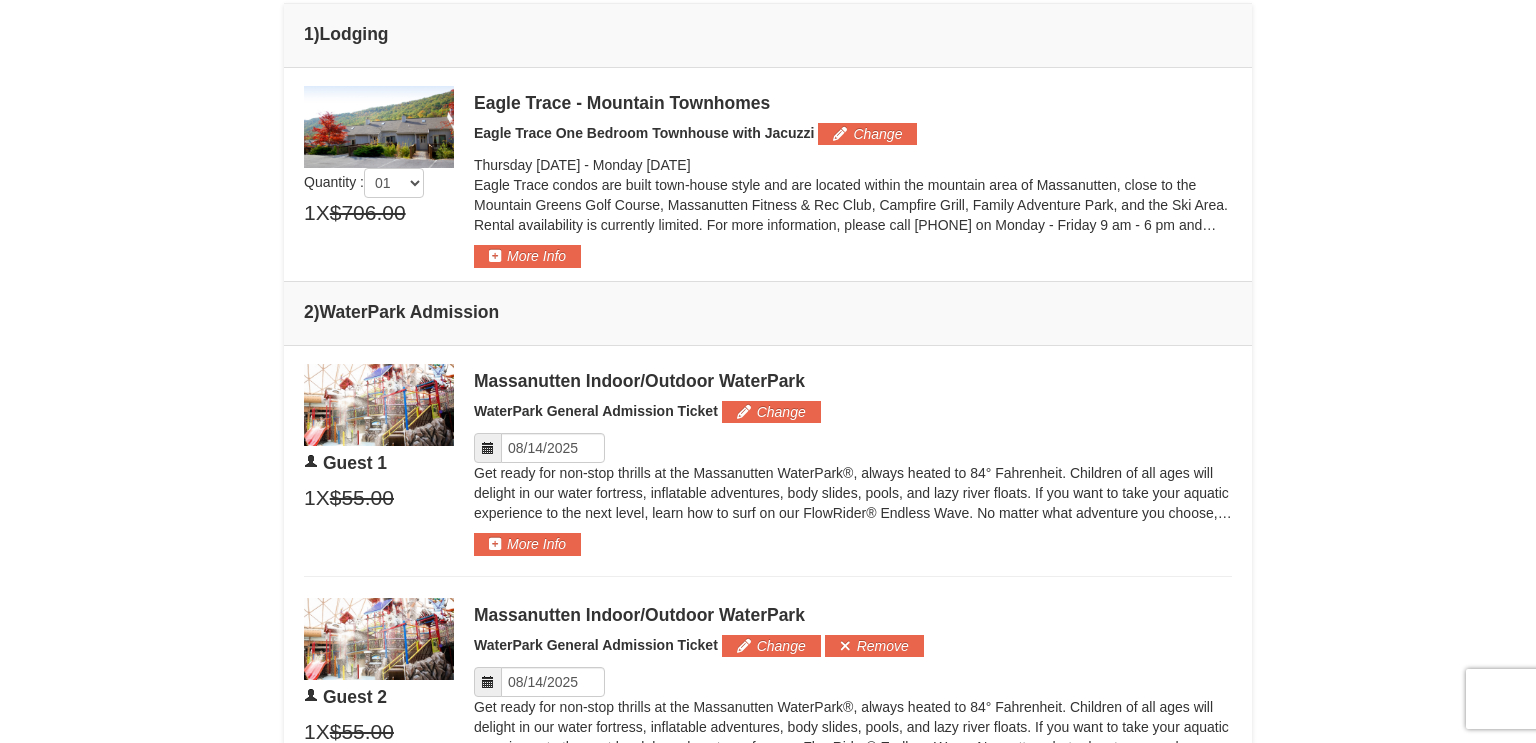 scroll, scrollTop: 693, scrollLeft: 0, axis: vertical 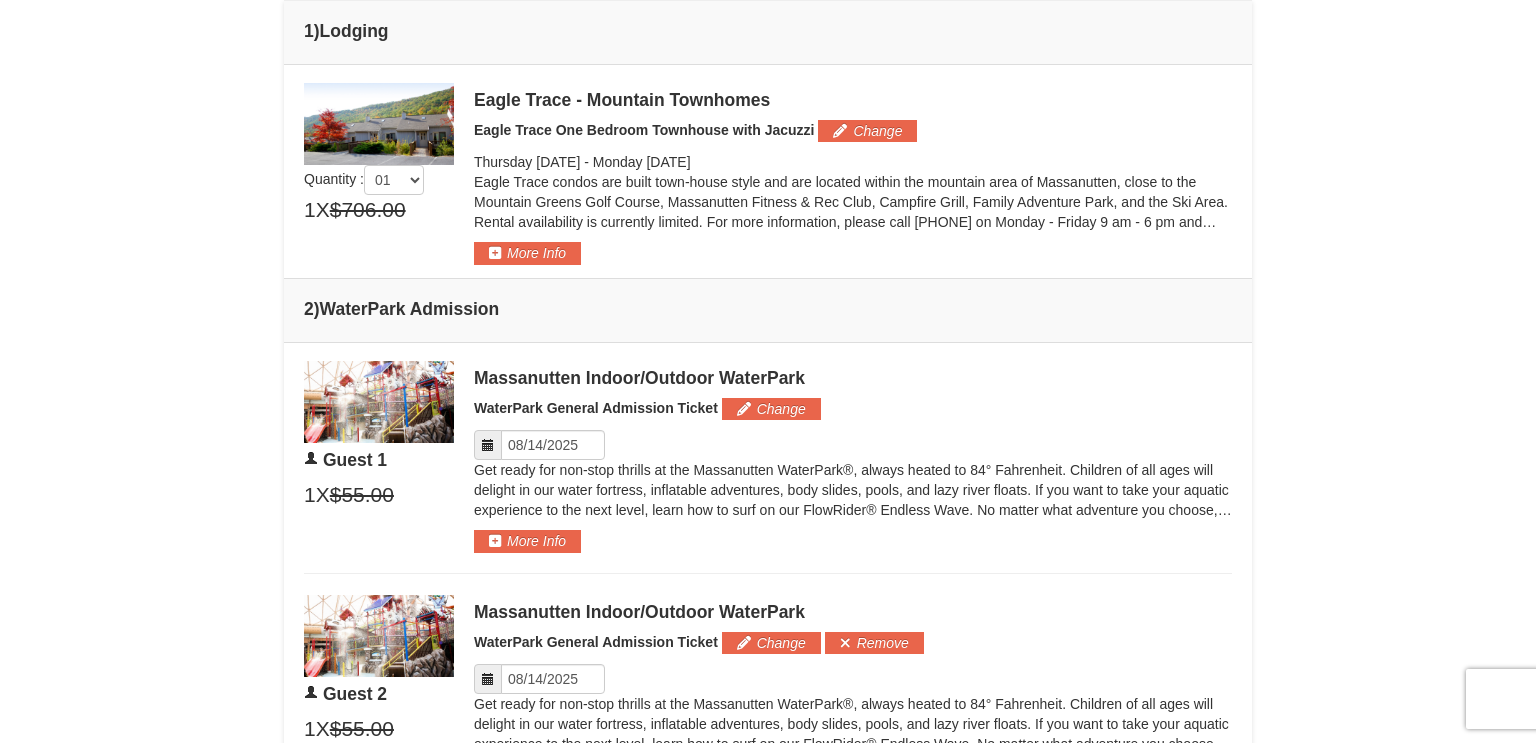 click on "×
From:
To:
Adults:
2
Children:
0
Change
Arrival Please format dates MM/DD/YYYY Please format dates MM/DD/YYYY
08/14/2025
Departure Please format dates MM/DD/YYYY Please format dates MM/DD/YYYY
08/18/2025
Adults 2" at bounding box center (768, 233) 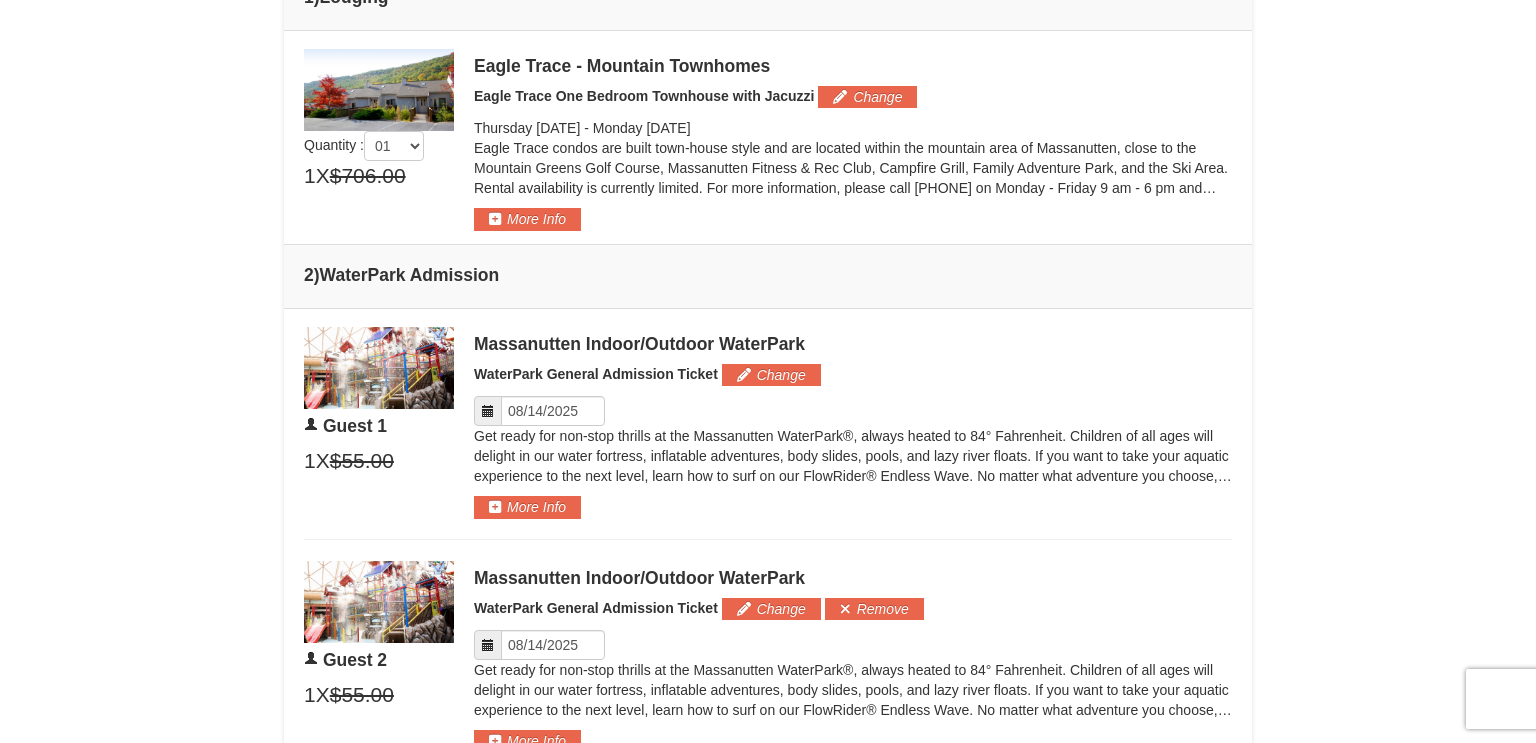 scroll, scrollTop: 729, scrollLeft: 0, axis: vertical 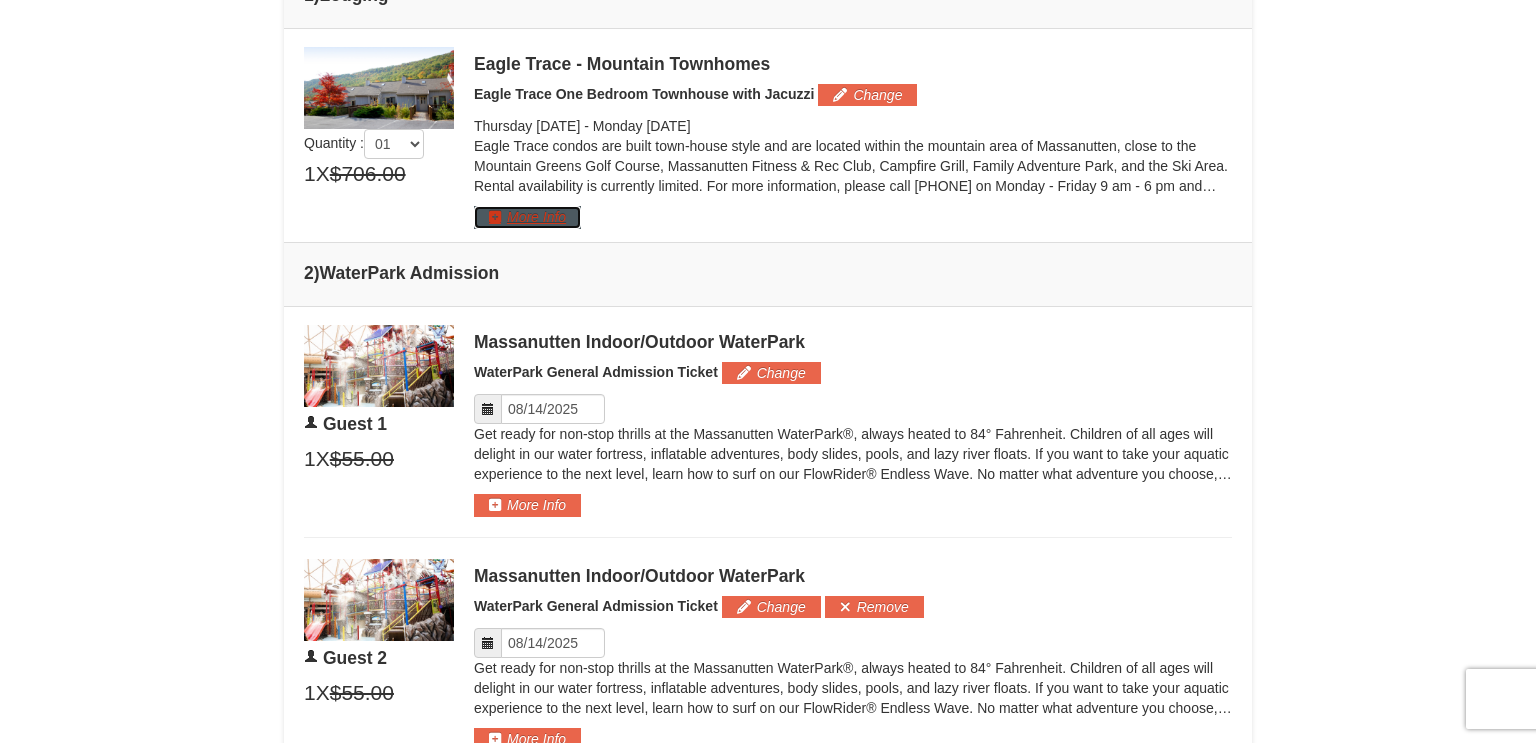 click on "More Info" at bounding box center (527, 217) 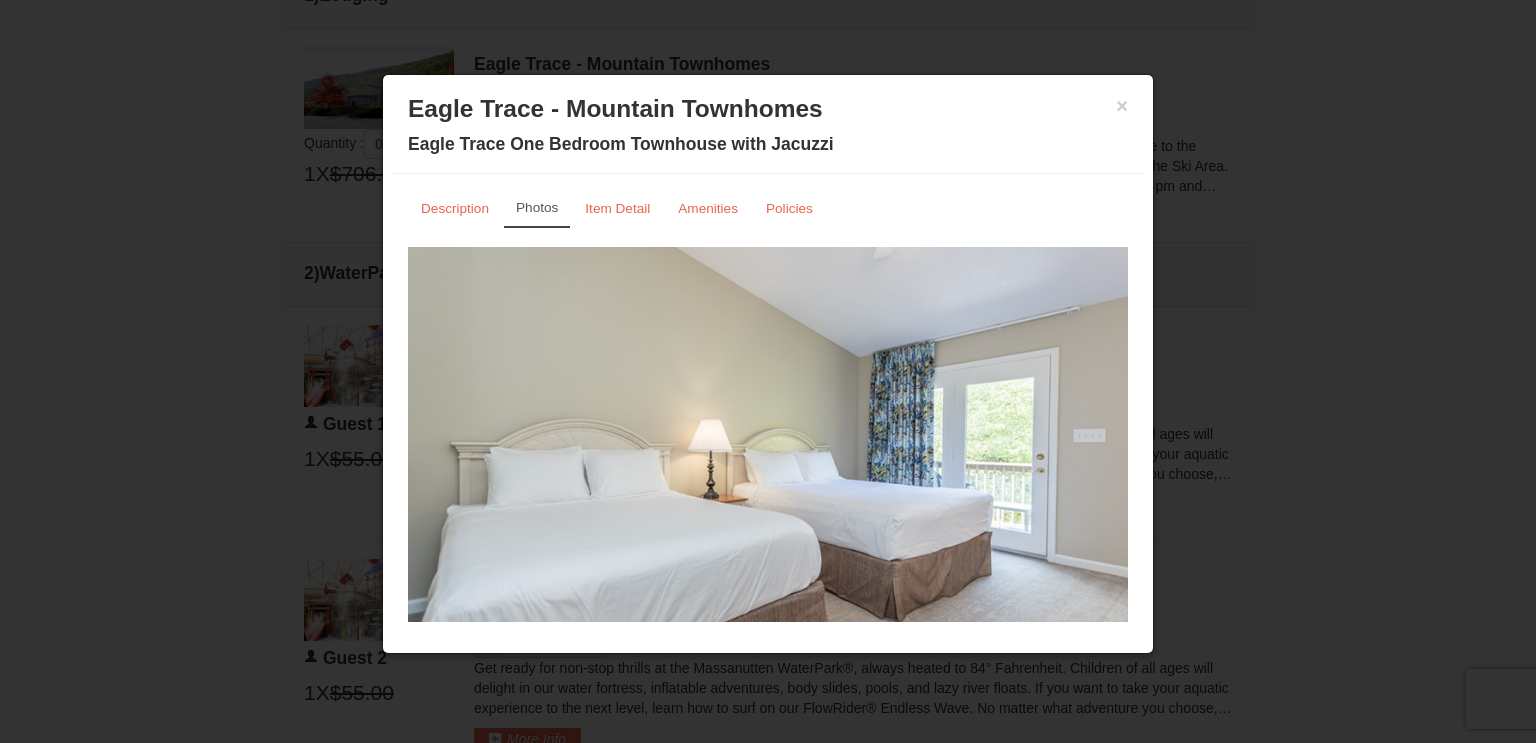 scroll, scrollTop: 53, scrollLeft: 0, axis: vertical 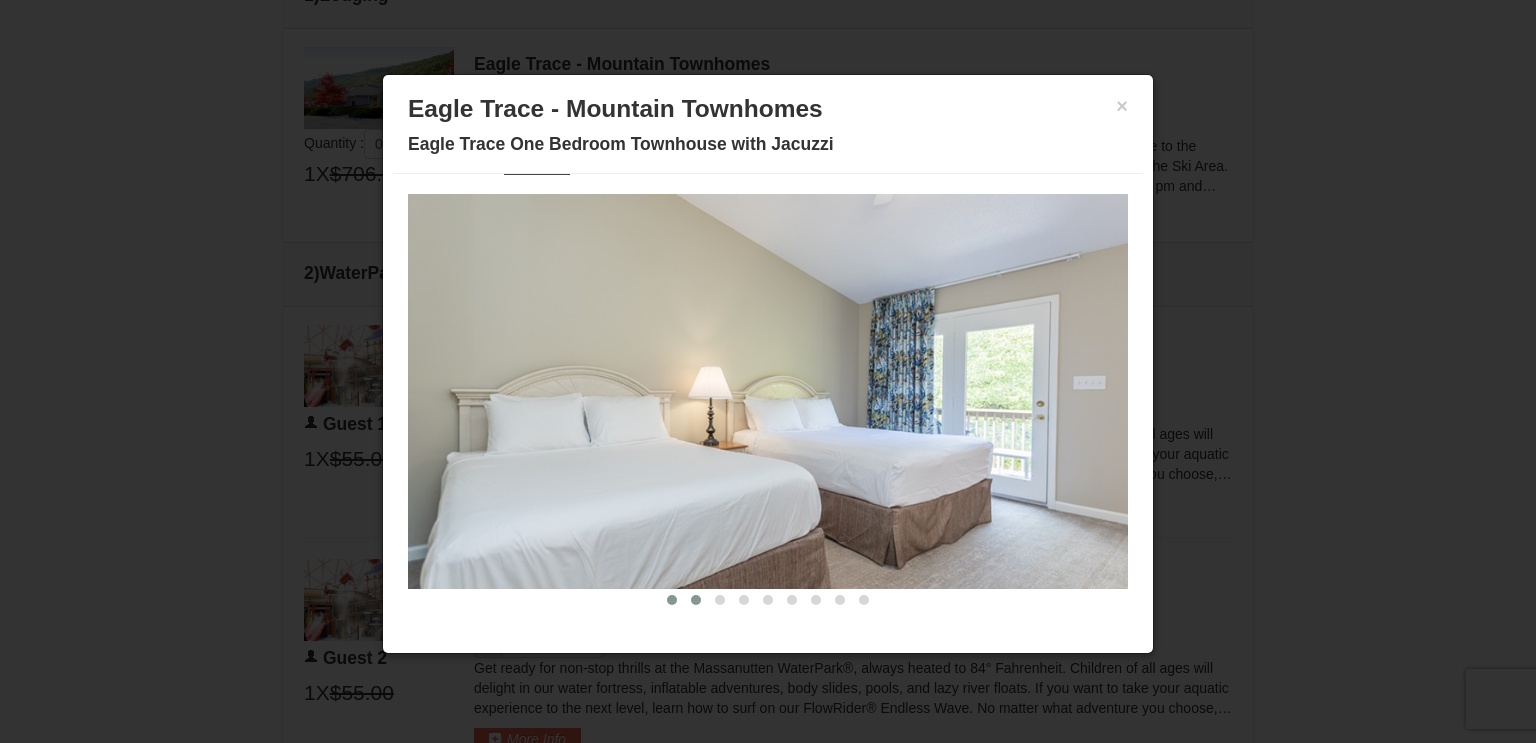 click at bounding box center (696, 600) 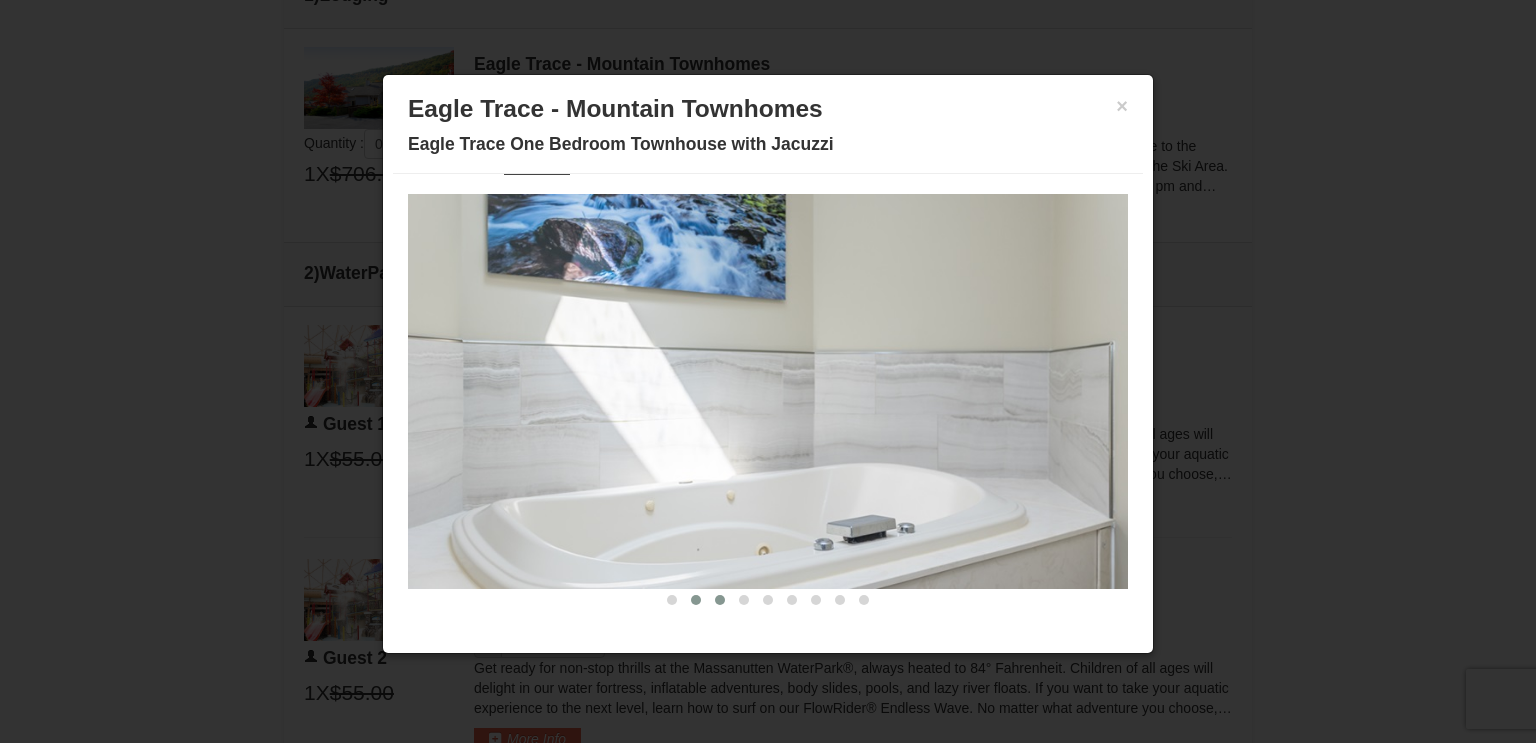 click at bounding box center [720, 600] 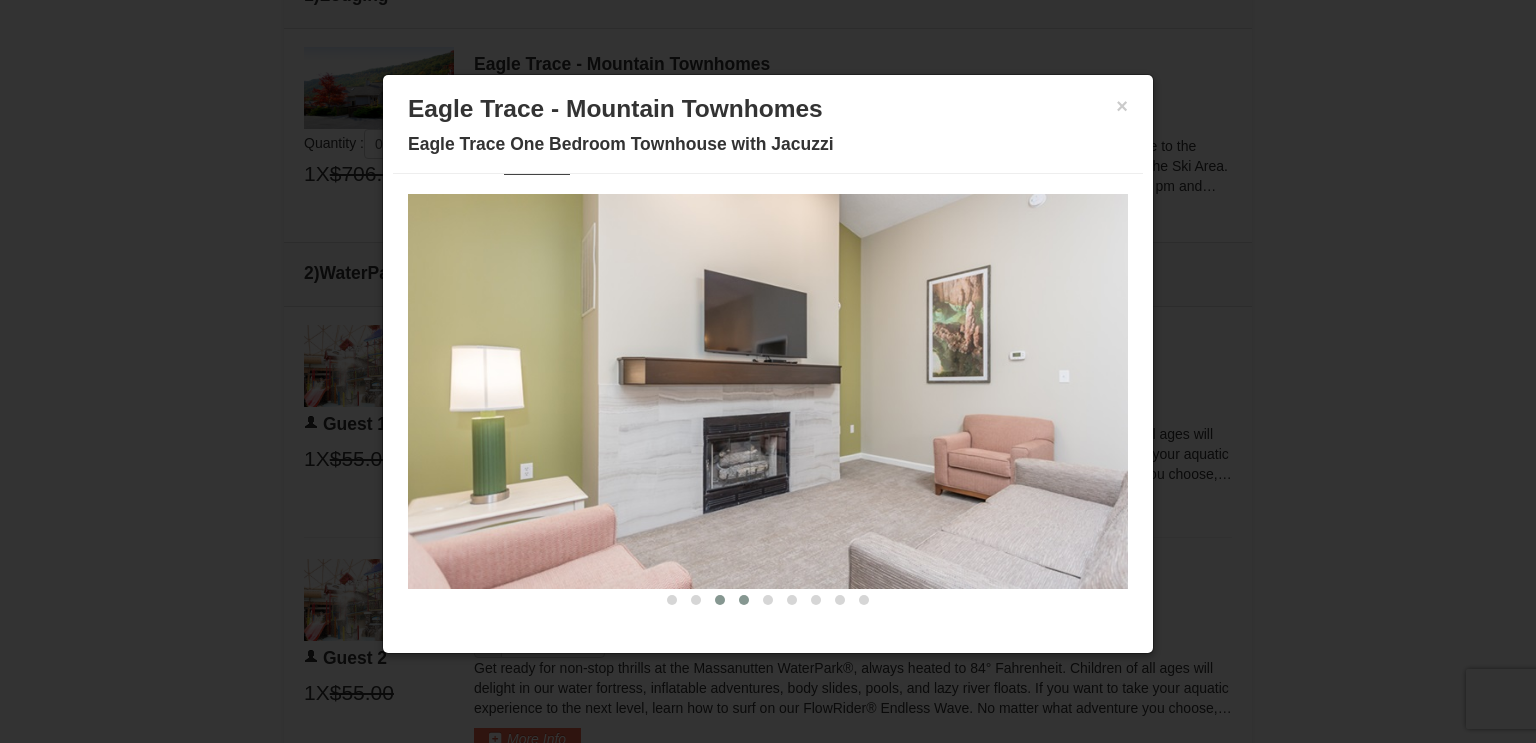 click at bounding box center [744, 600] 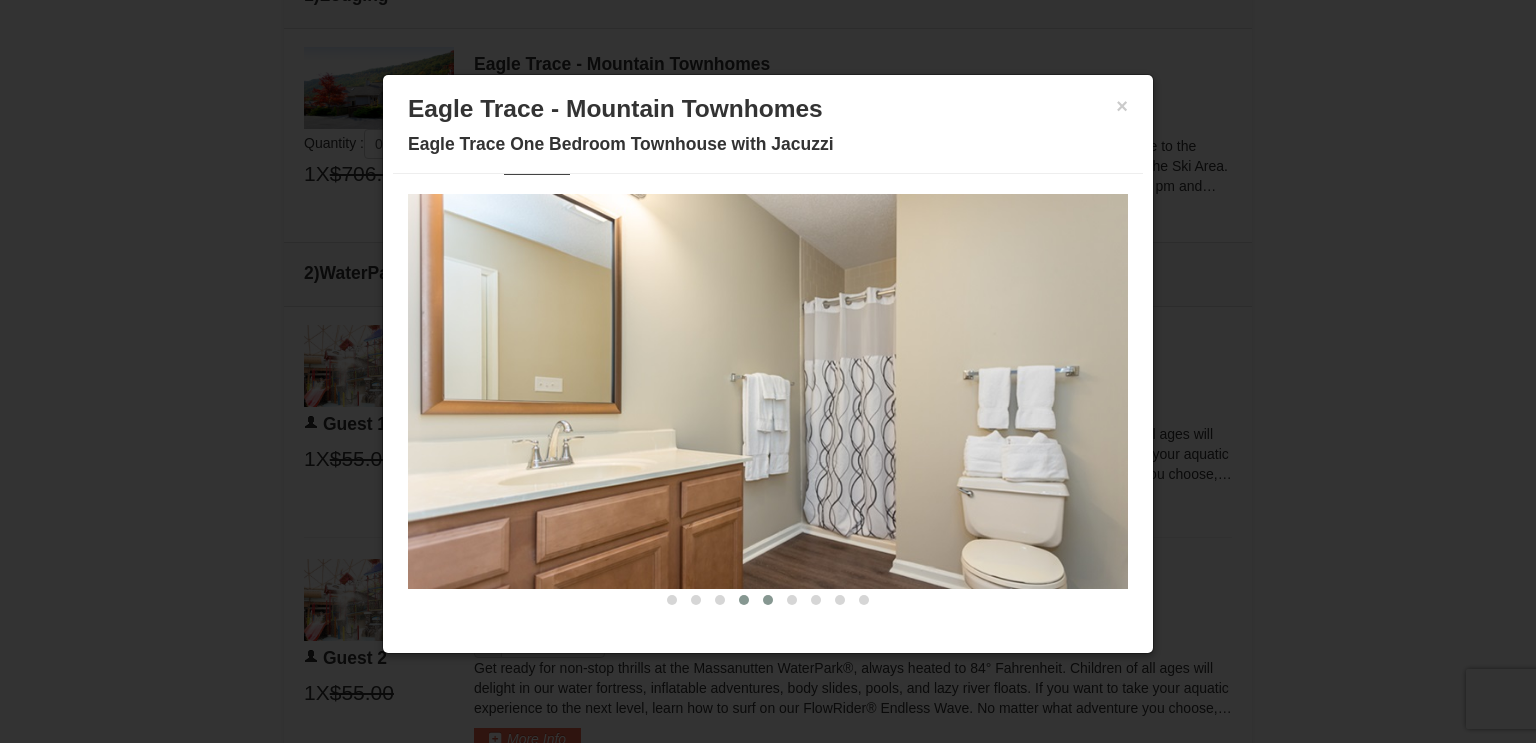 click at bounding box center (768, 600) 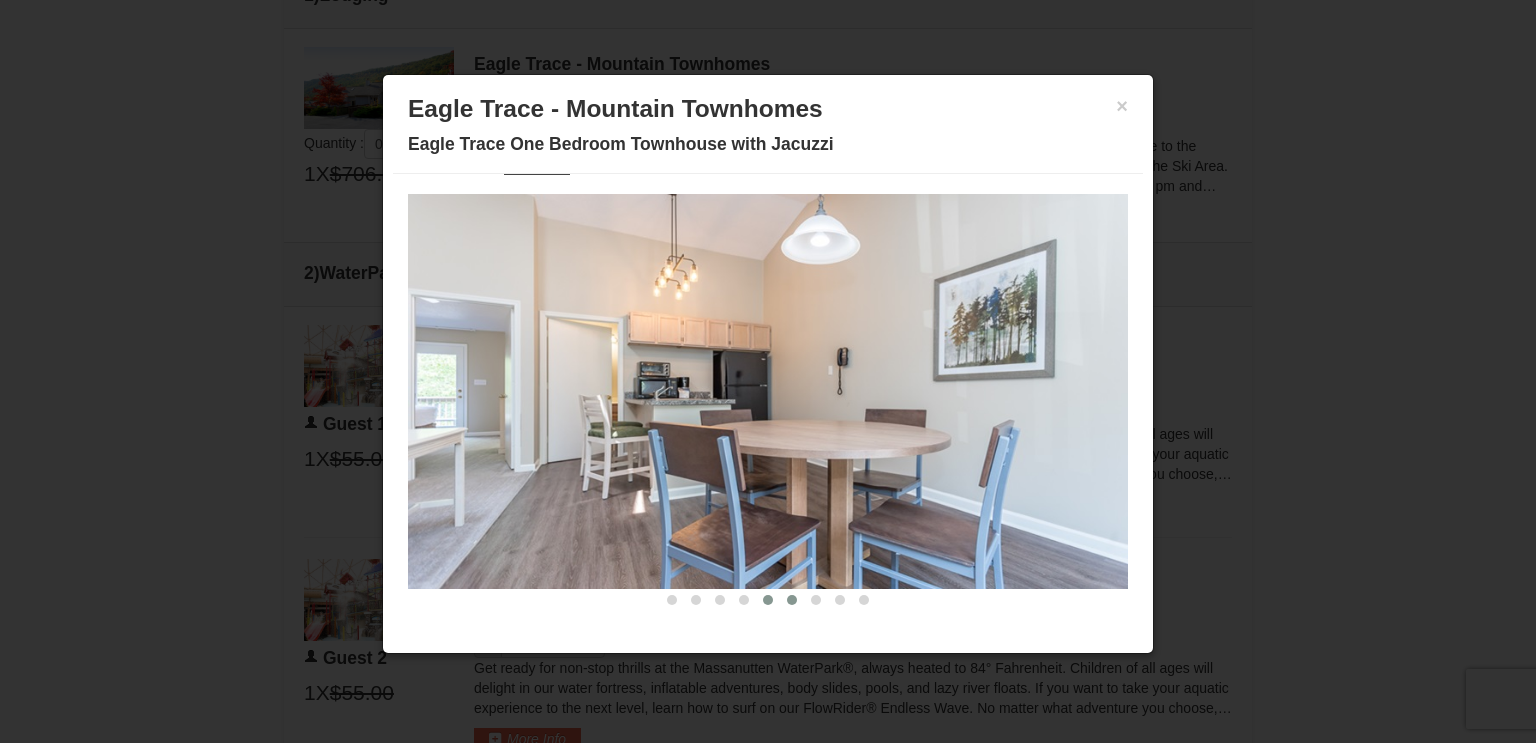 click at bounding box center (792, 600) 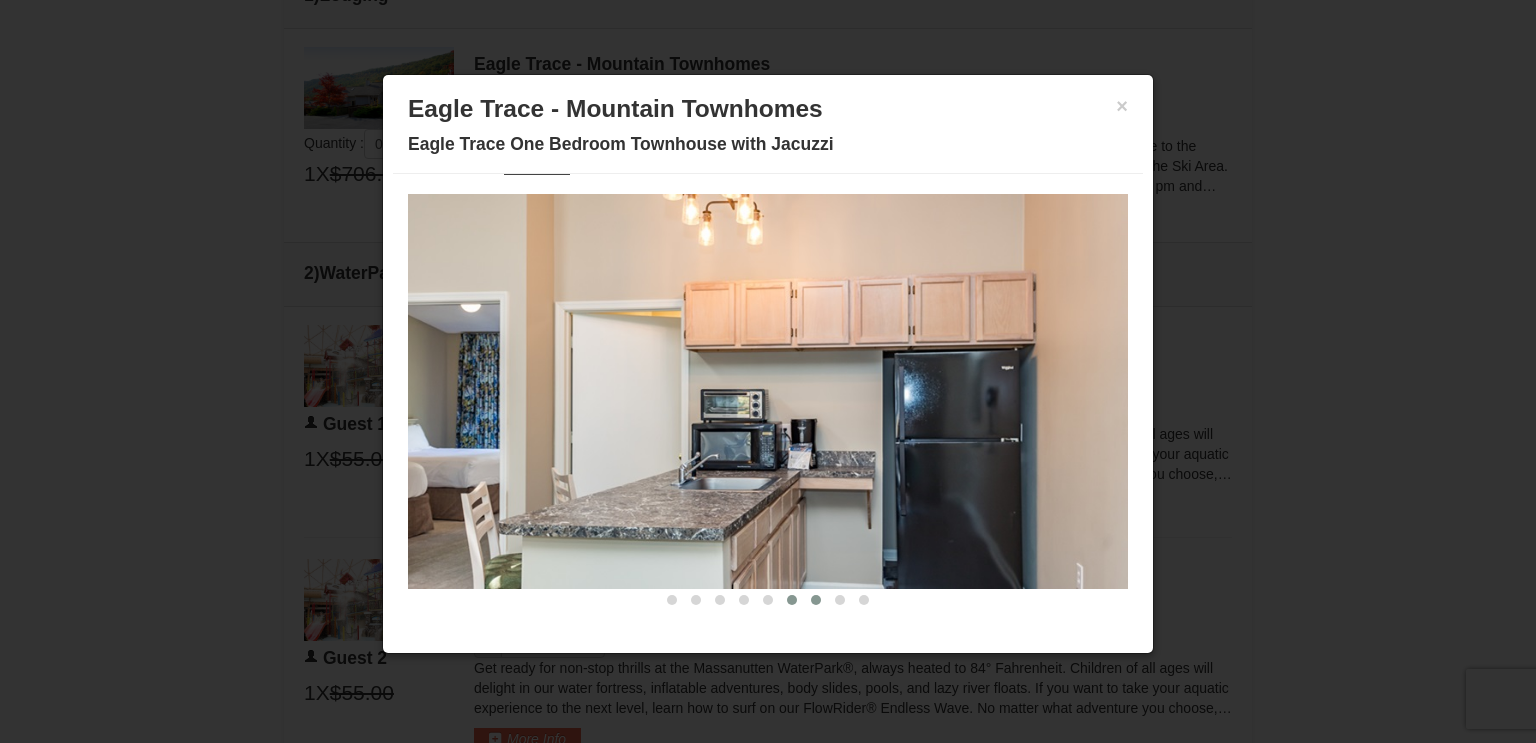 click at bounding box center [816, 600] 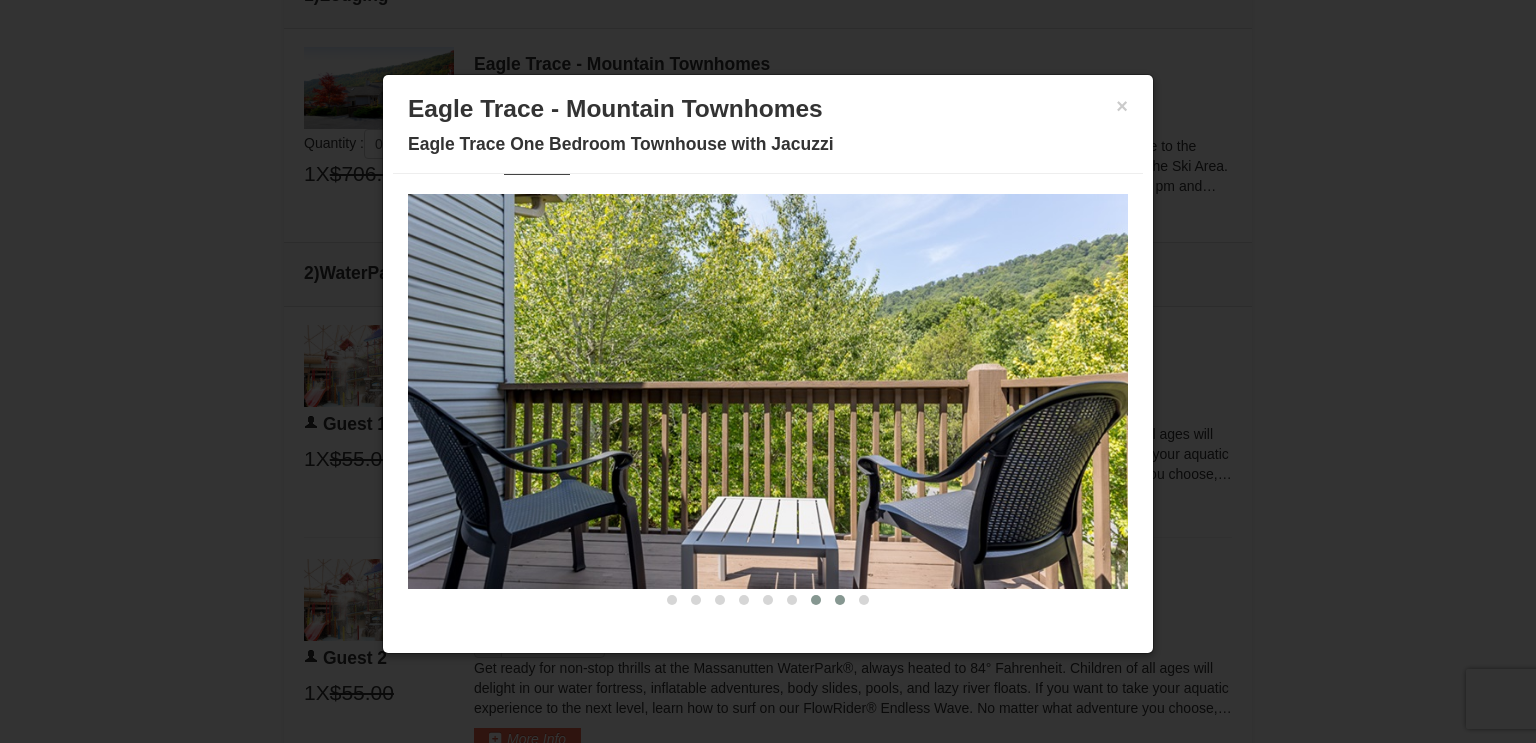 click at bounding box center [840, 600] 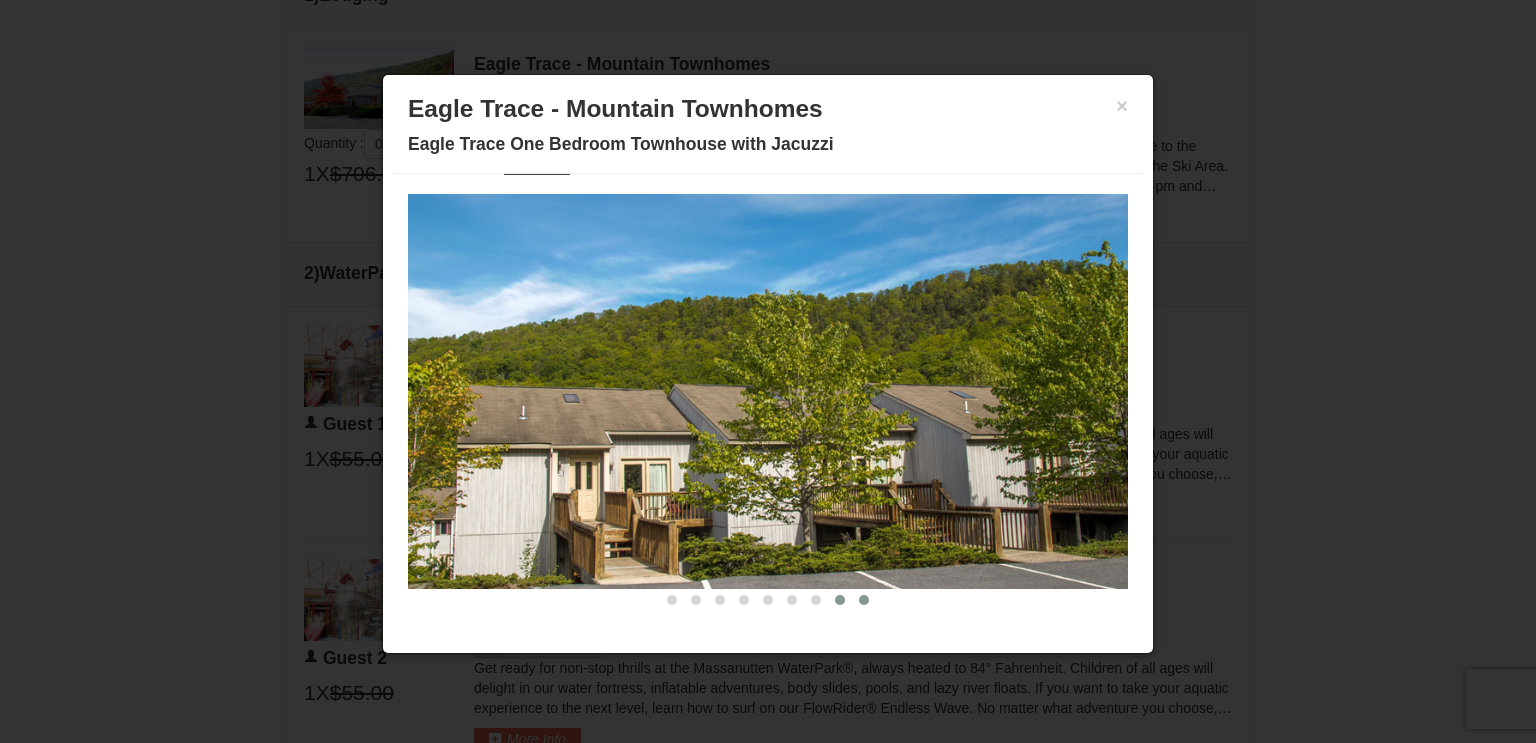 click at bounding box center [864, 600] 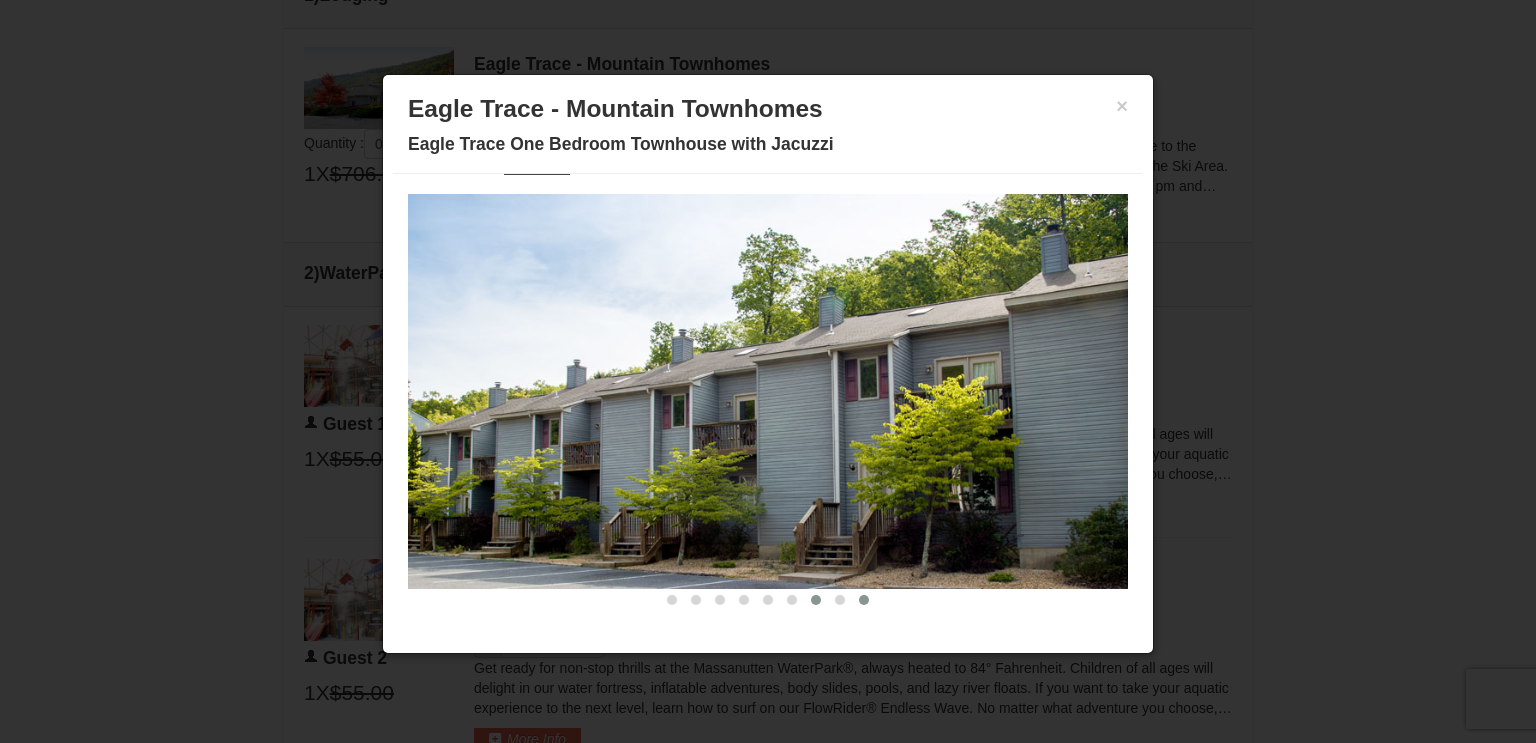 click at bounding box center [816, 600] 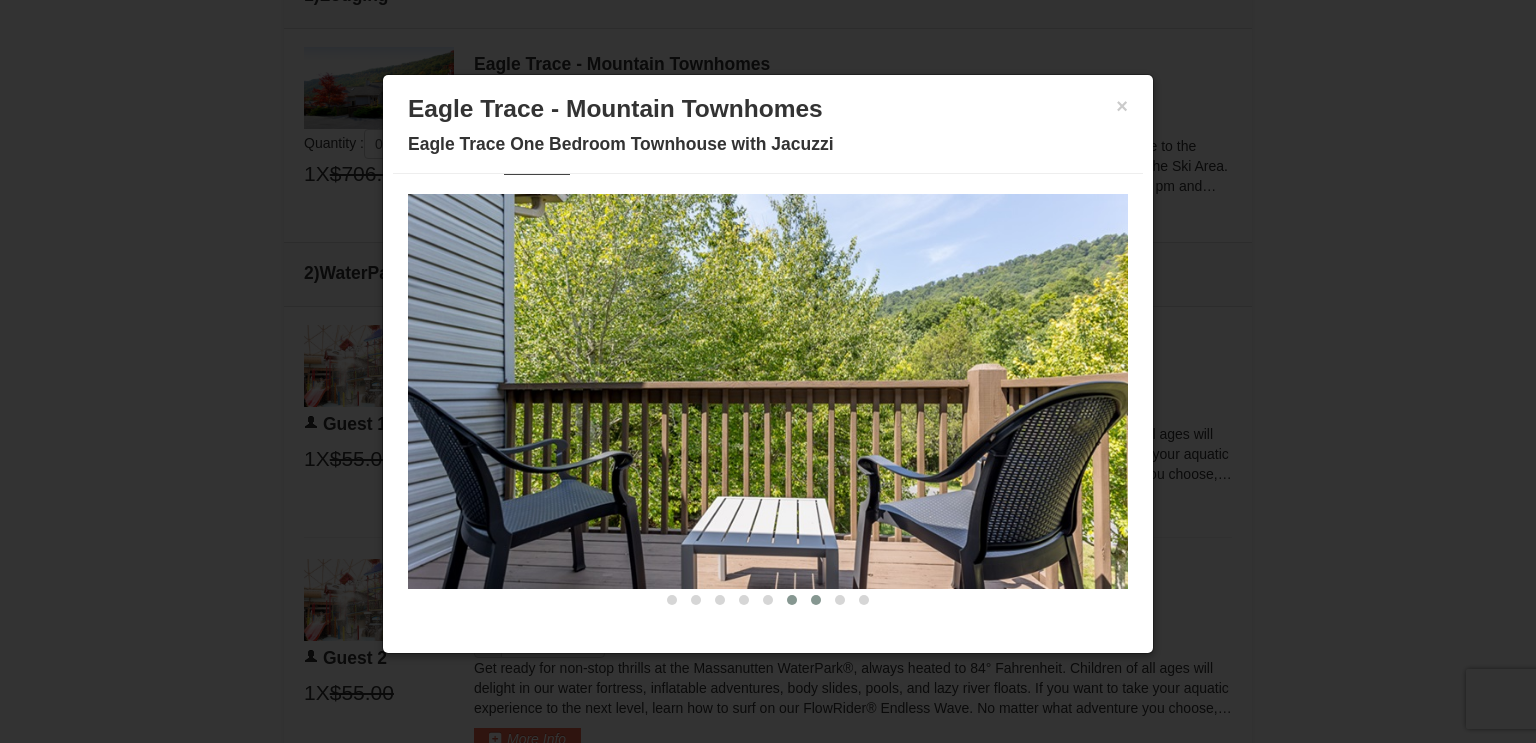 click at bounding box center [792, 600] 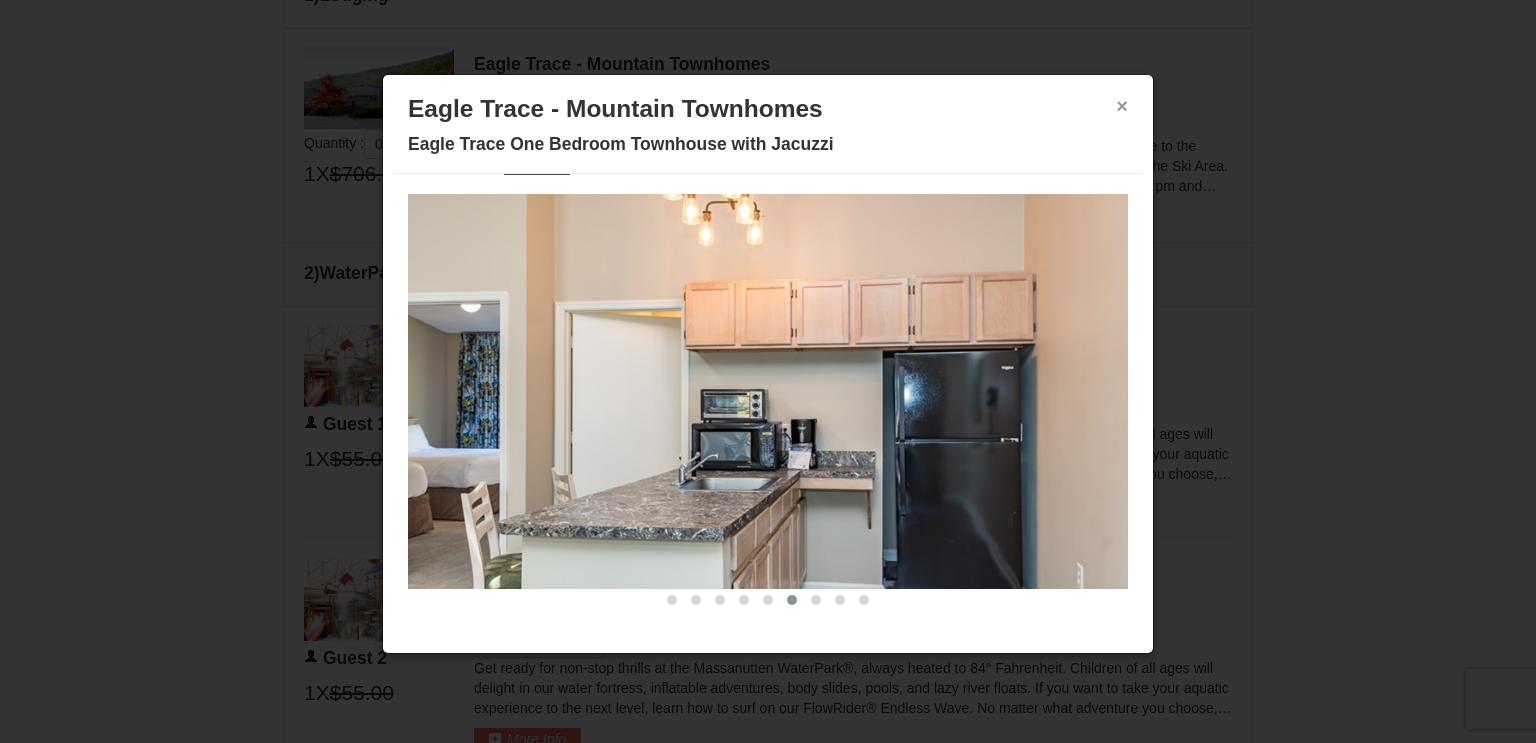 click on "×" at bounding box center (1122, 106) 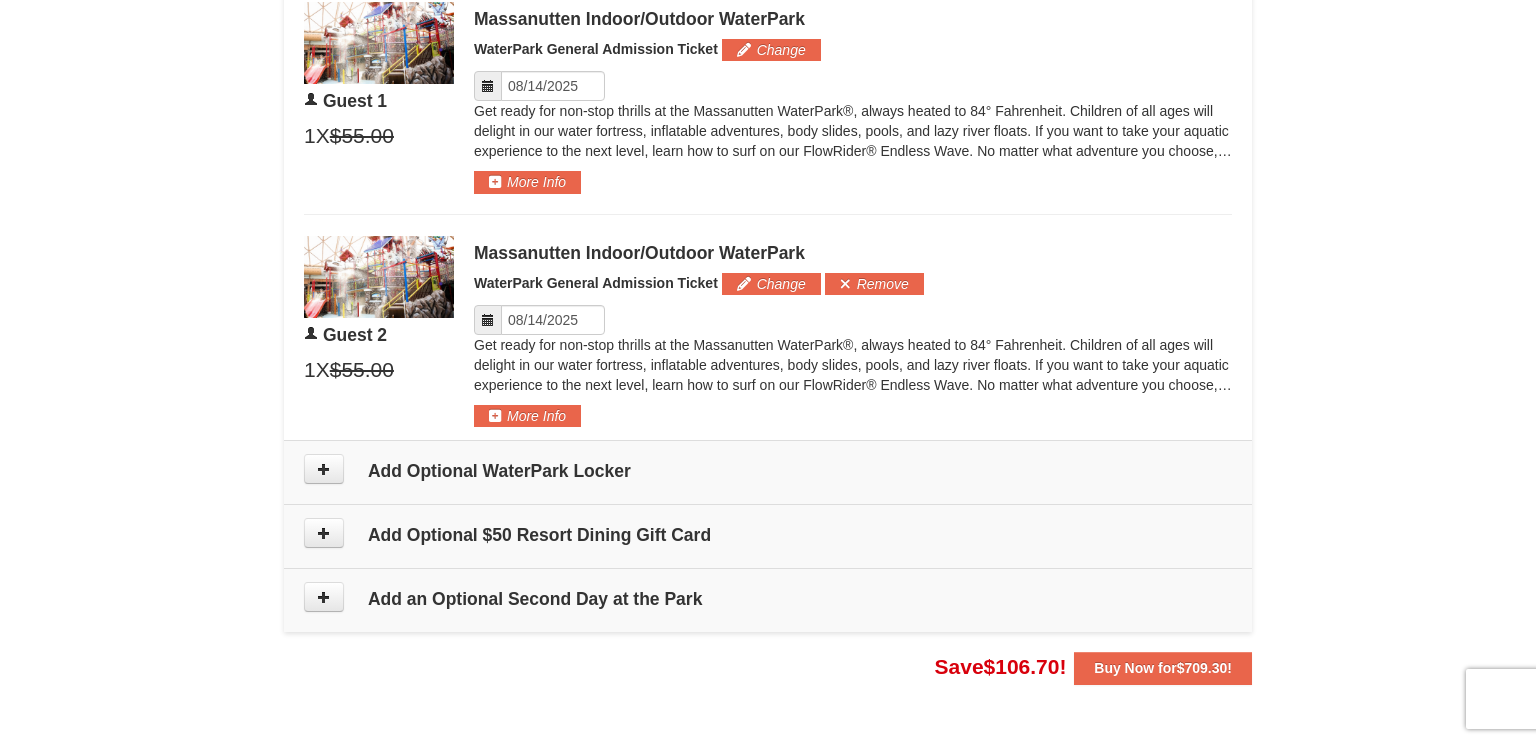 scroll, scrollTop: 1053, scrollLeft: 0, axis: vertical 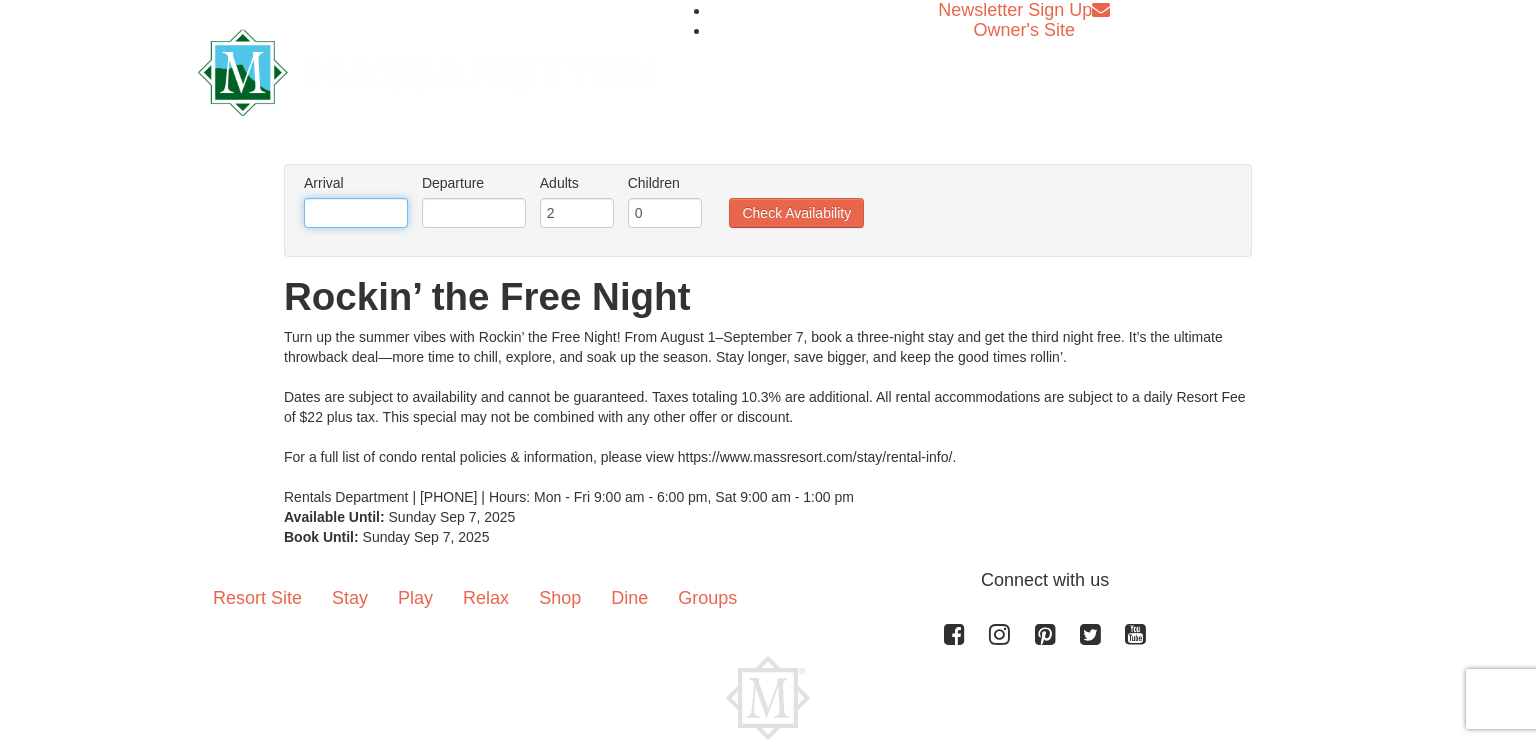 click at bounding box center (356, 213) 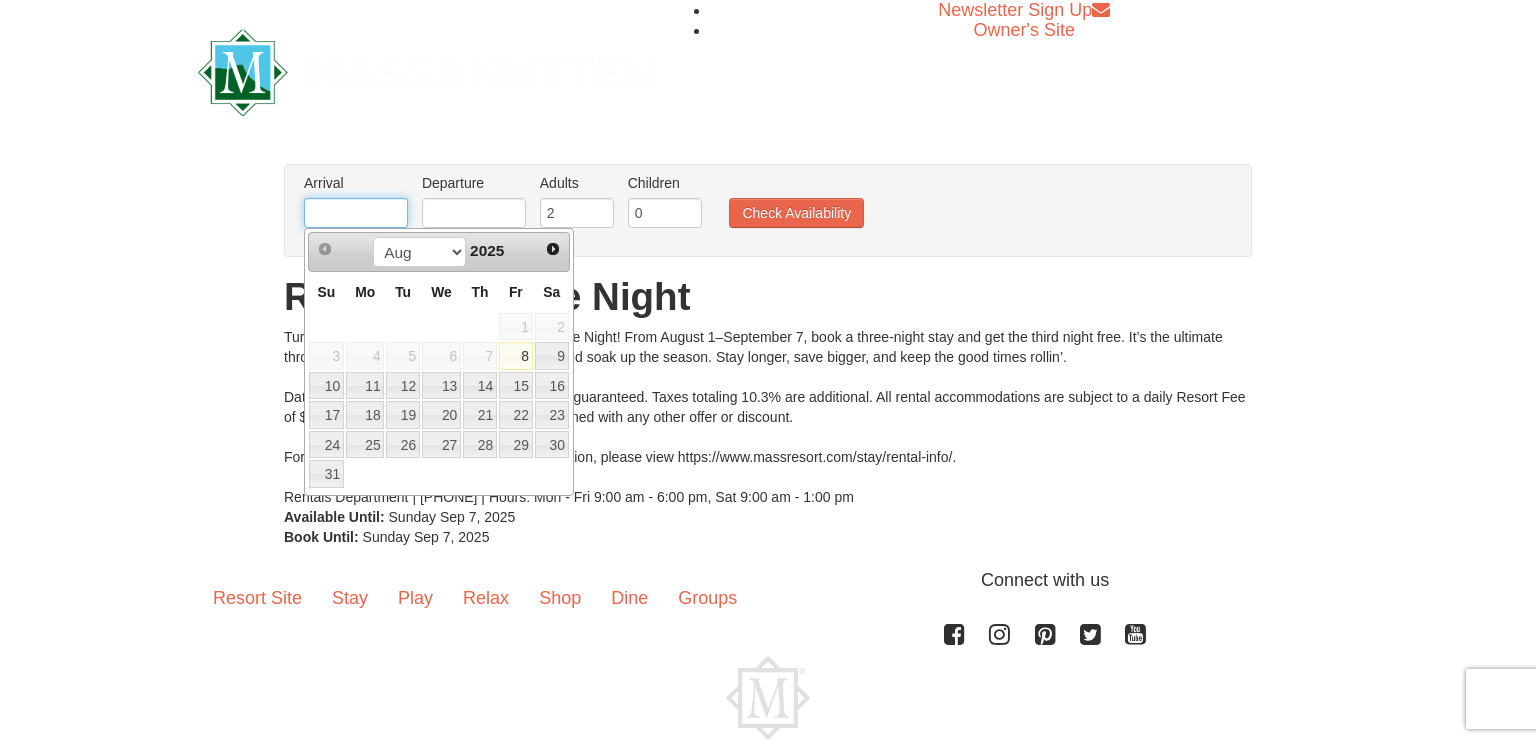 scroll, scrollTop: 0, scrollLeft: 0, axis: both 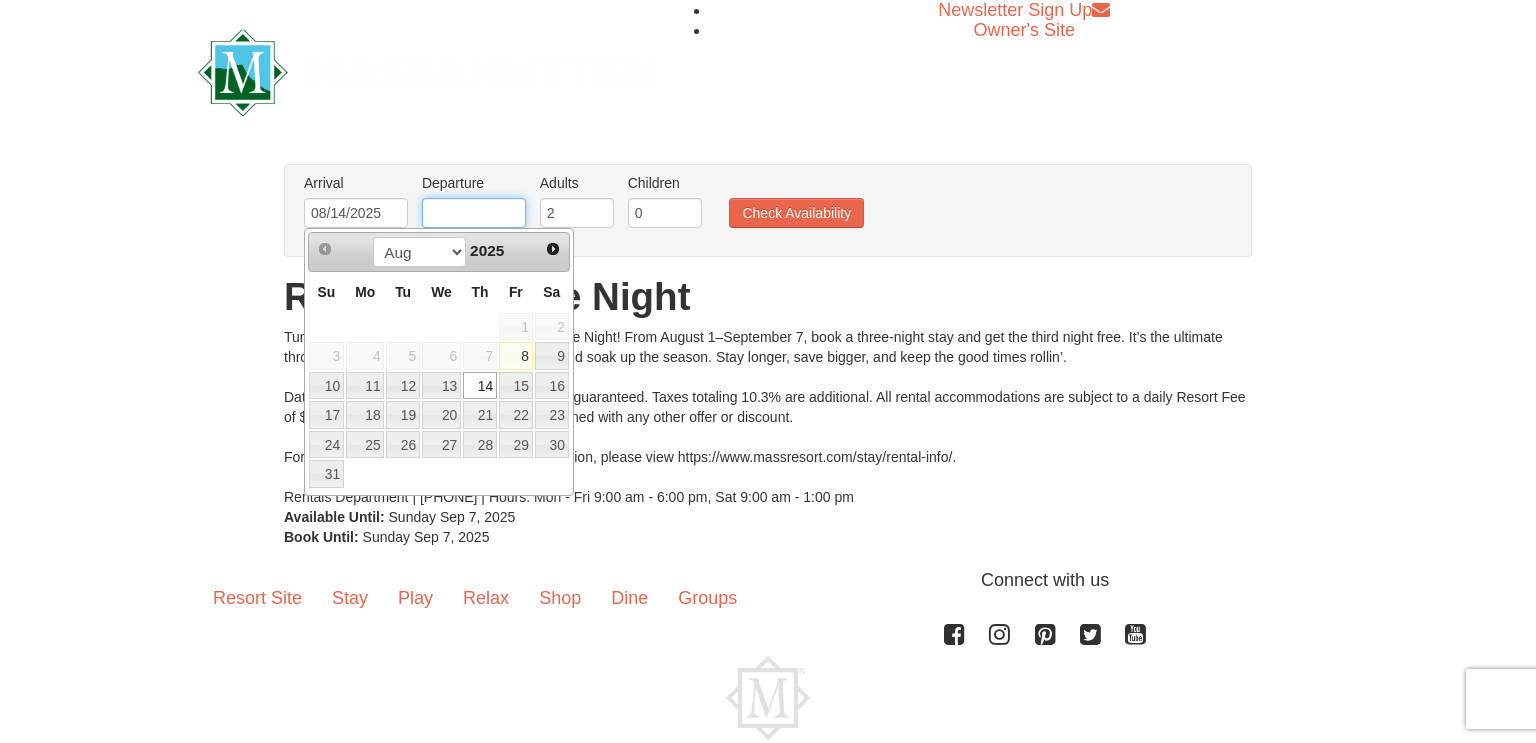click at bounding box center (474, 213) 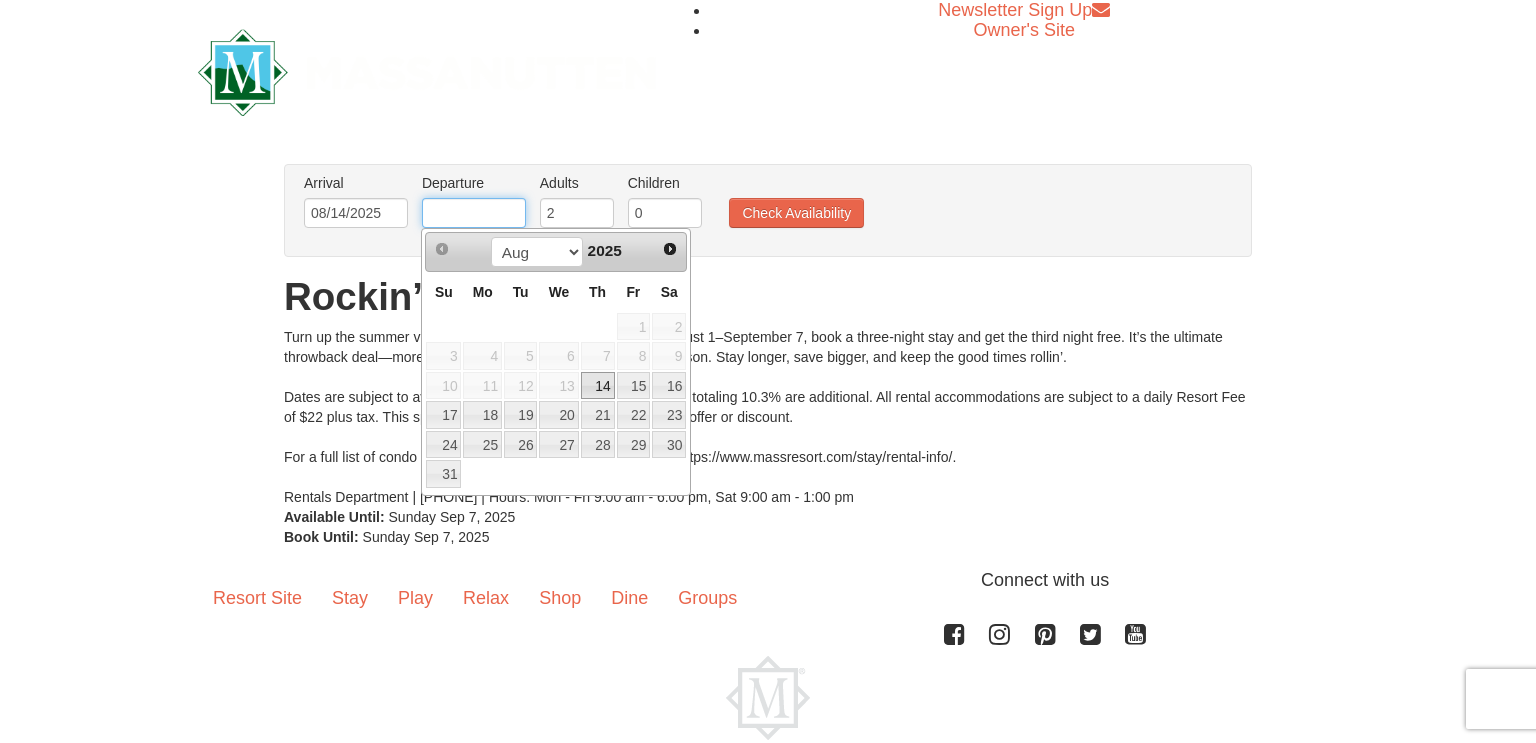 type on "08/18/2025" 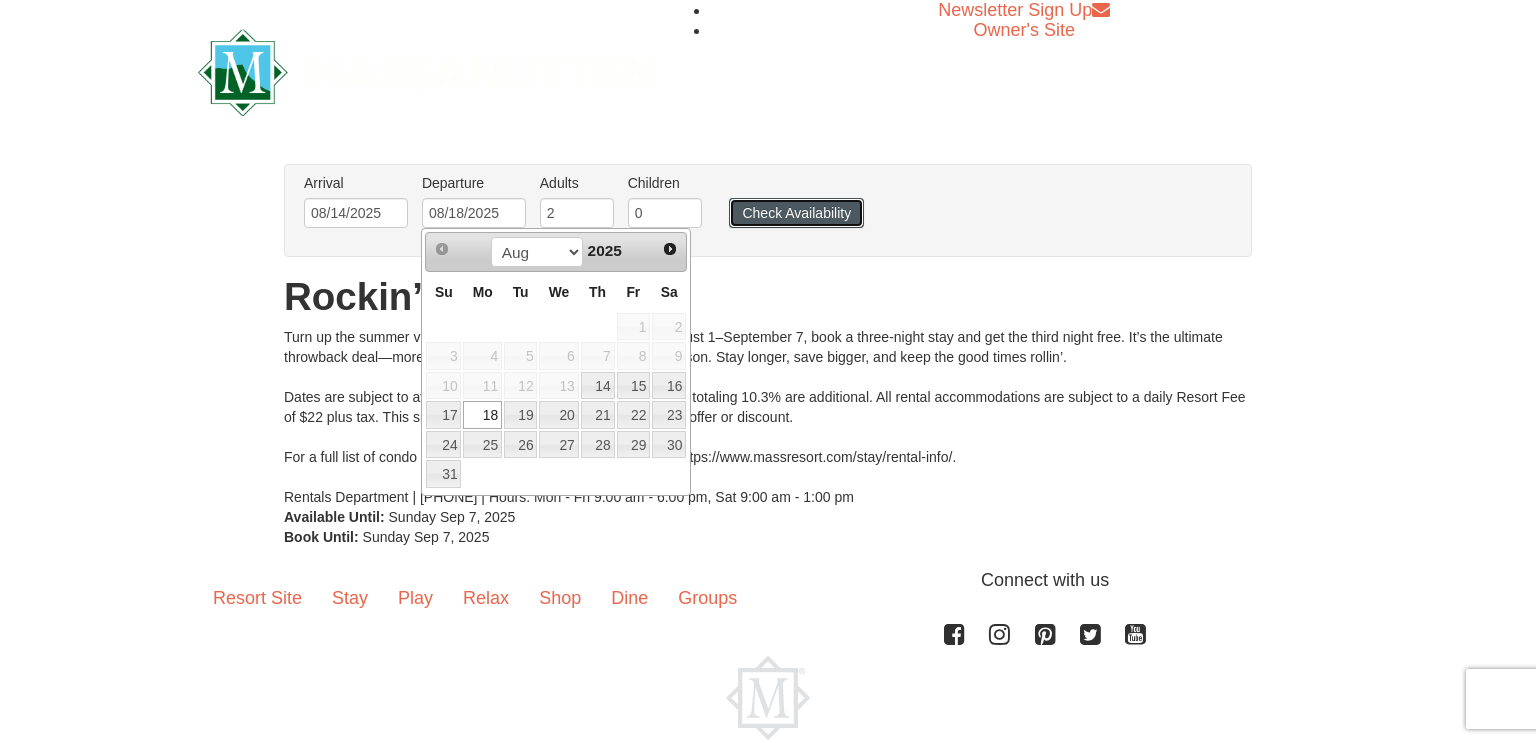 click on "Check Availability" at bounding box center (796, 213) 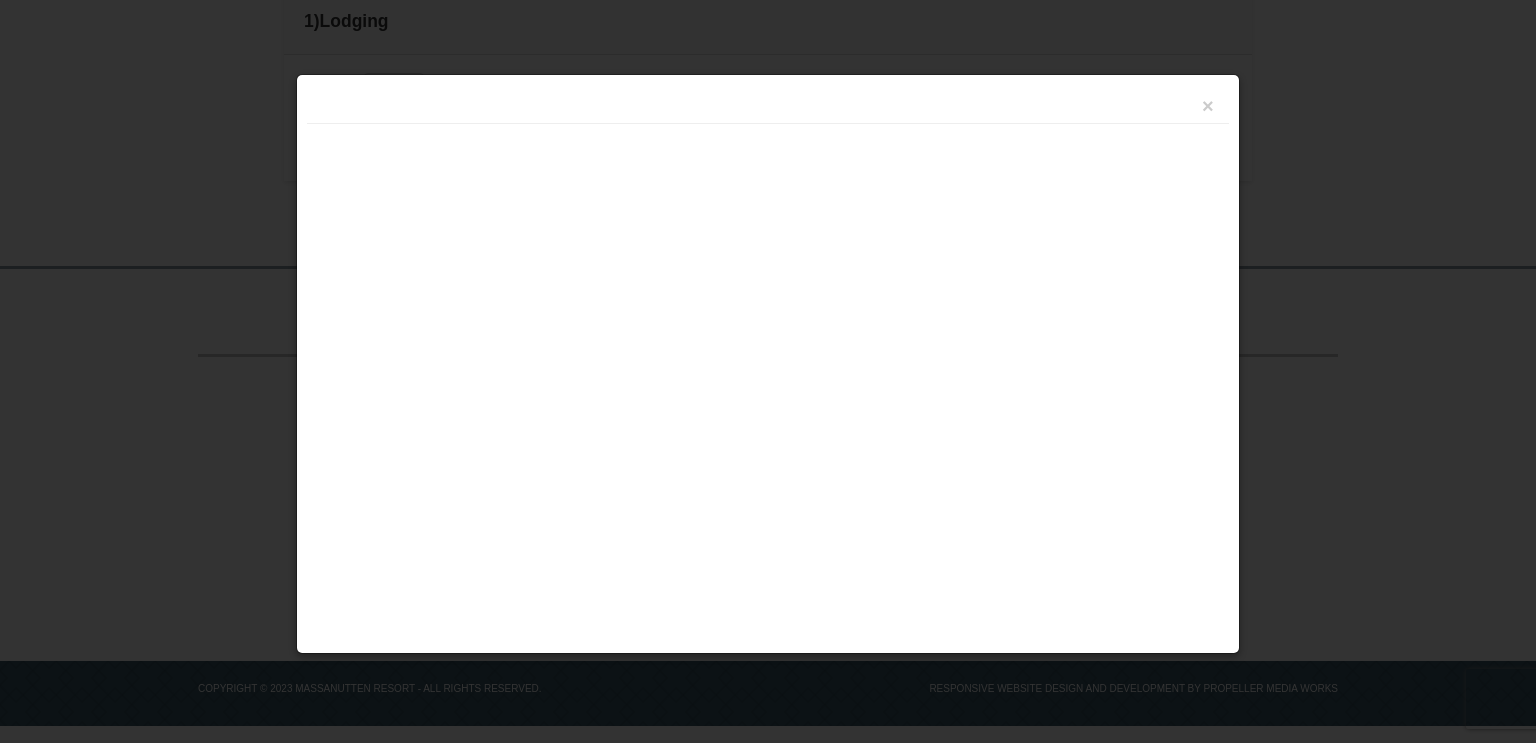 scroll, scrollTop: 543, scrollLeft: 0, axis: vertical 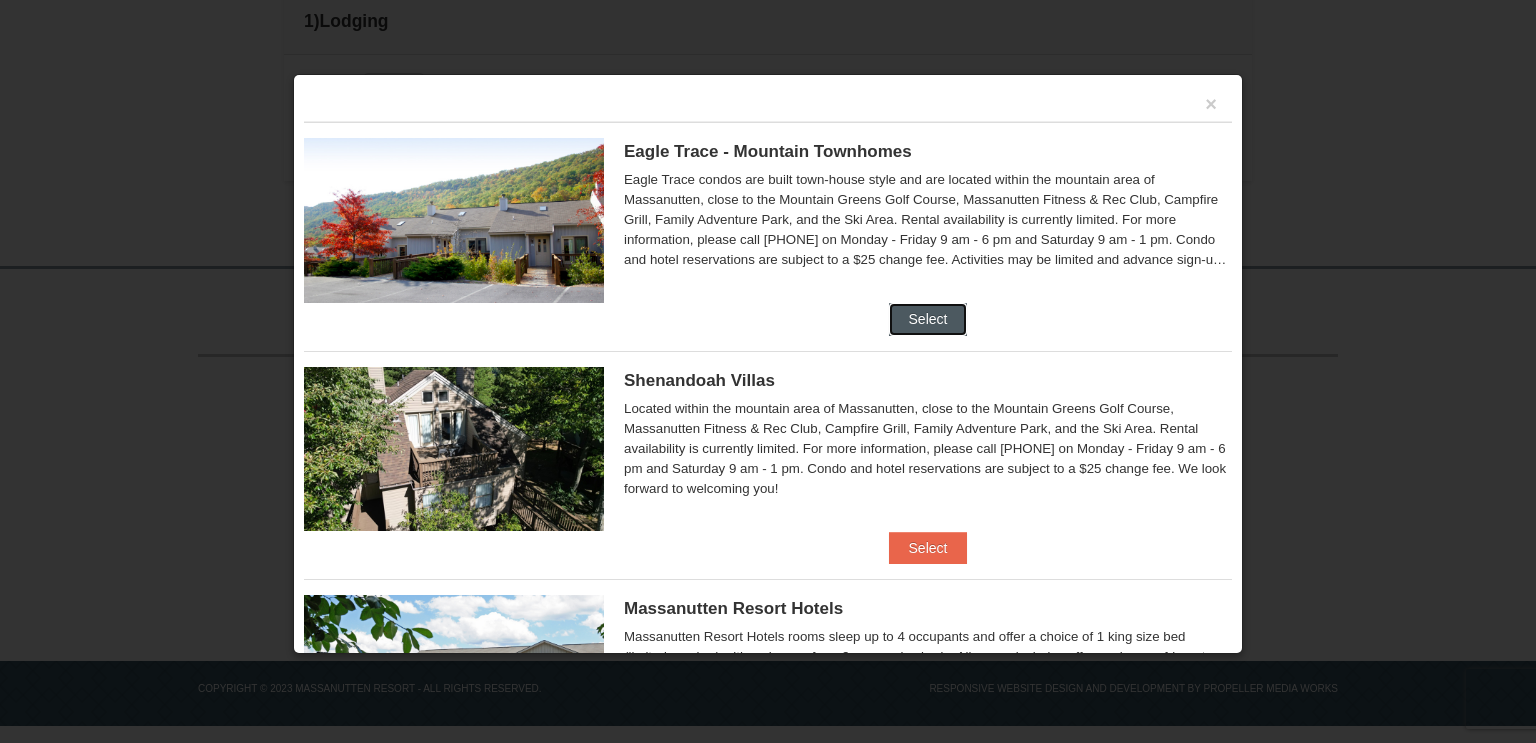 click on "Select" at bounding box center [928, 319] 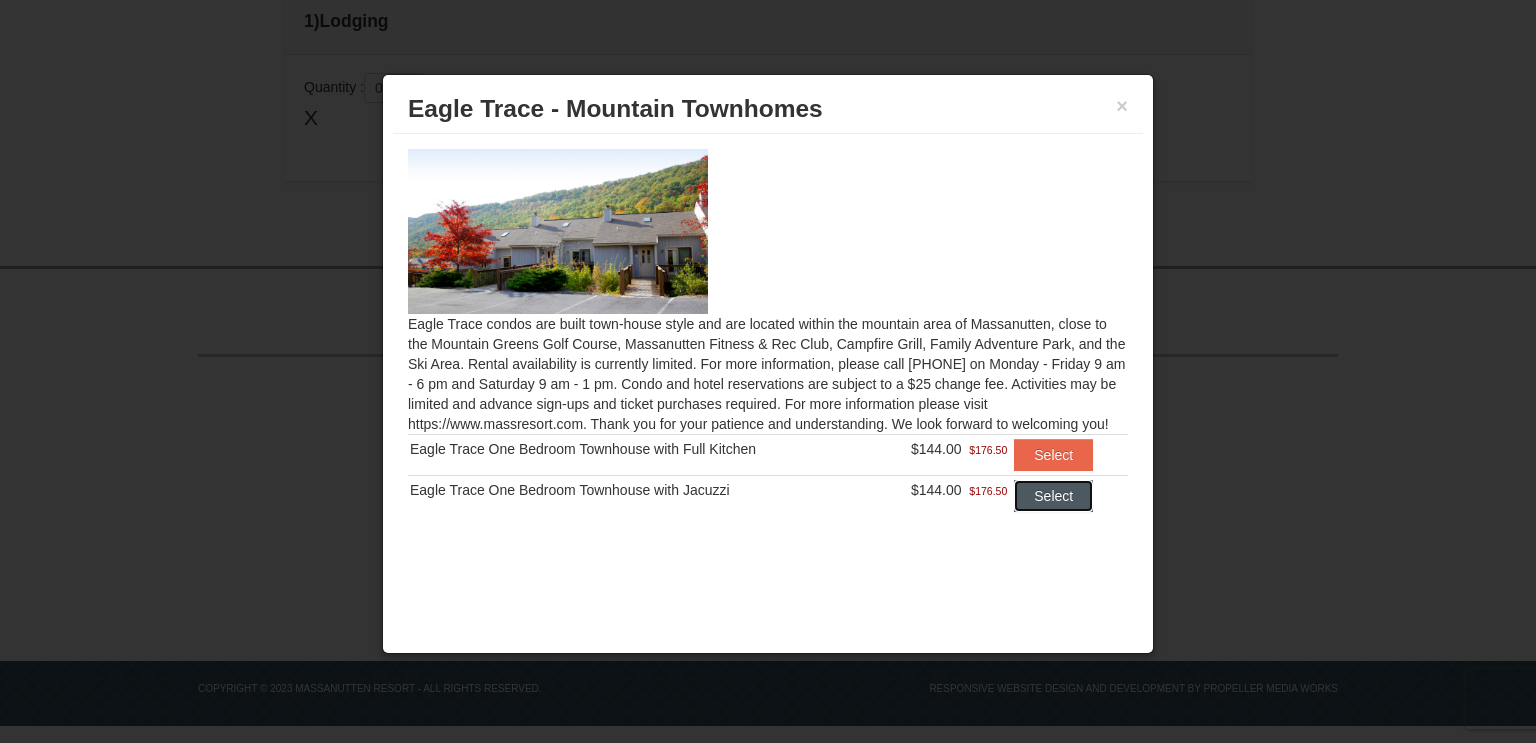 click on "Select" at bounding box center [1053, 496] 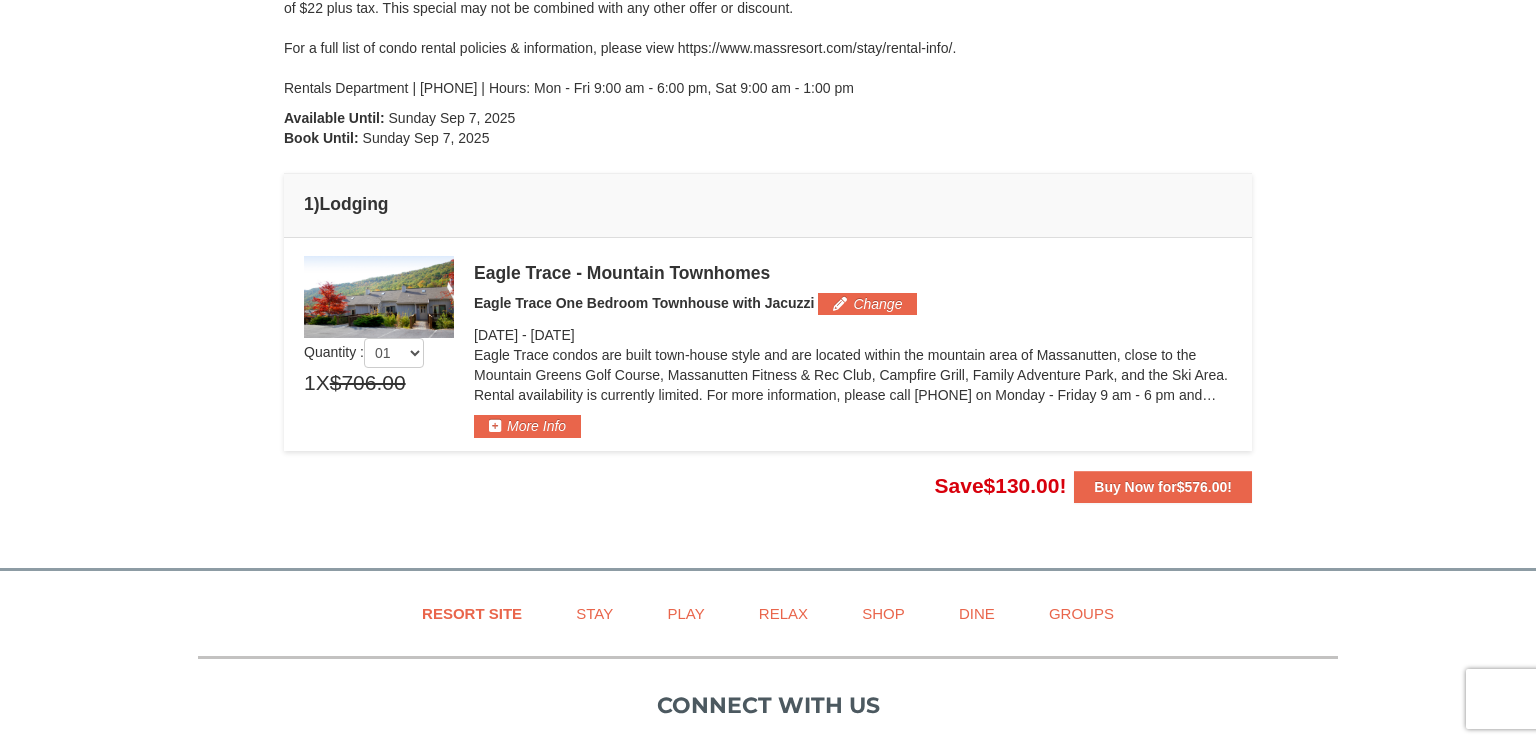 scroll, scrollTop: 362, scrollLeft: 0, axis: vertical 